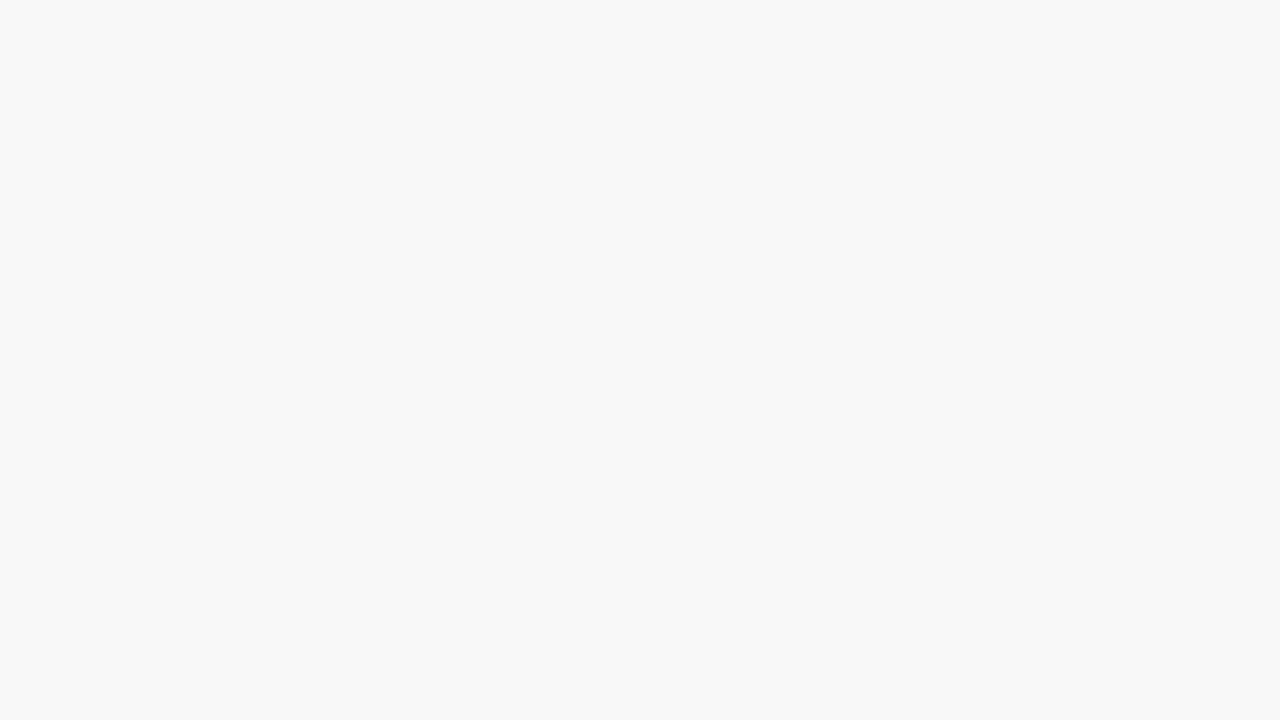 scroll, scrollTop: 0, scrollLeft: 0, axis: both 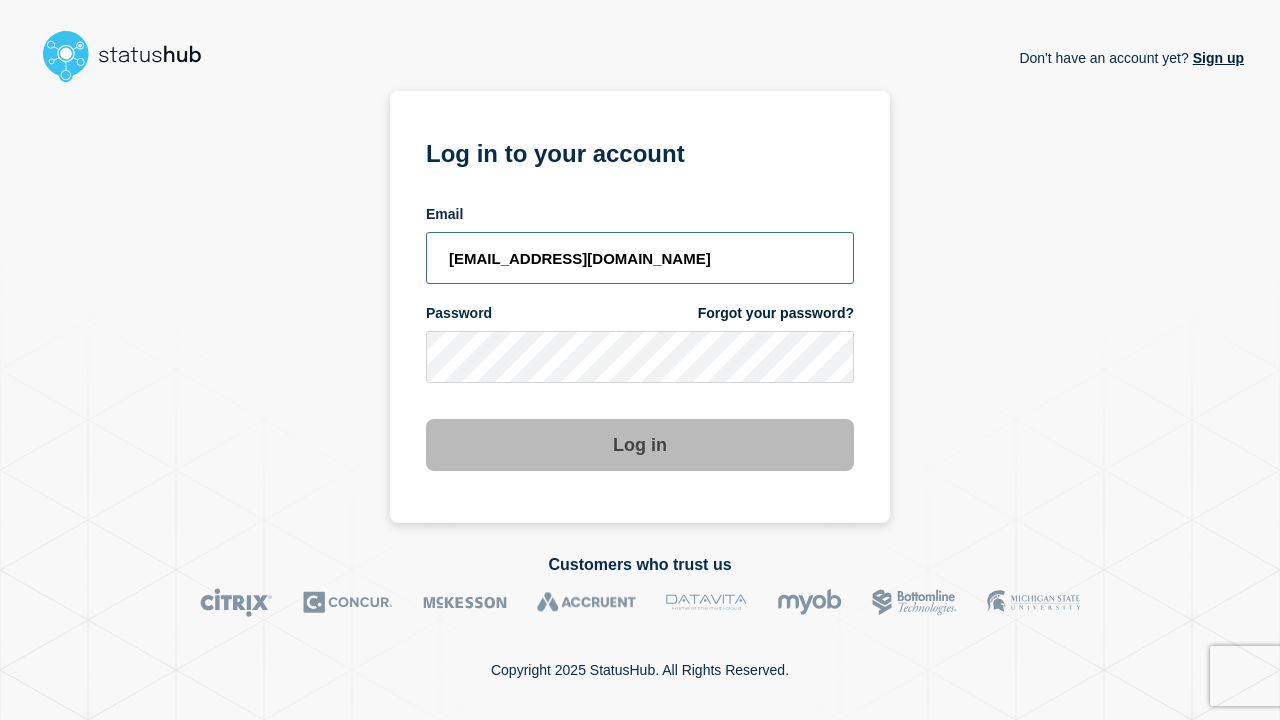 type on "[EMAIL_ADDRESS][DOMAIN_NAME]" 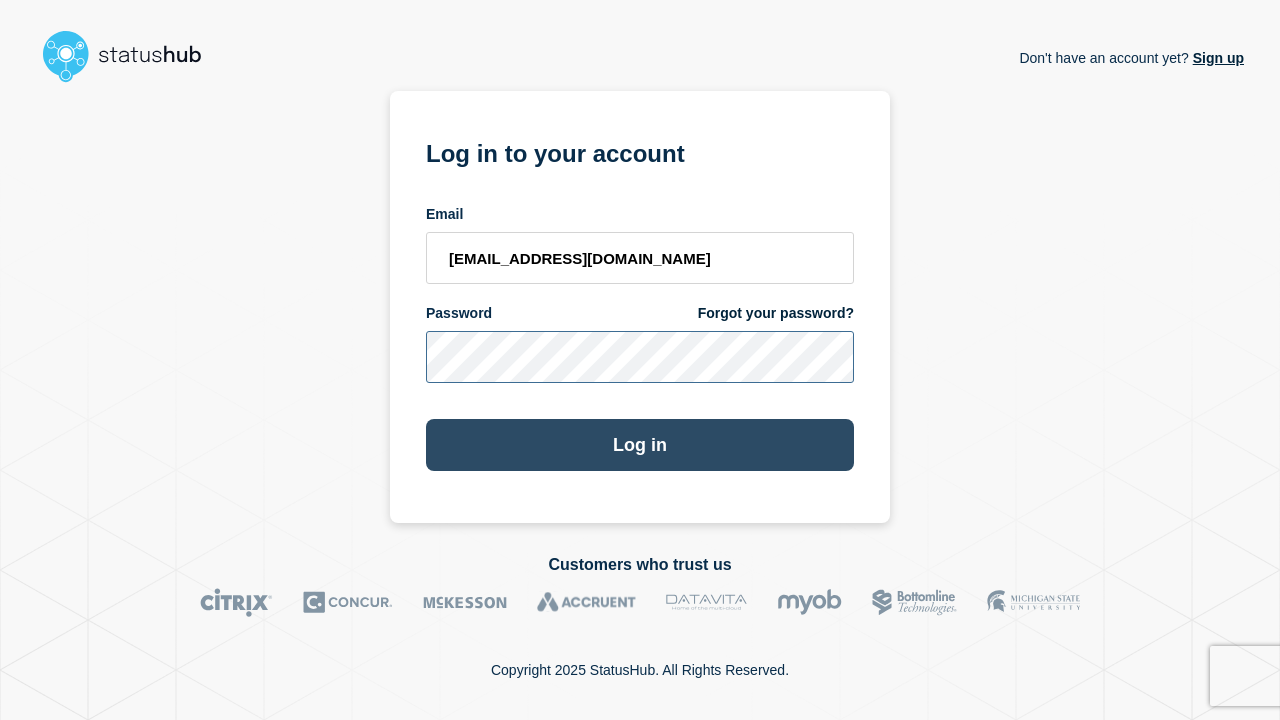 click on "Log in" at bounding box center [640, 445] 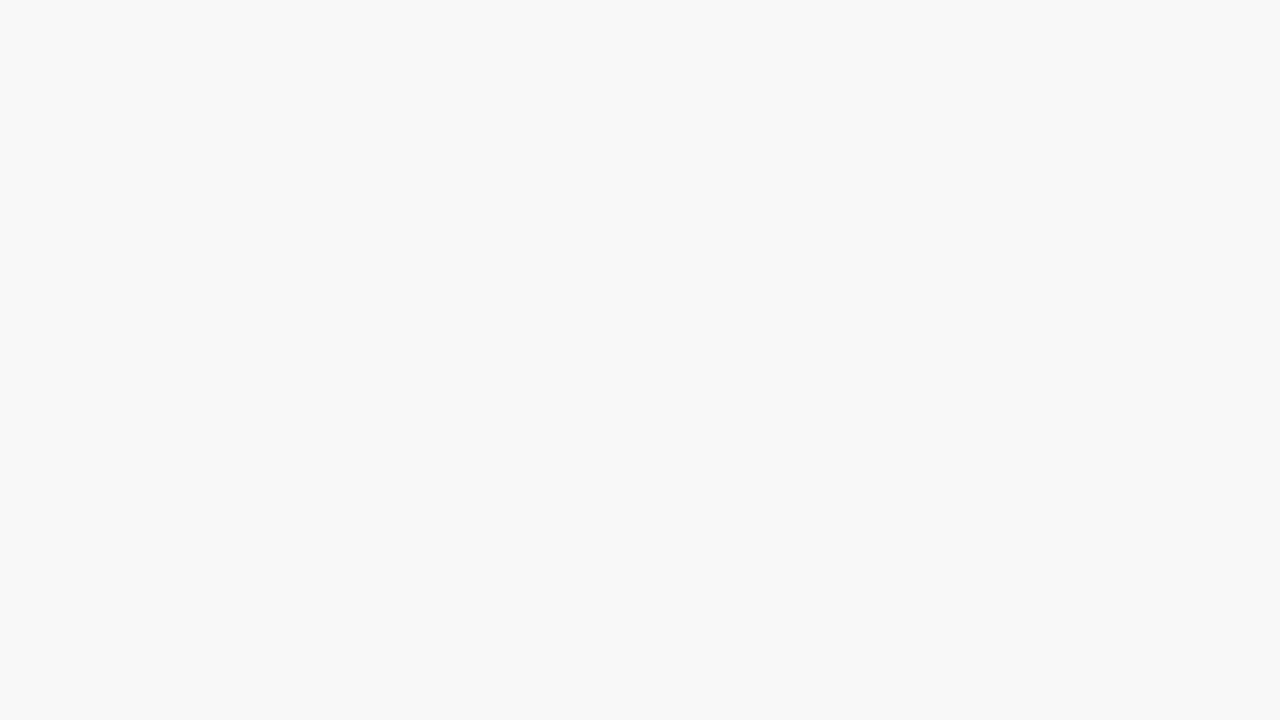 scroll, scrollTop: 0, scrollLeft: 0, axis: both 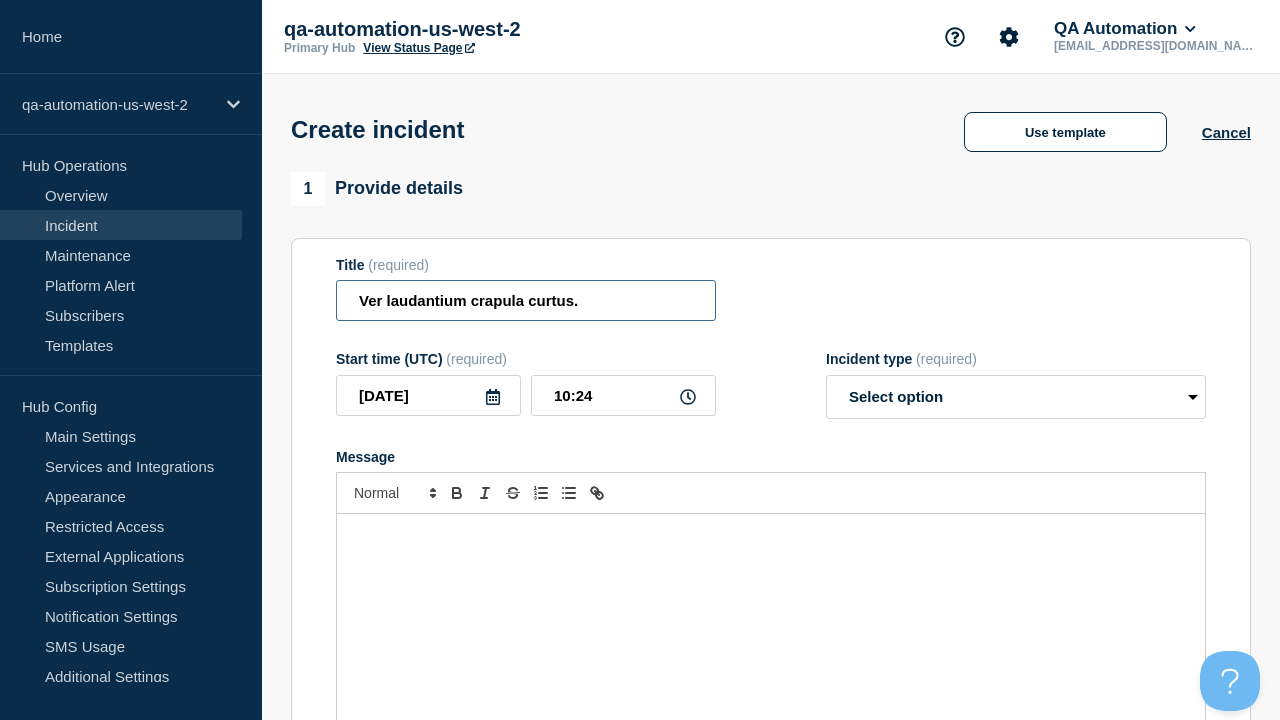 type on "Ver laudantium crapula curtus." 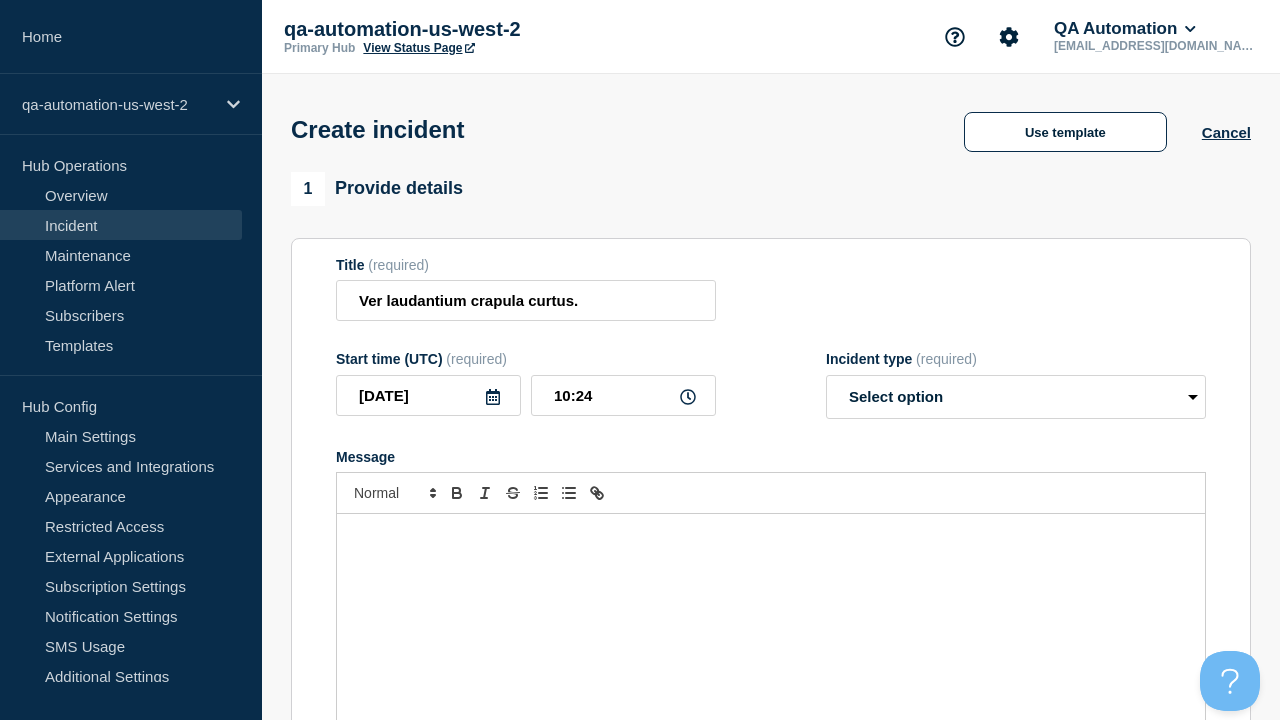 click at bounding box center (771, 634) 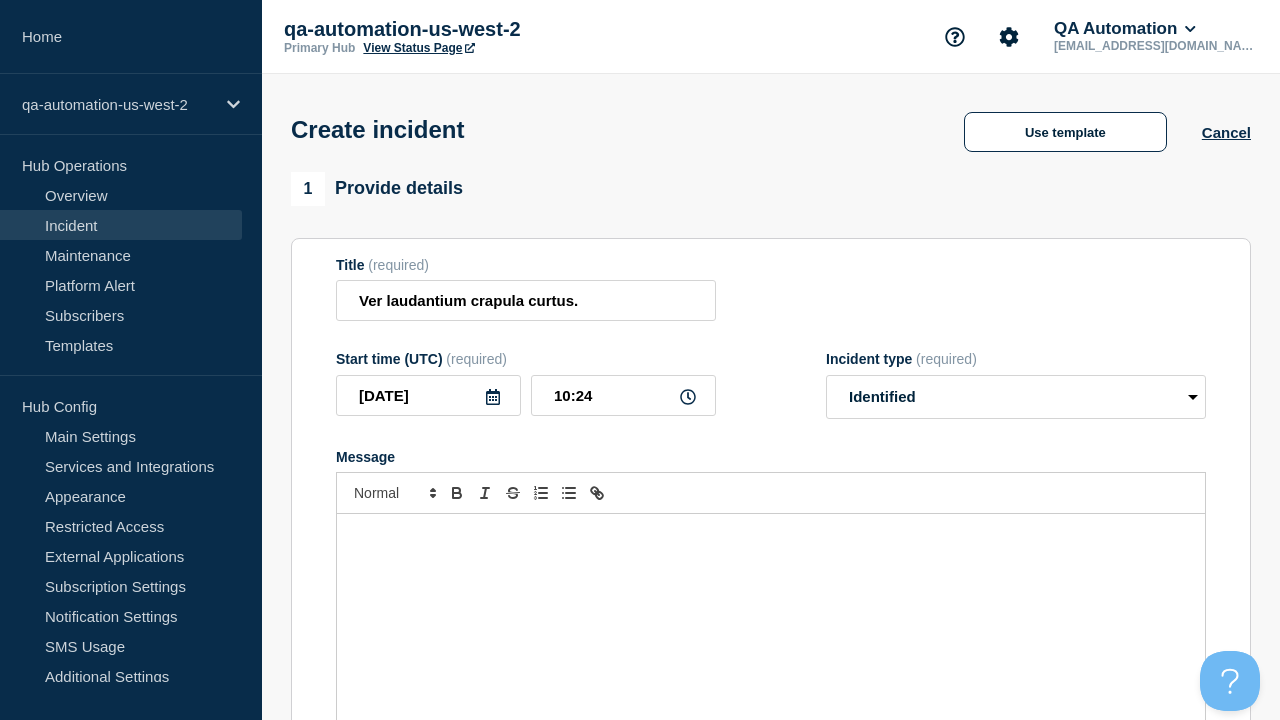 click on "Select Services" at bounding box center [770, 974] 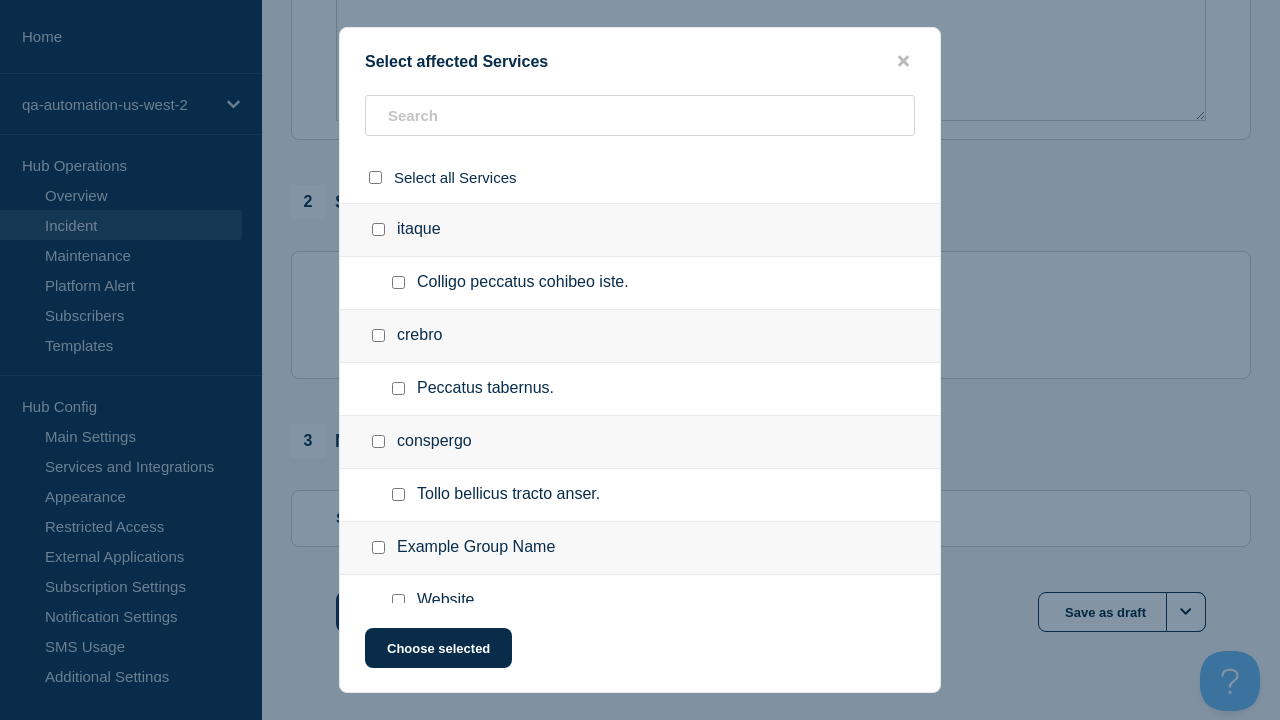 click at bounding box center (398, 653) 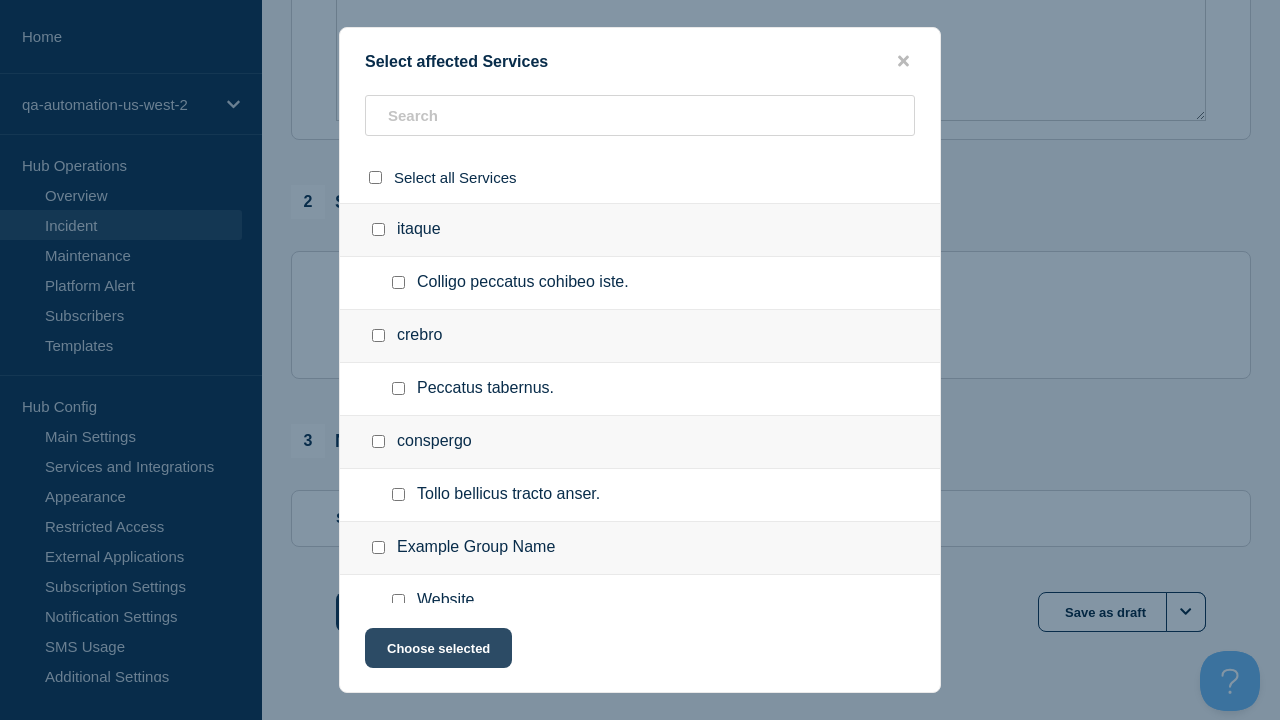 checkbox on "true" 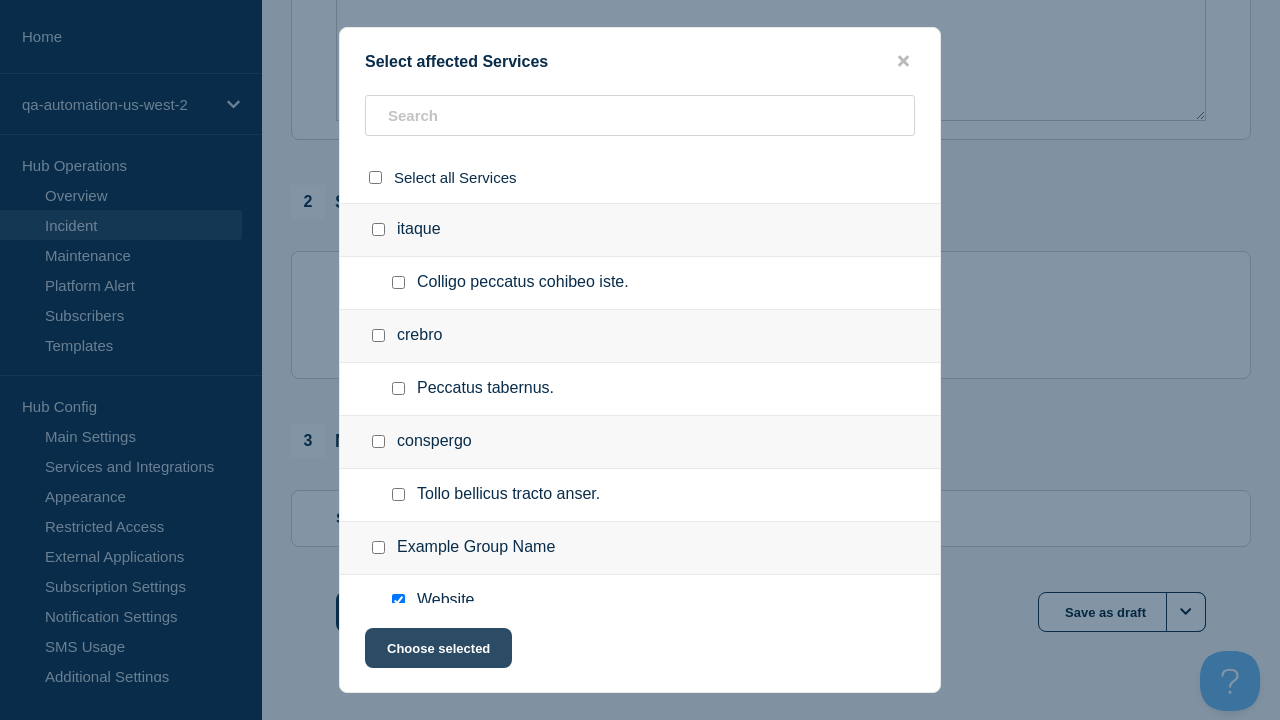 checkbox on "true" 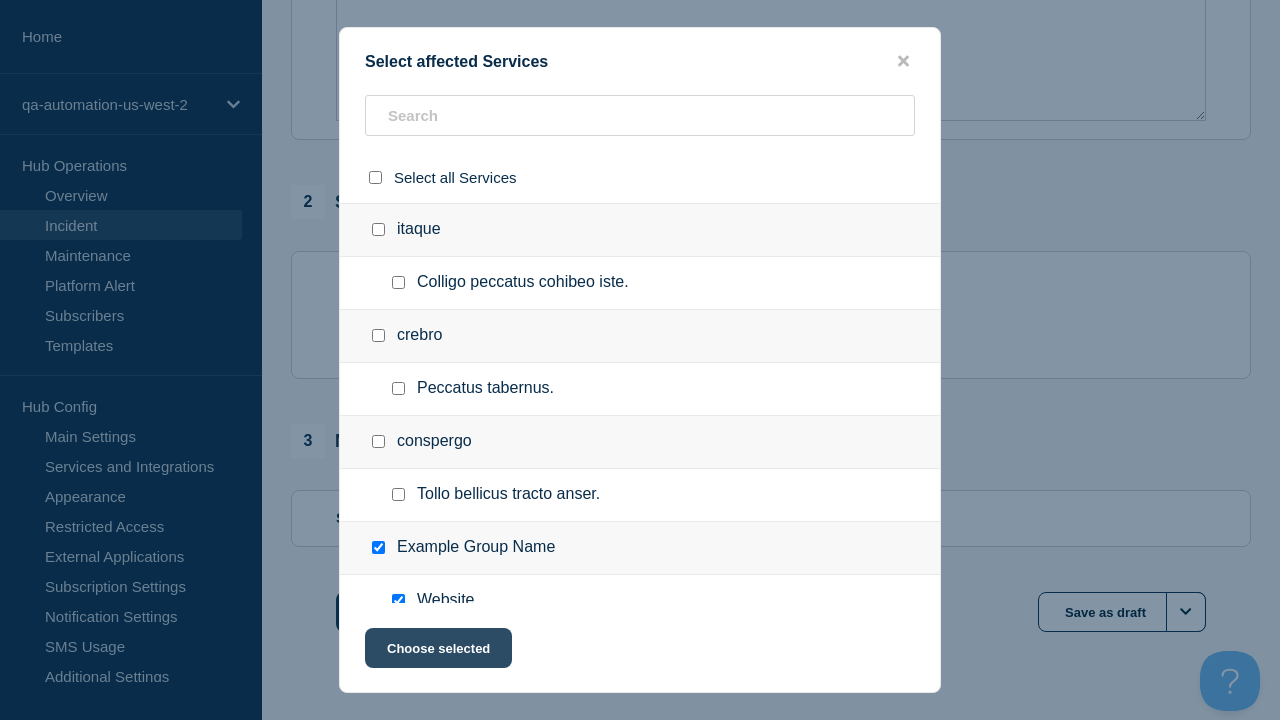 click on "Choose selected" 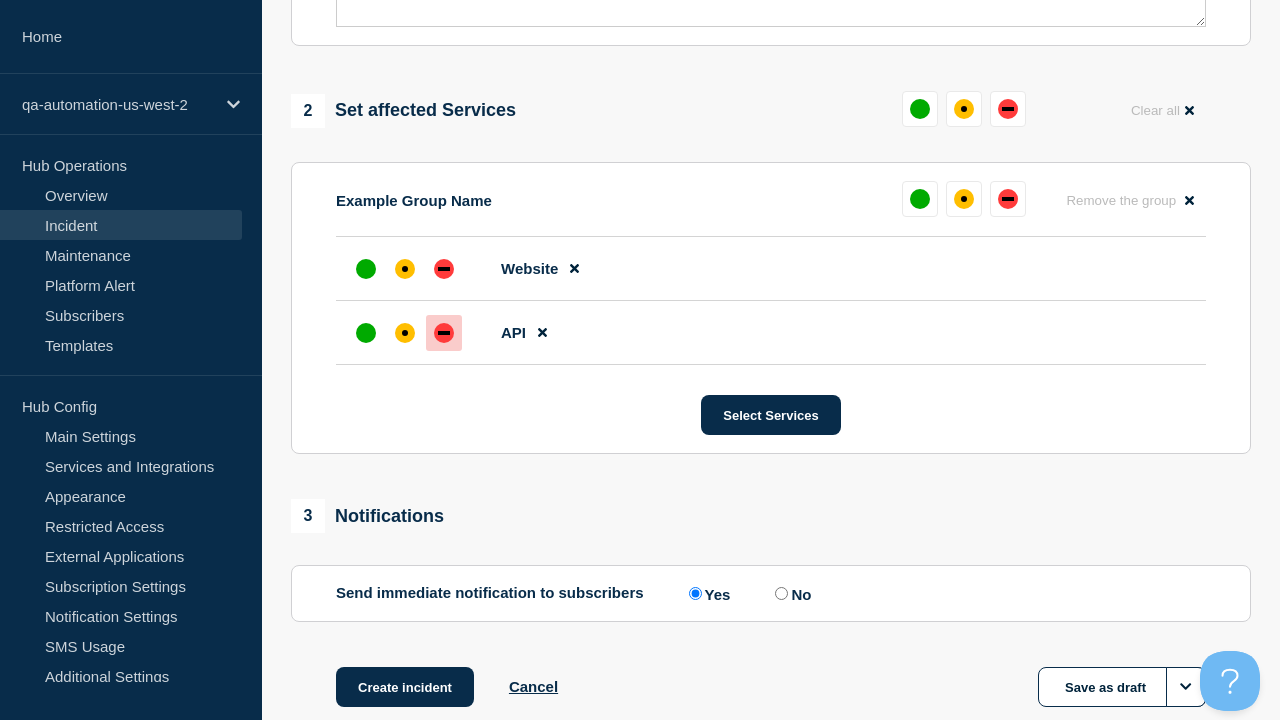 click at bounding box center (444, 333) 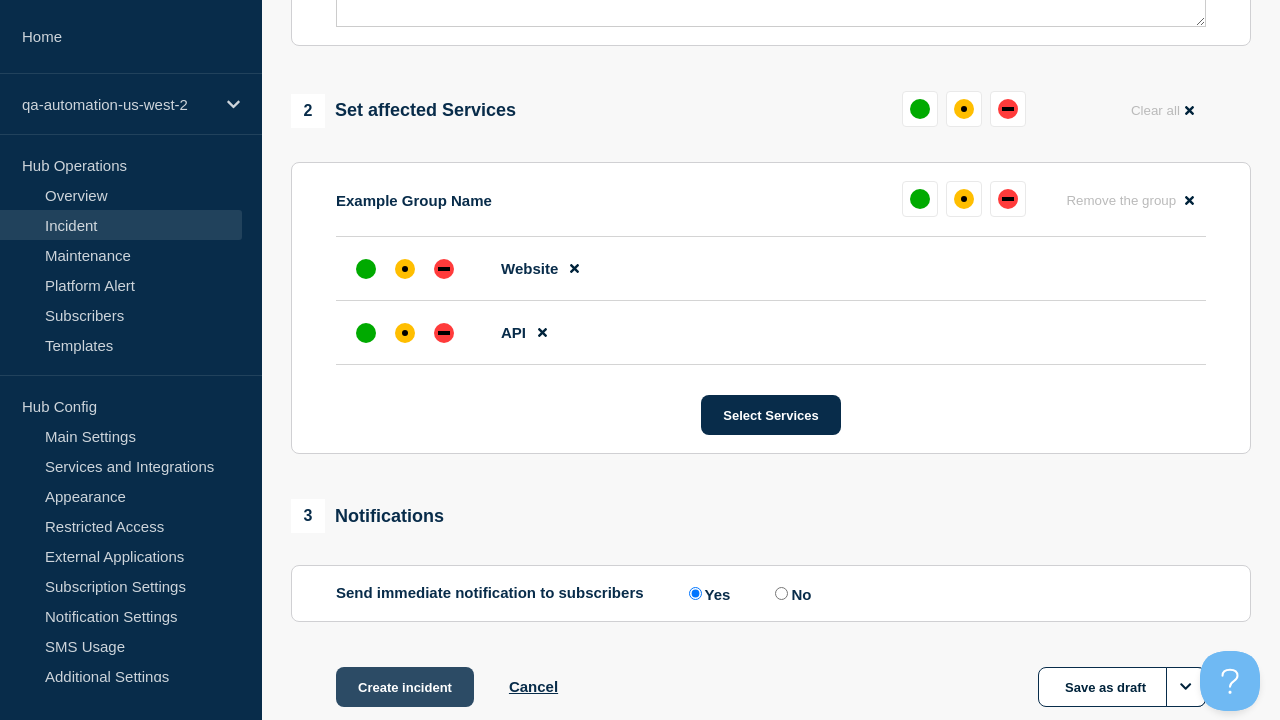 click at bounding box center (405, 269) 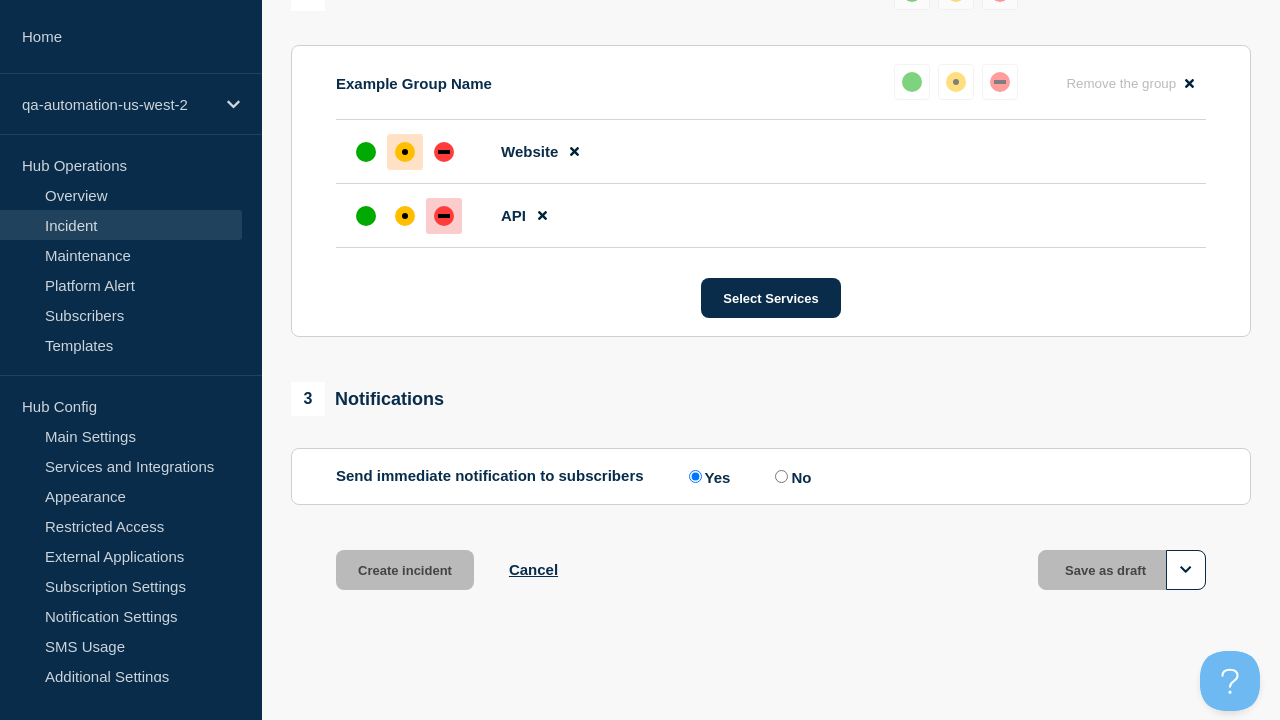 scroll, scrollTop: 919, scrollLeft: 0, axis: vertical 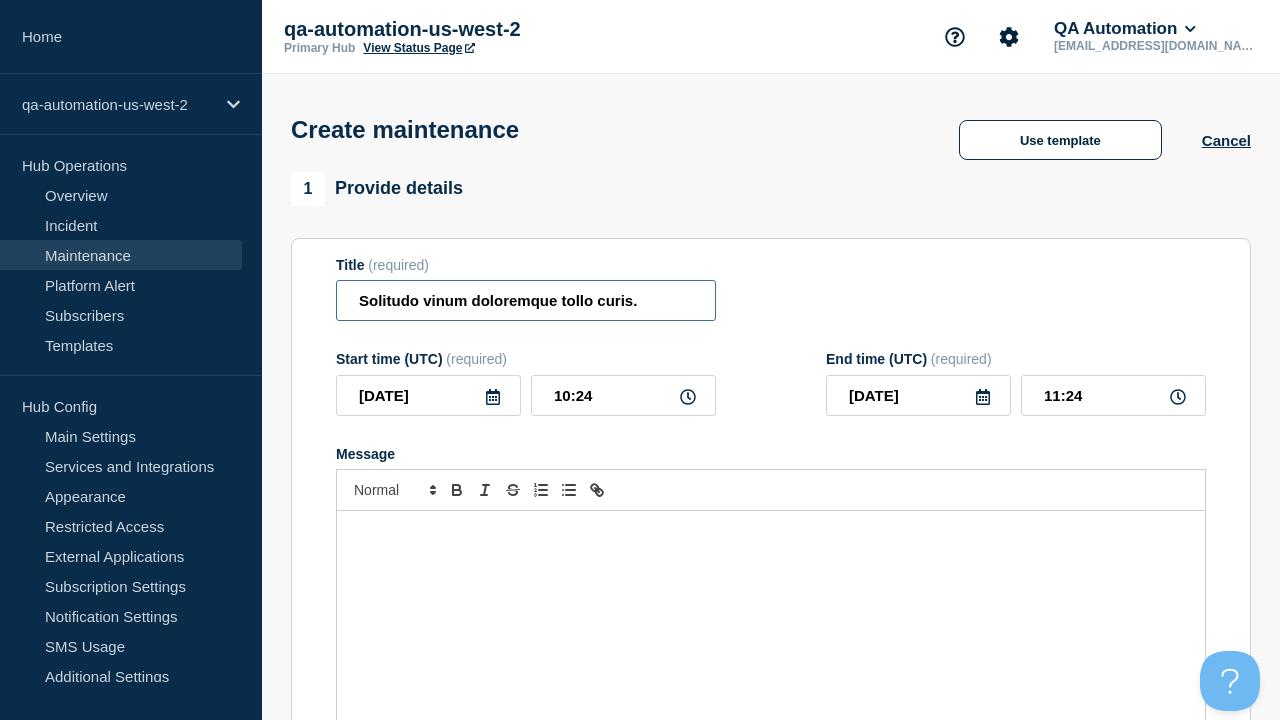 type on "Solitudo vinum doloremque tollo curis." 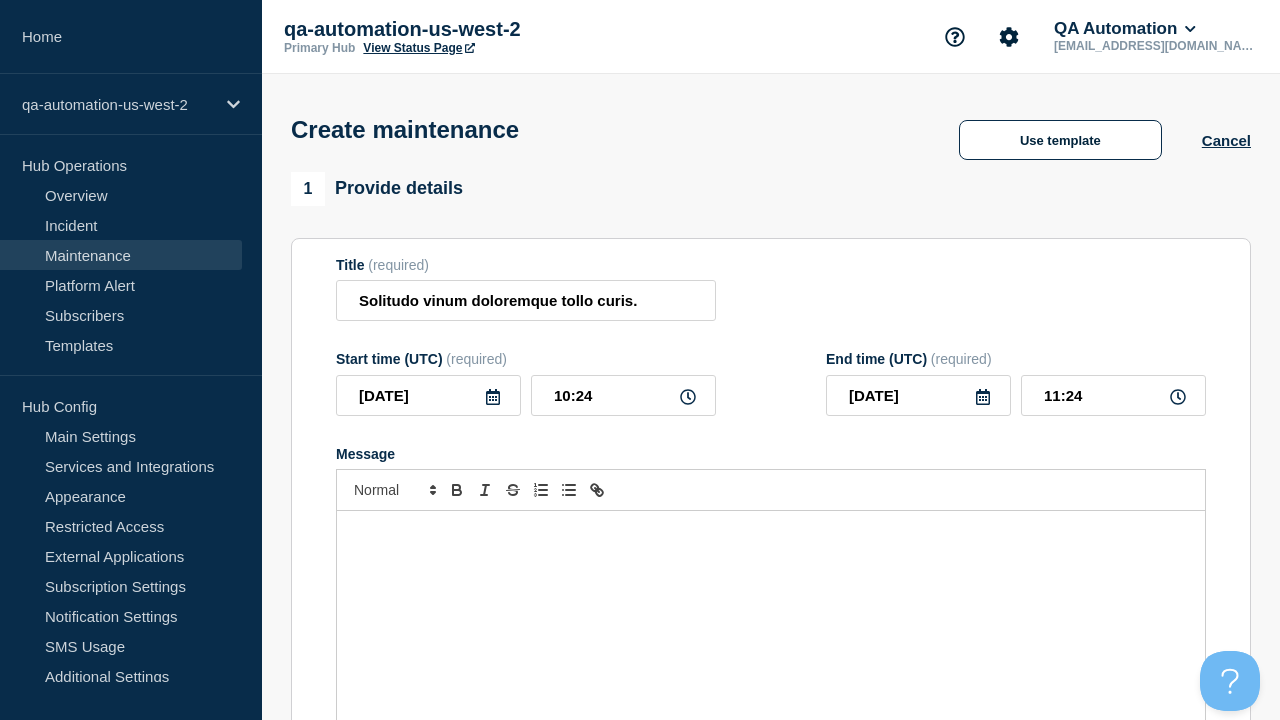 type 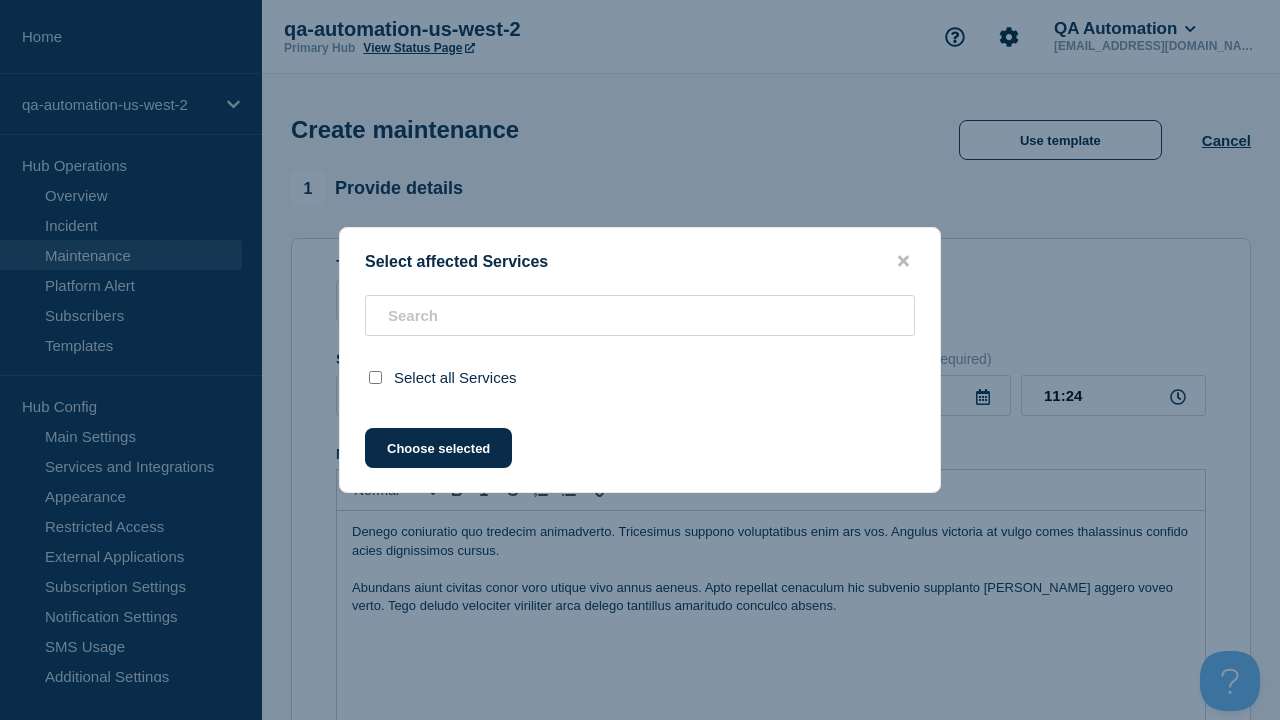 scroll, scrollTop: 845, scrollLeft: 0, axis: vertical 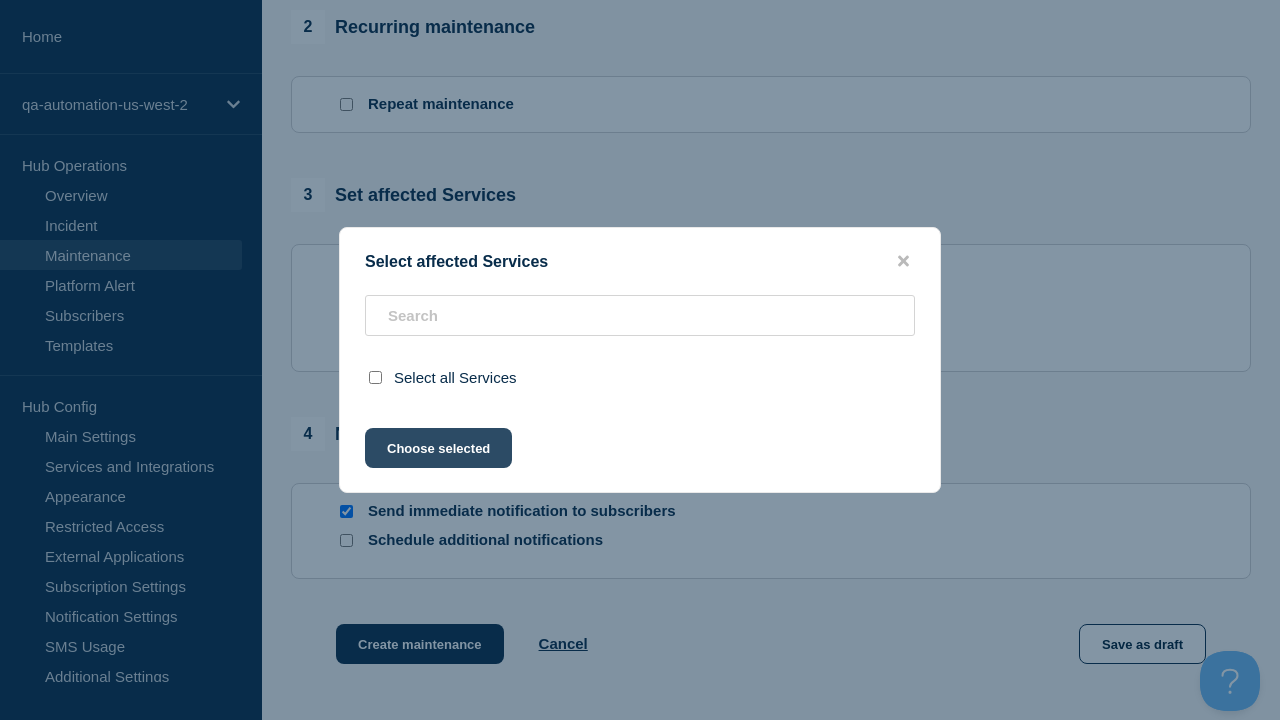 click on "Choose selected" 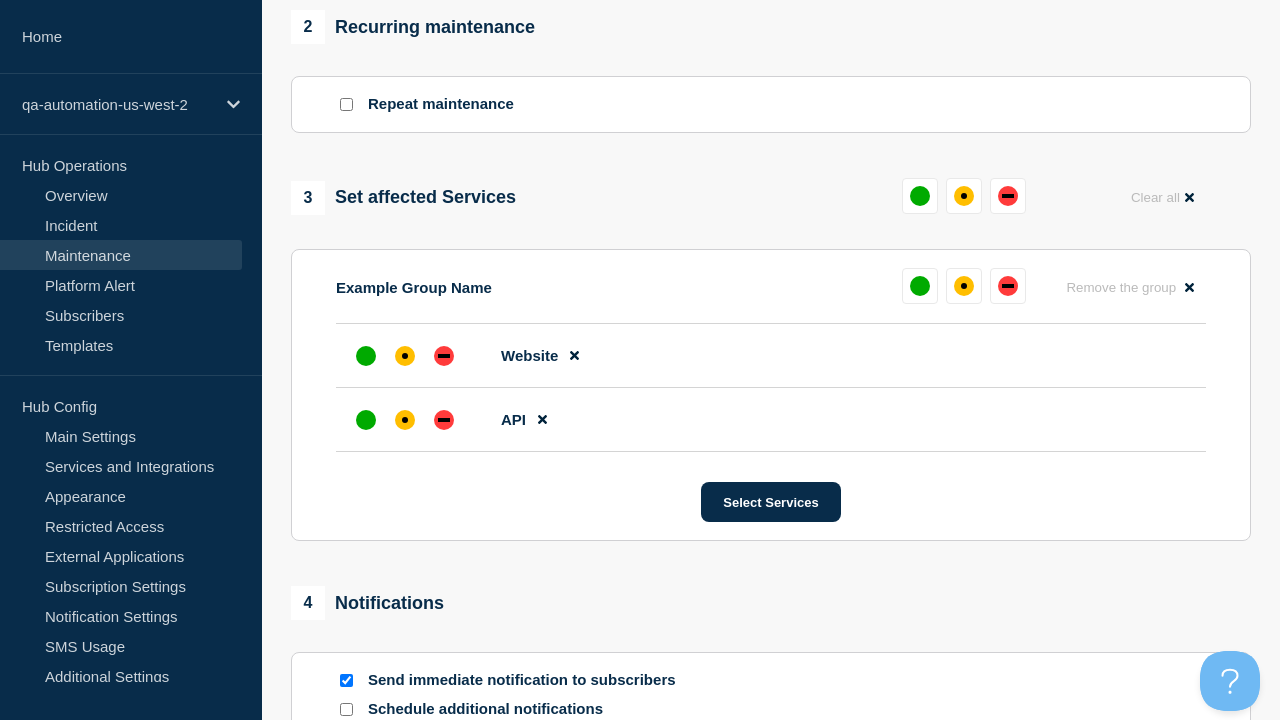 scroll, scrollTop: 96, scrollLeft: 0, axis: vertical 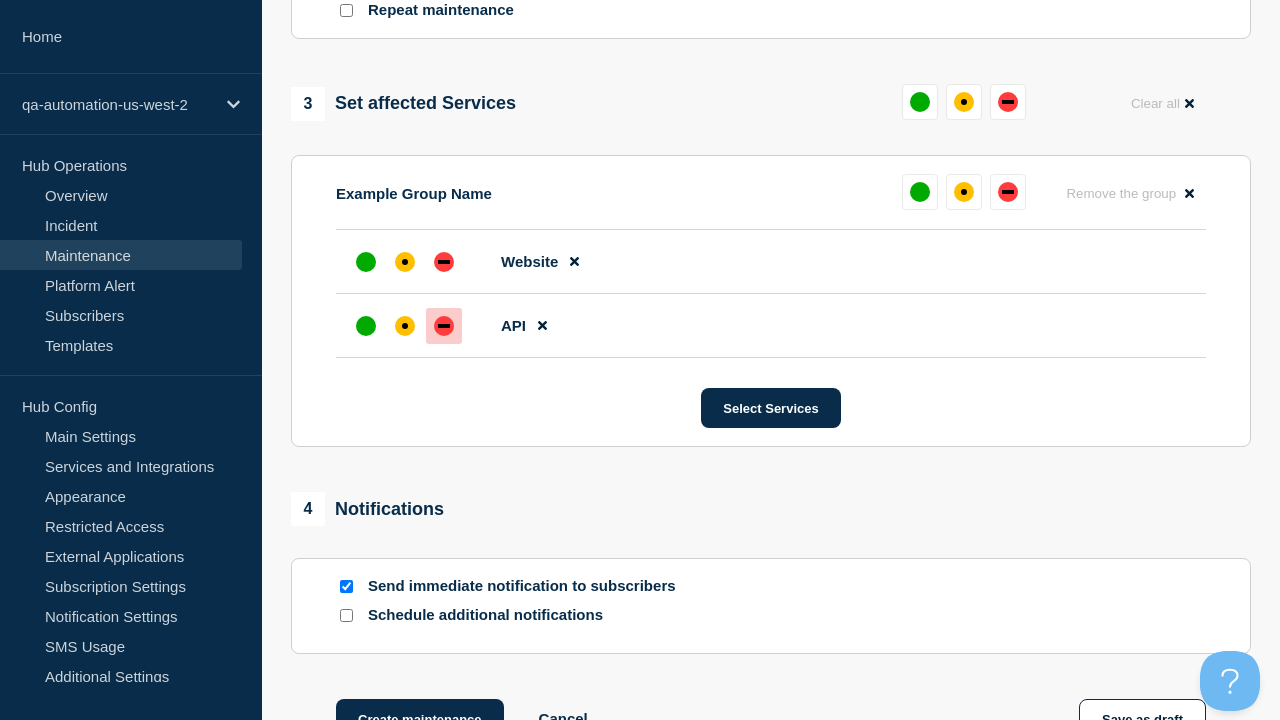 click at bounding box center (444, 326) 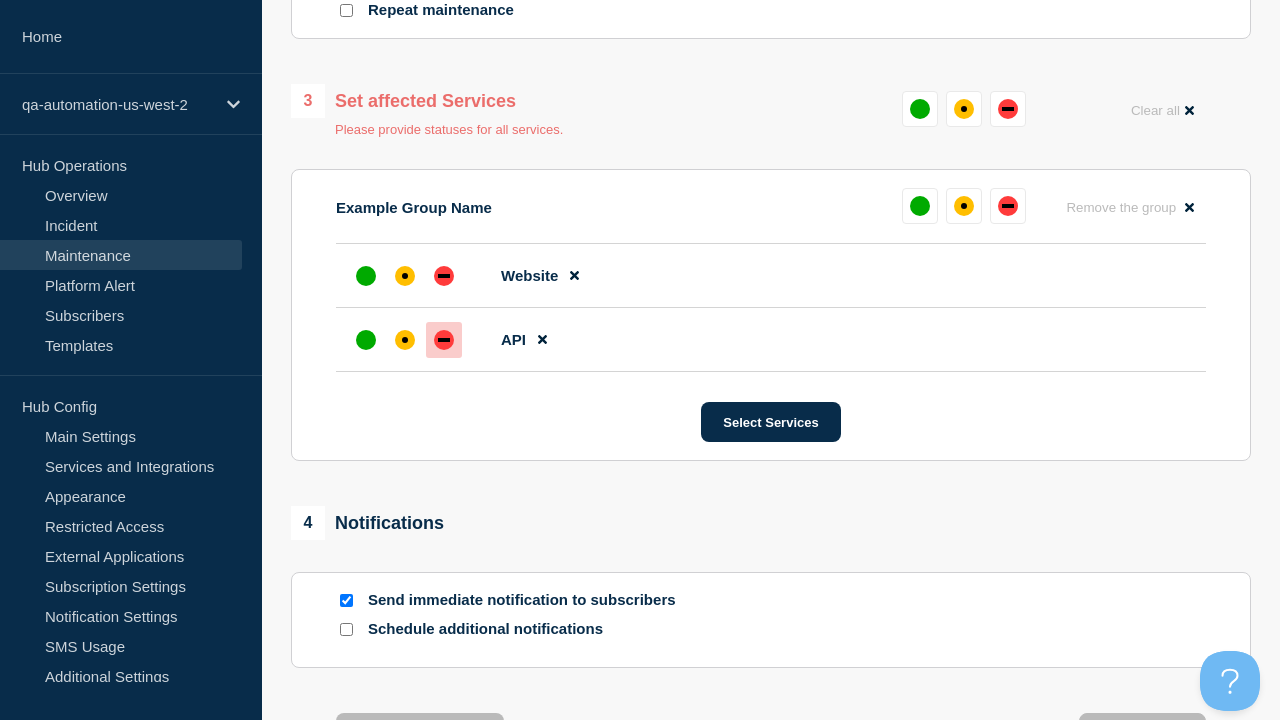 click at bounding box center (405, 276) 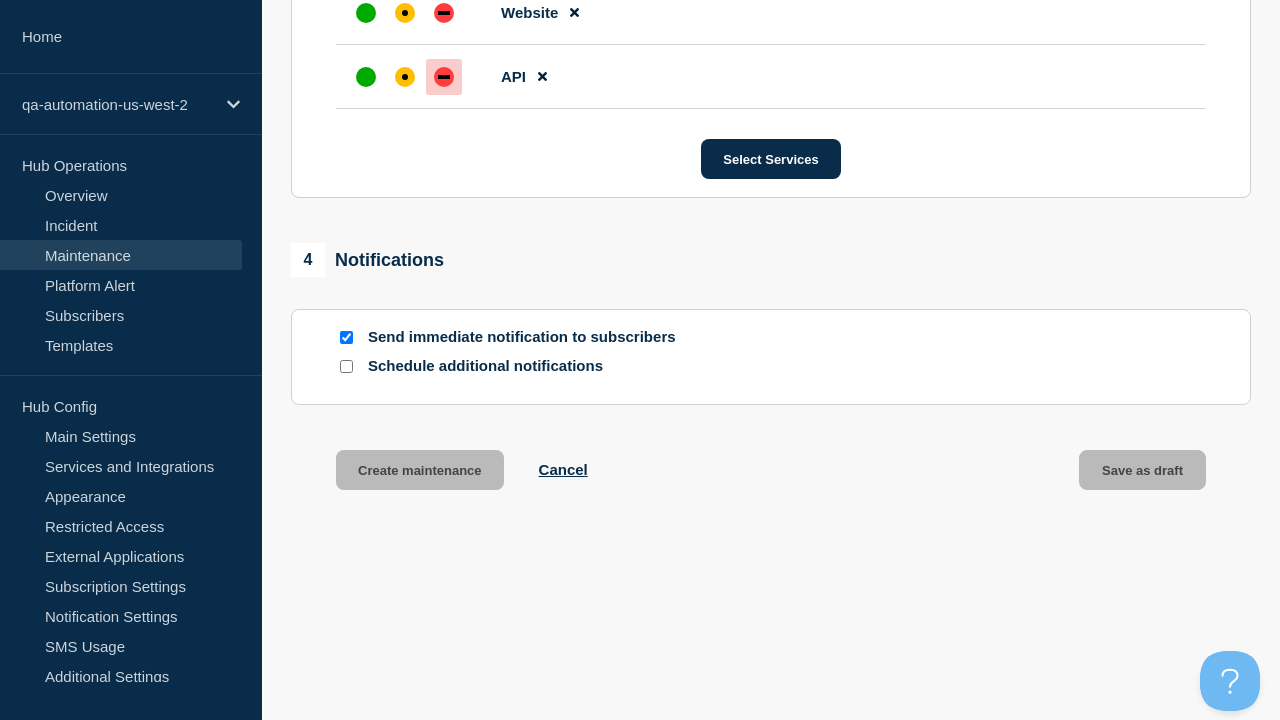 click on "Create maintenance" at bounding box center [420, 470] 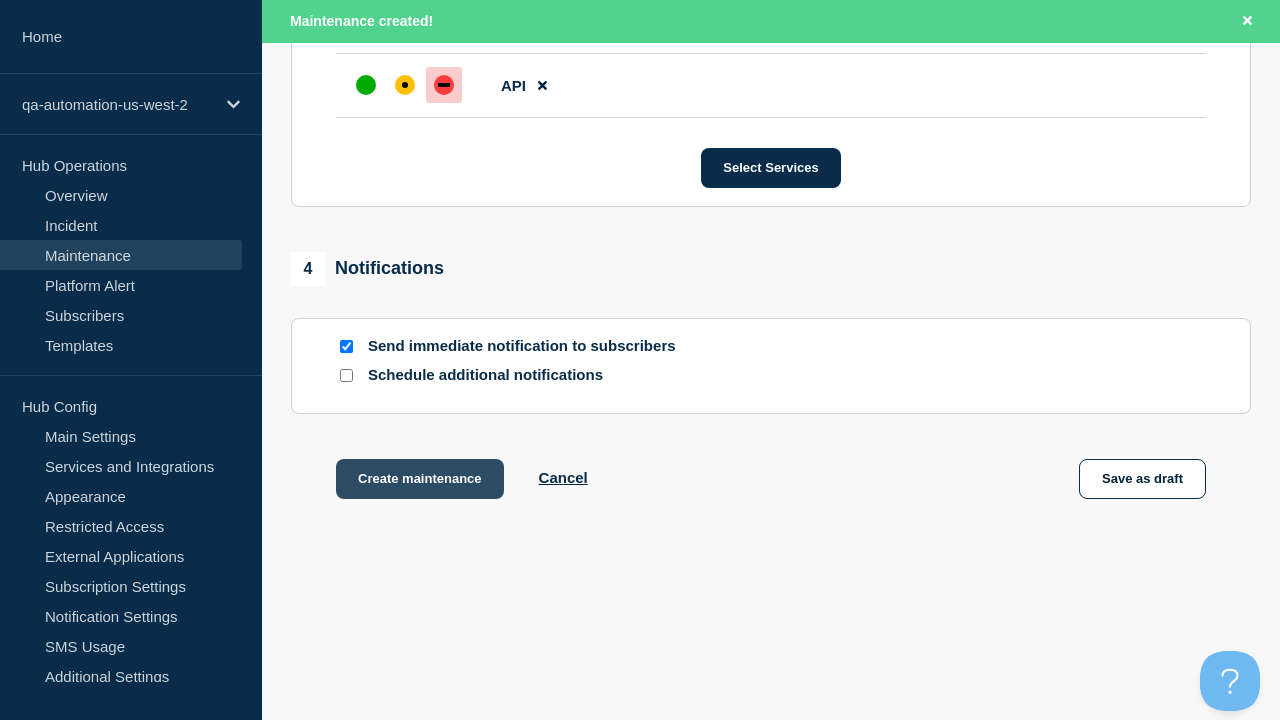 scroll, scrollTop: 1265, scrollLeft: 0, axis: vertical 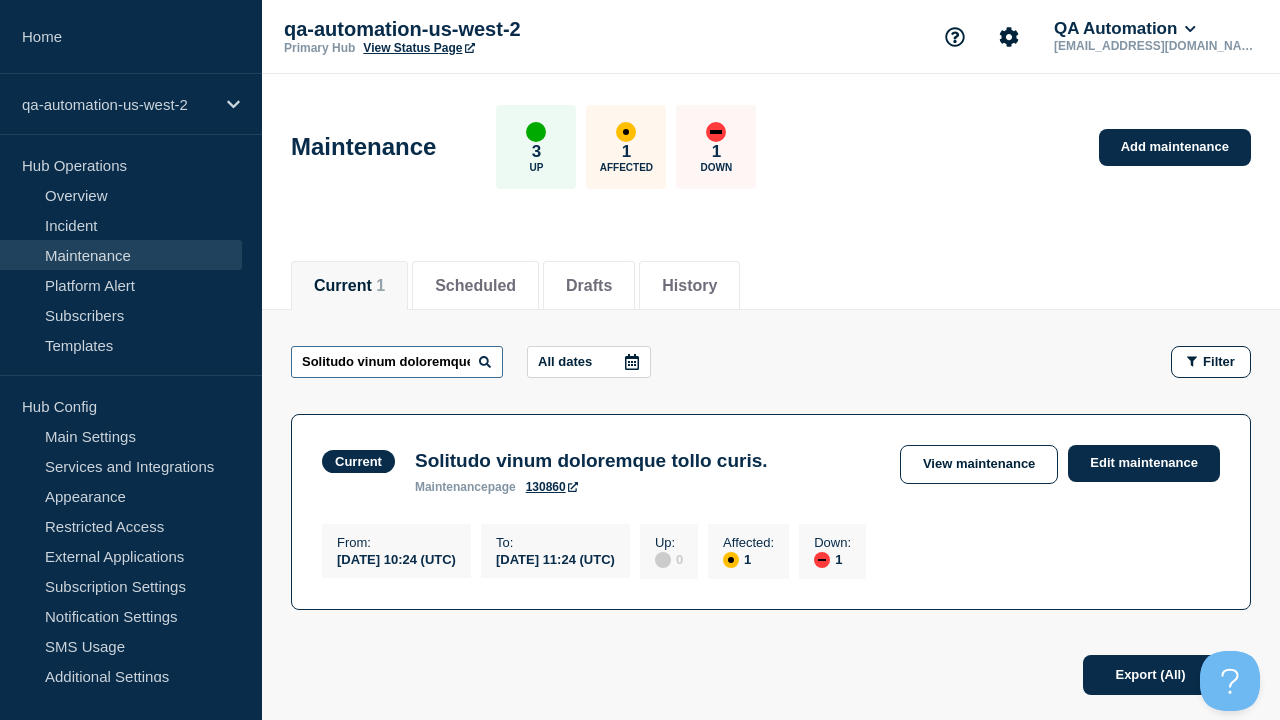 type on "Solitudo vinum doloremque tollo curis." 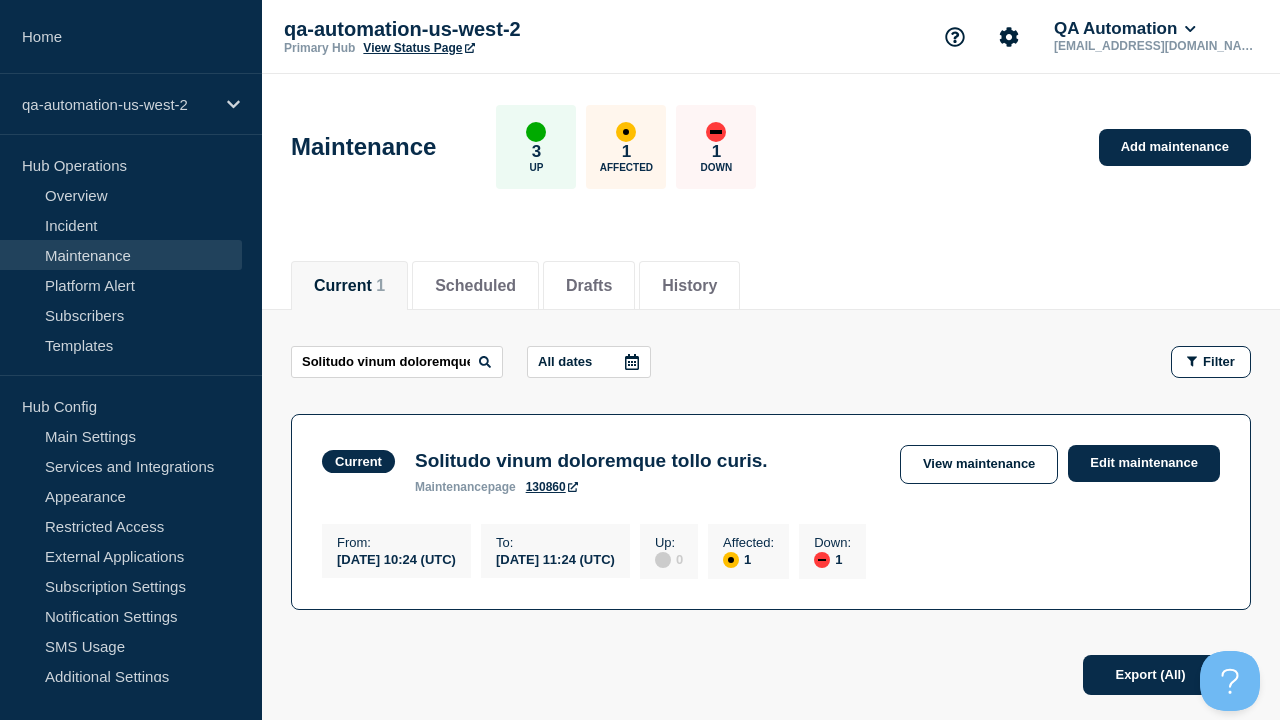 scroll, scrollTop: 0, scrollLeft: 0, axis: both 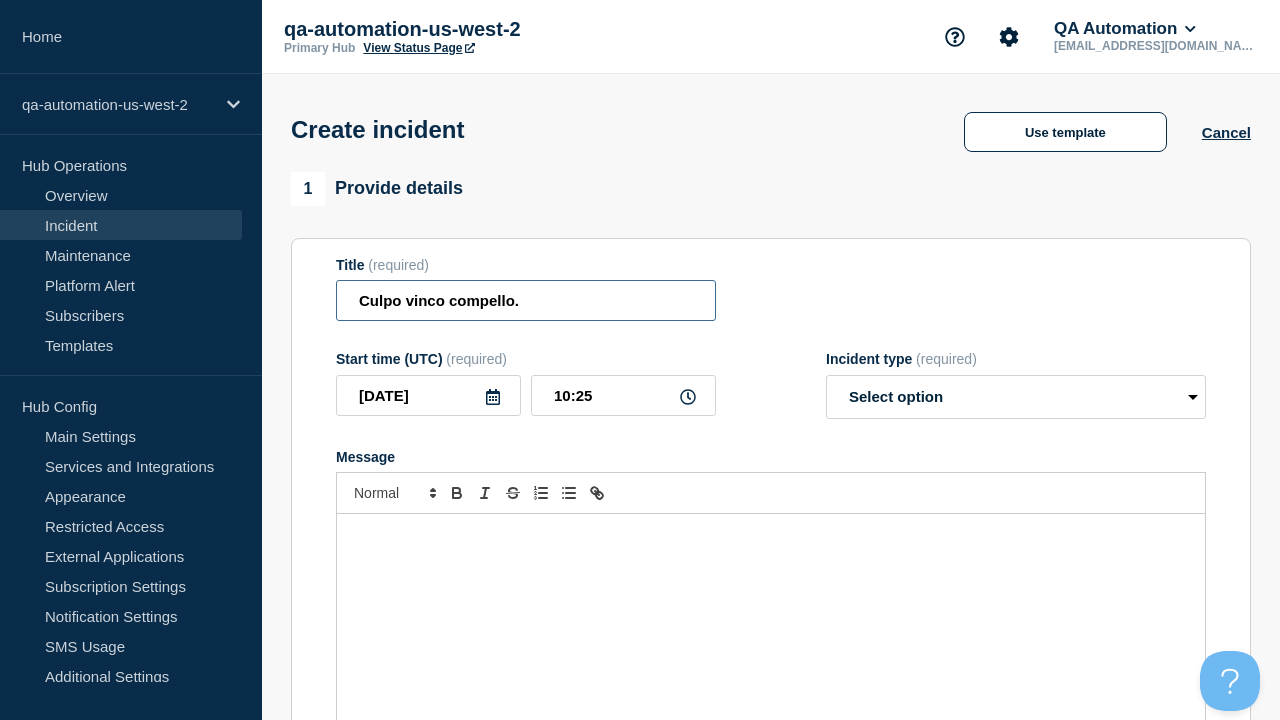 type on "Culpo vinco compello." 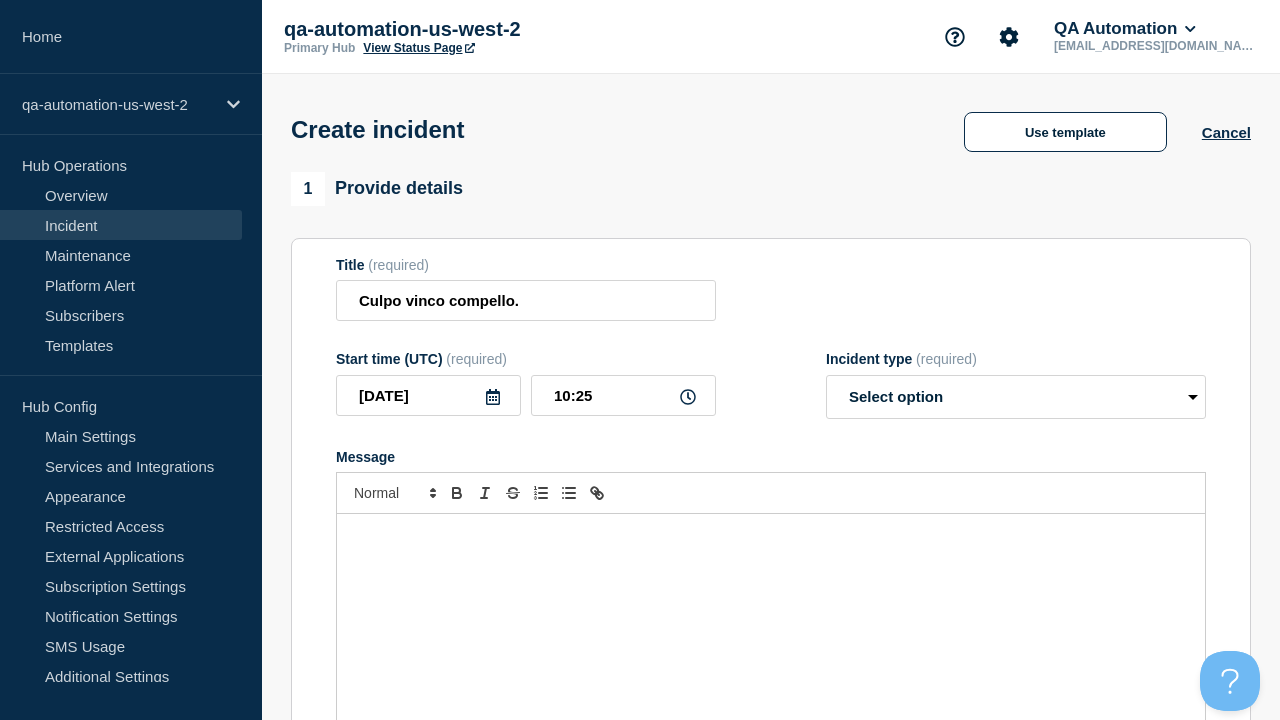 click at bounding box center [771, 634] 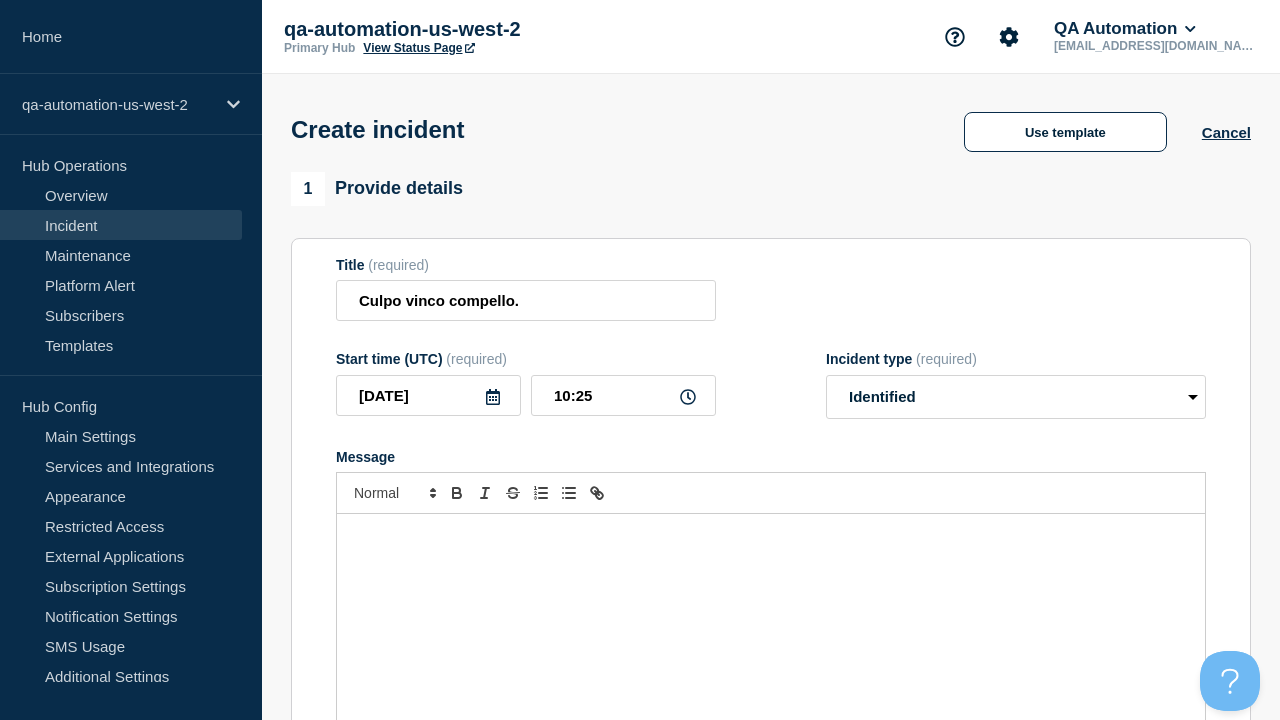 scroll, scrollTop: 634, scrollLeft: 0, axis: vertical 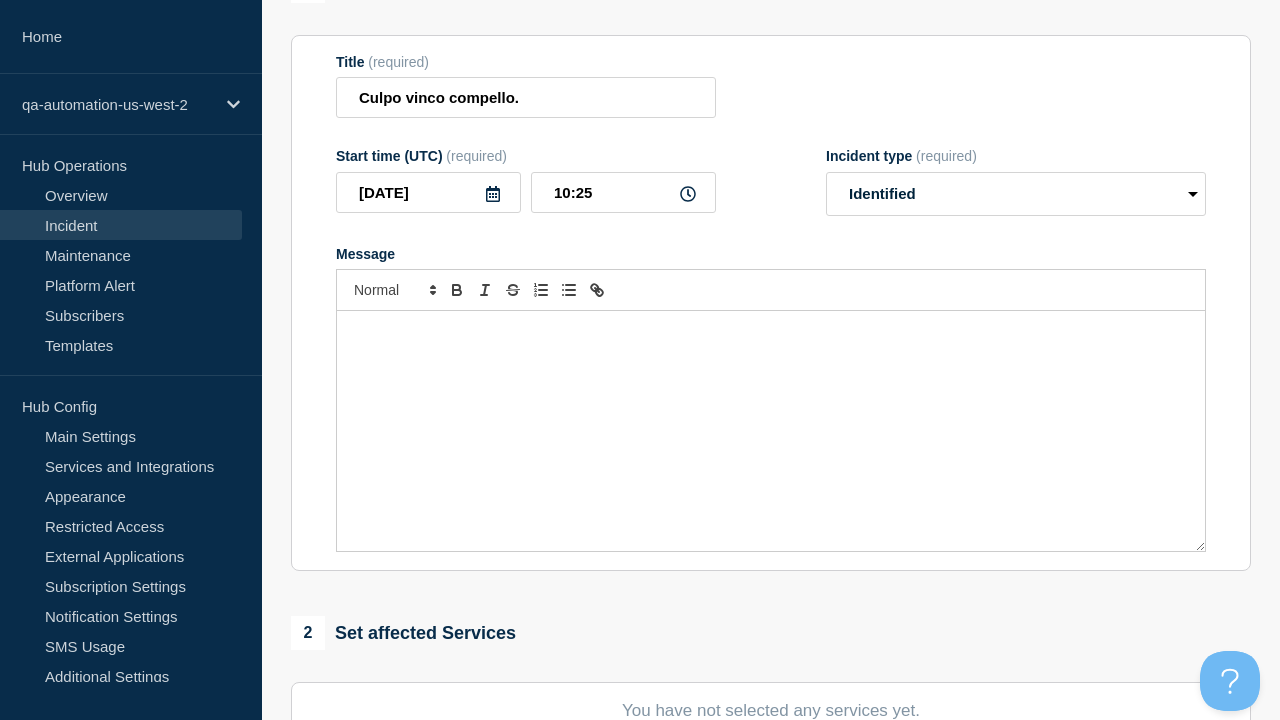 click on "Select Services" at bounding box center [770, 771] 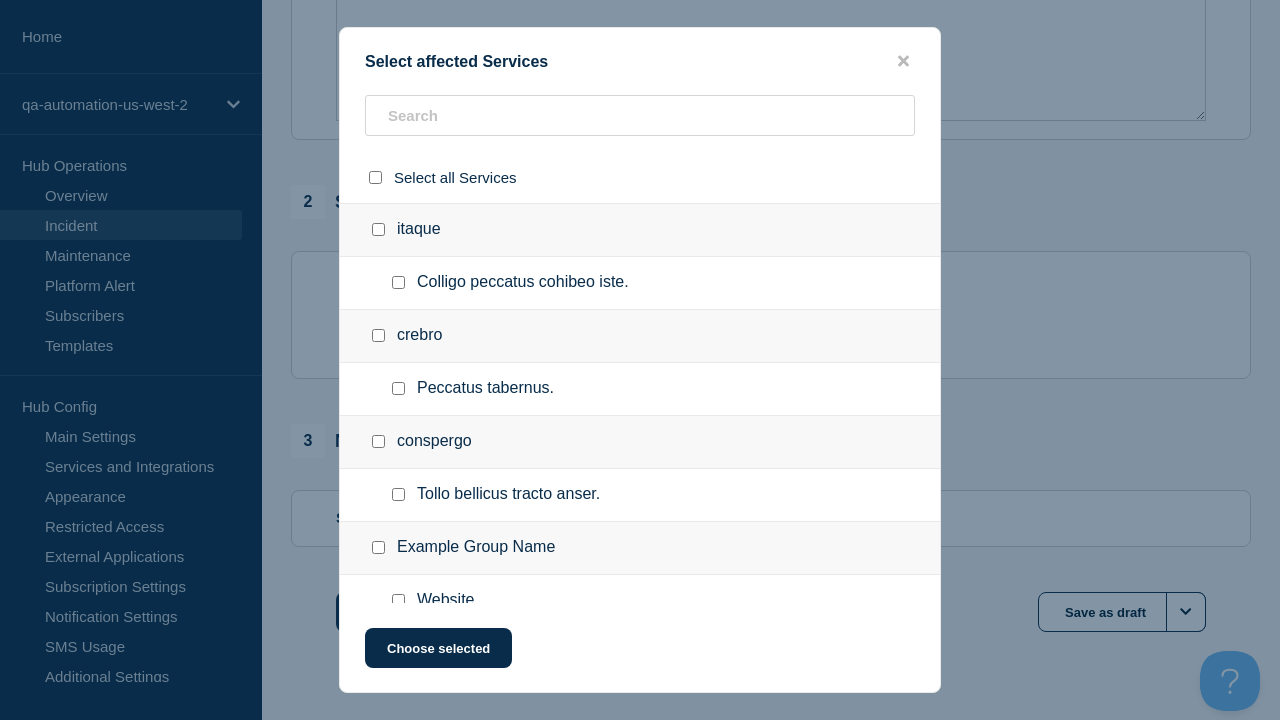 click at bounding box center [398, 653] 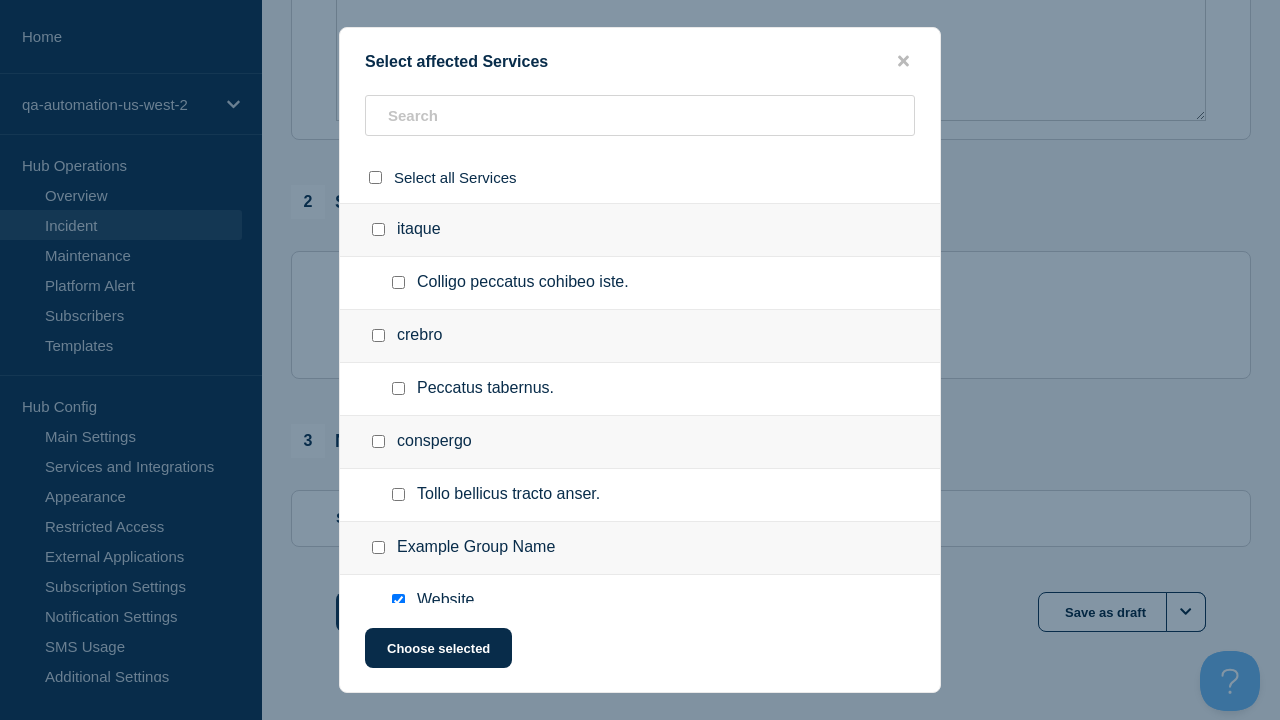 checkbox on "true" 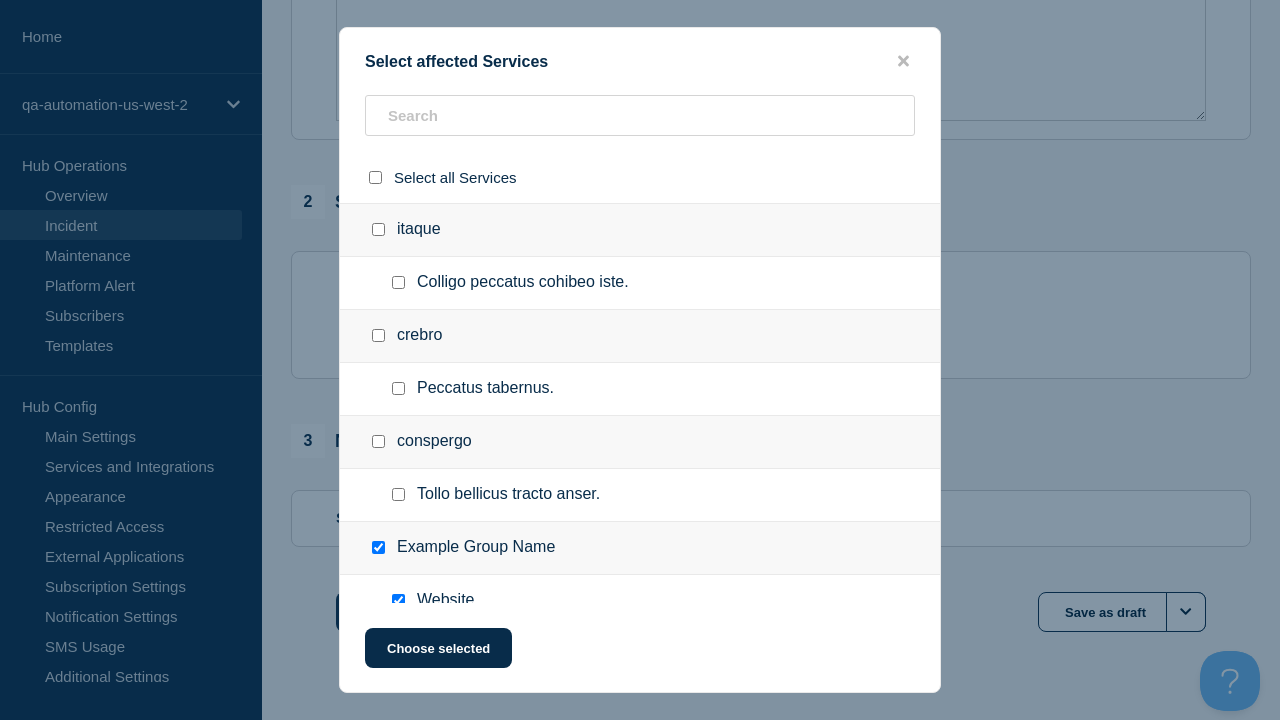 click on "Choose selected" 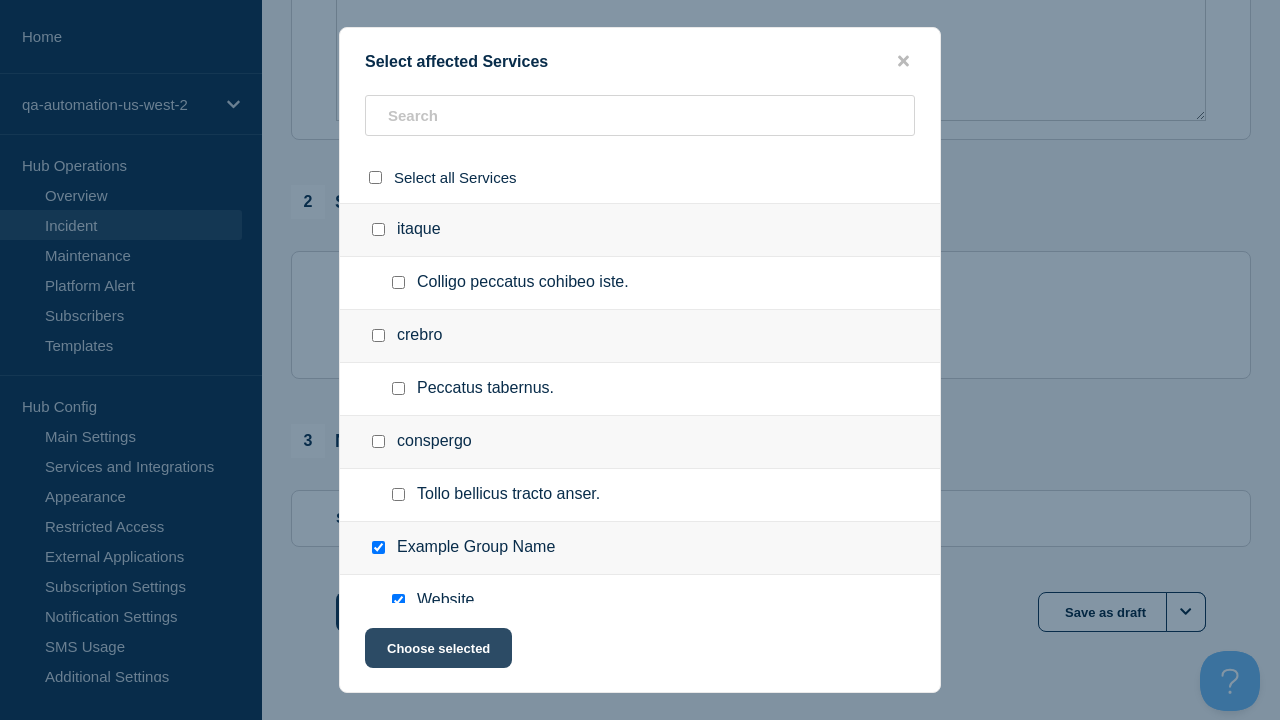 scroll, scrollTop: 96, scrollLeft: 0, axis: vertical 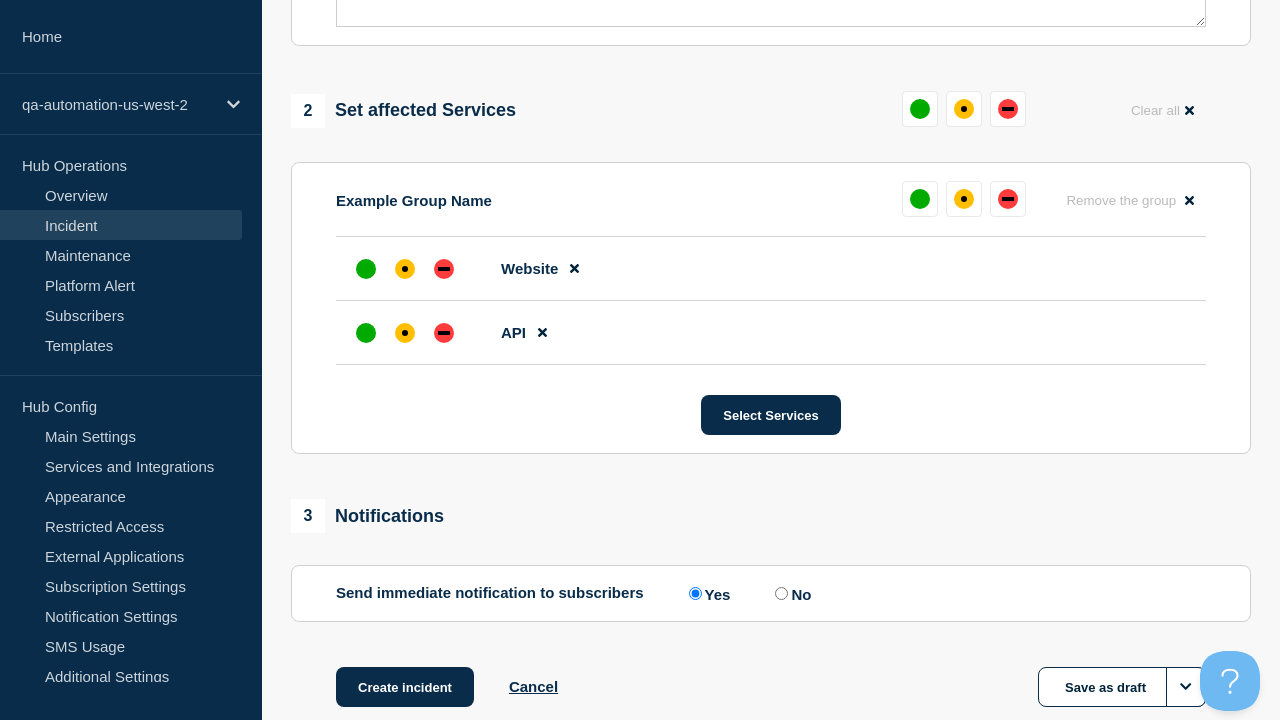 click at bounding box center (444, 333) 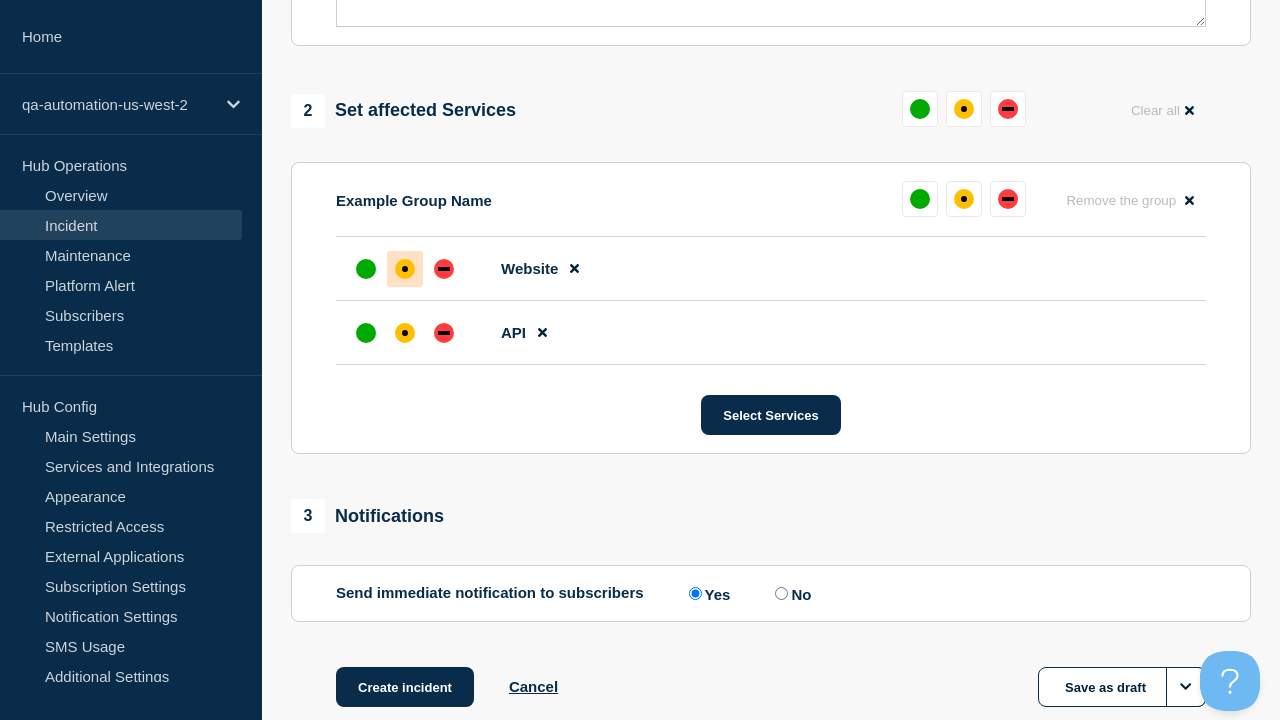 click at bounding box center [405, 269] 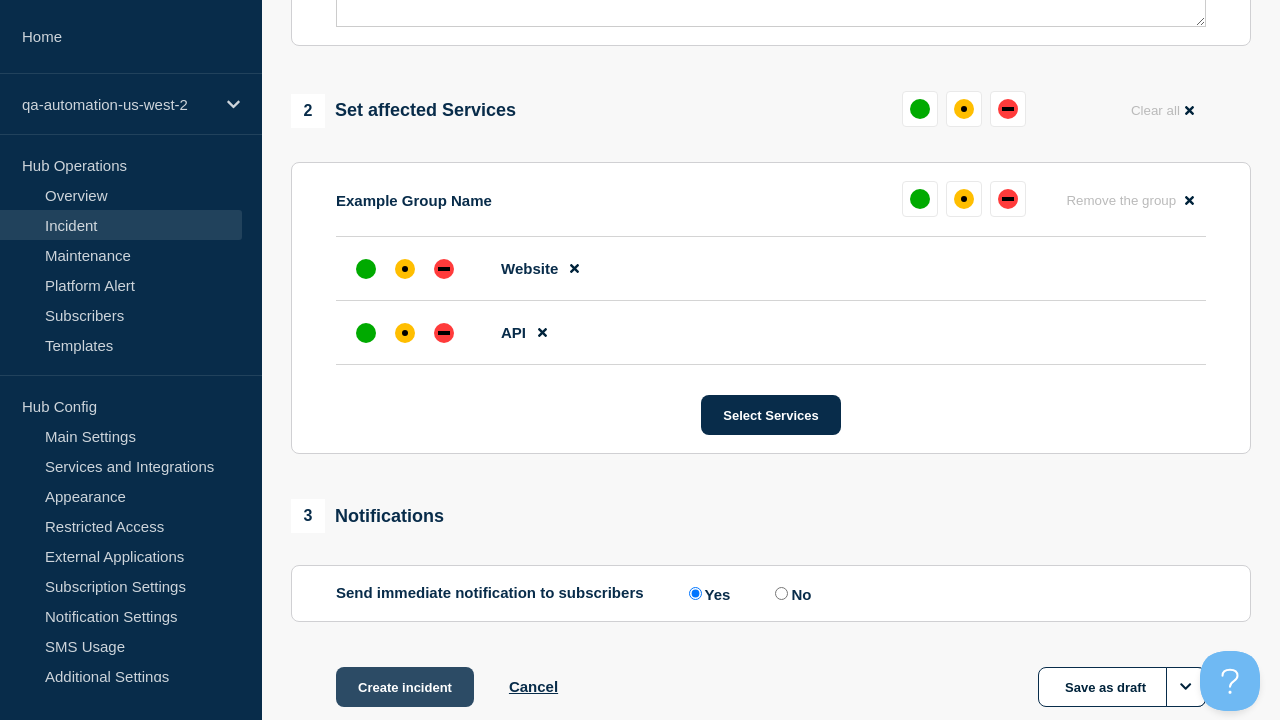 click on "Create incident" at bounding box center [405, 687] 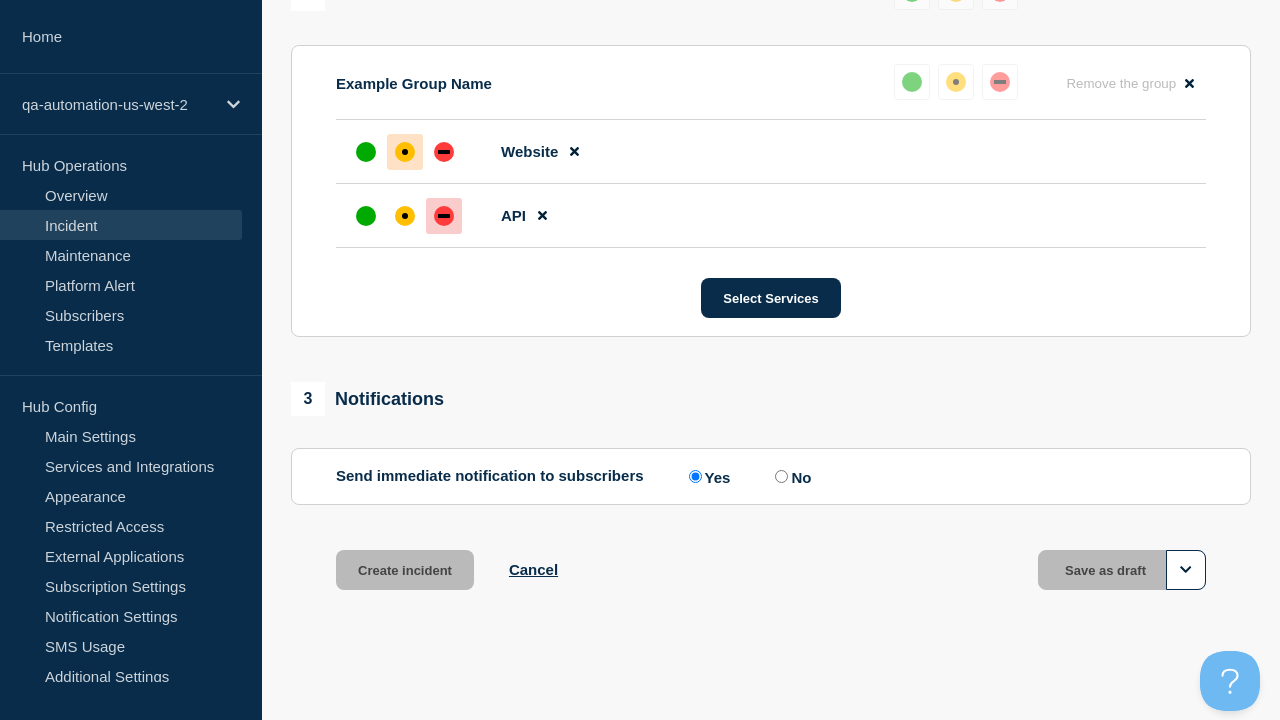 scroll, scrollTop: 919, scrollLeft: 0, axis: vertical 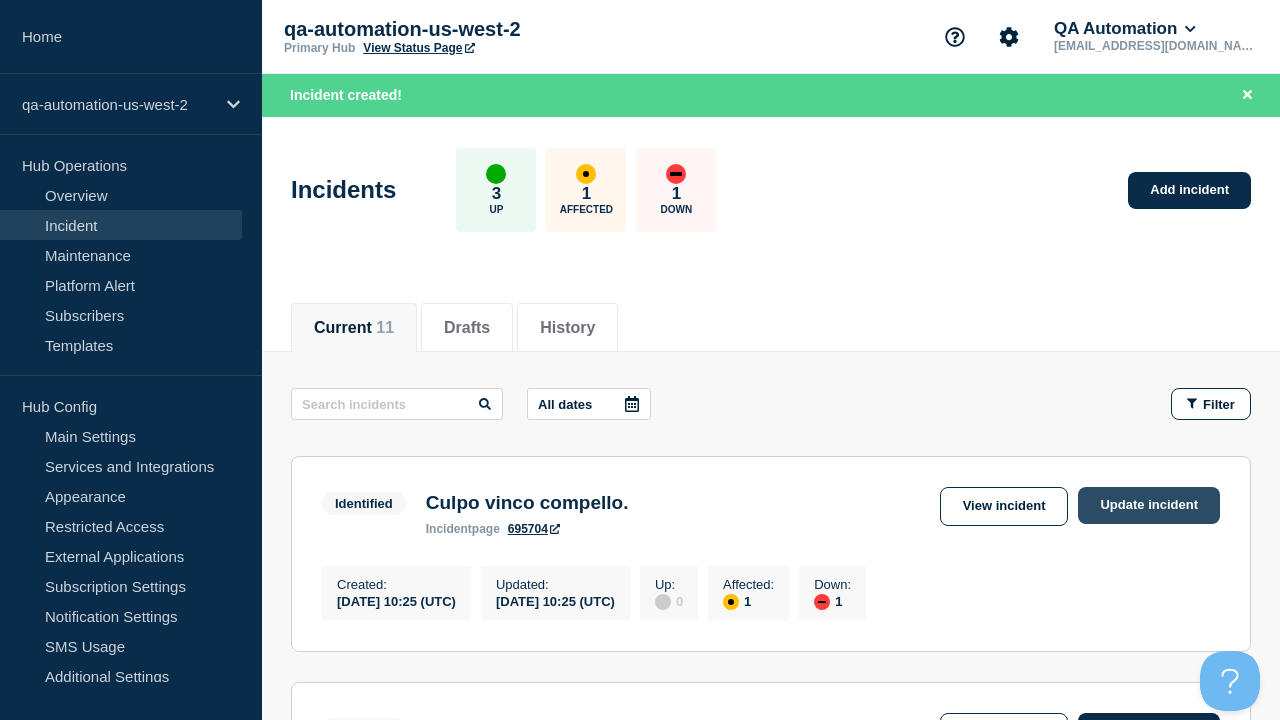 click on "Update incident" at bounding box center (1149, 505) 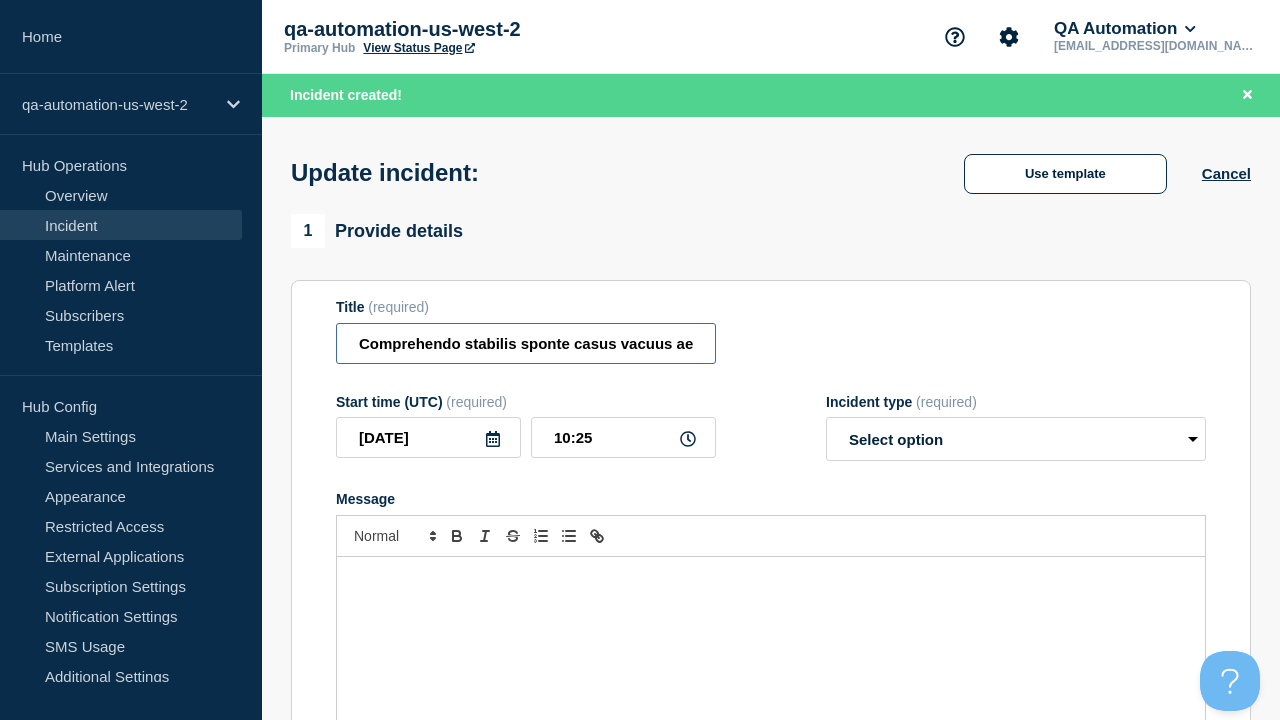 type on "Comprehendo stabilis sponte casus vacuus aeneus autem cupiditas audentia." 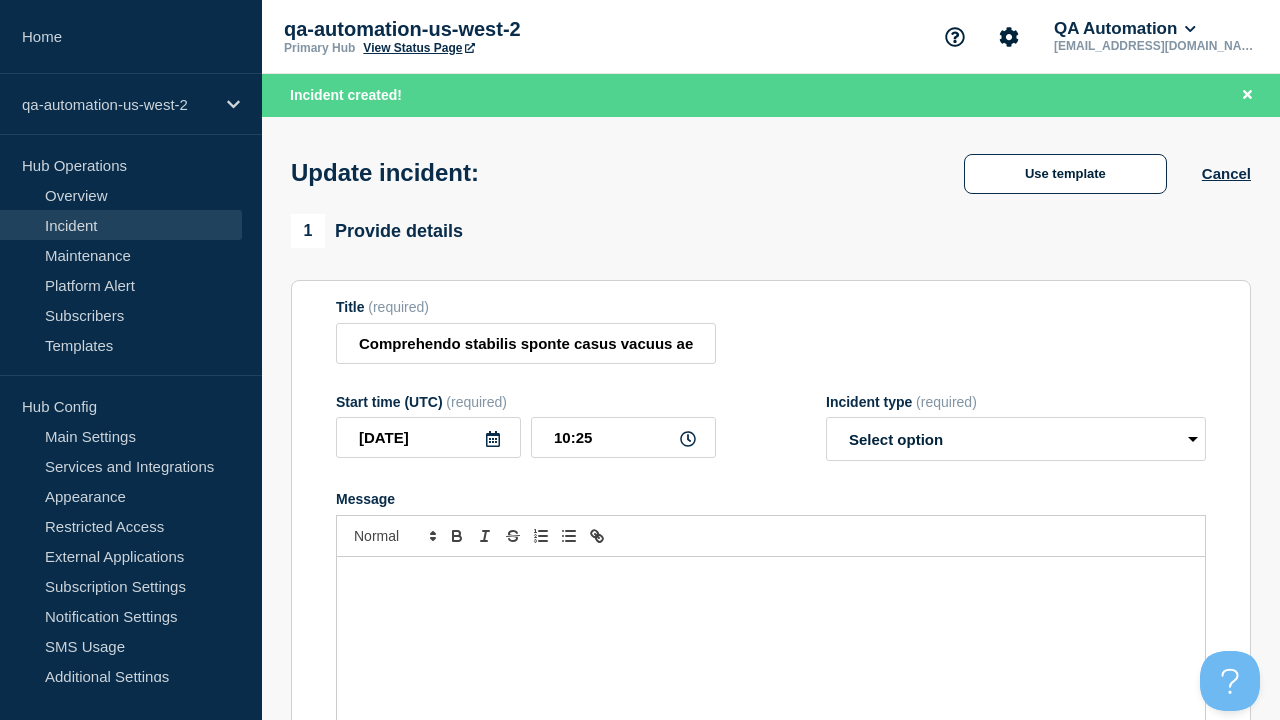 click at bounding box center (771, 677) 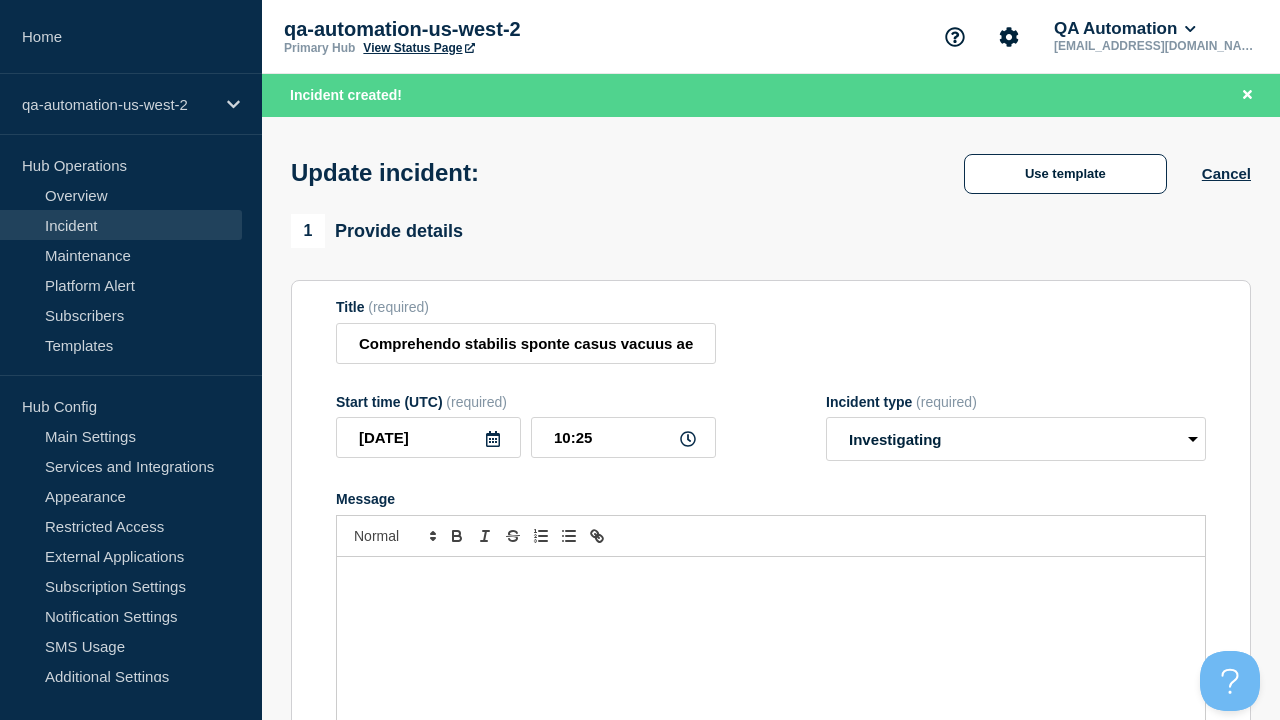 scroll, scrollTop: 0, scrollLeft: 0, axis: both 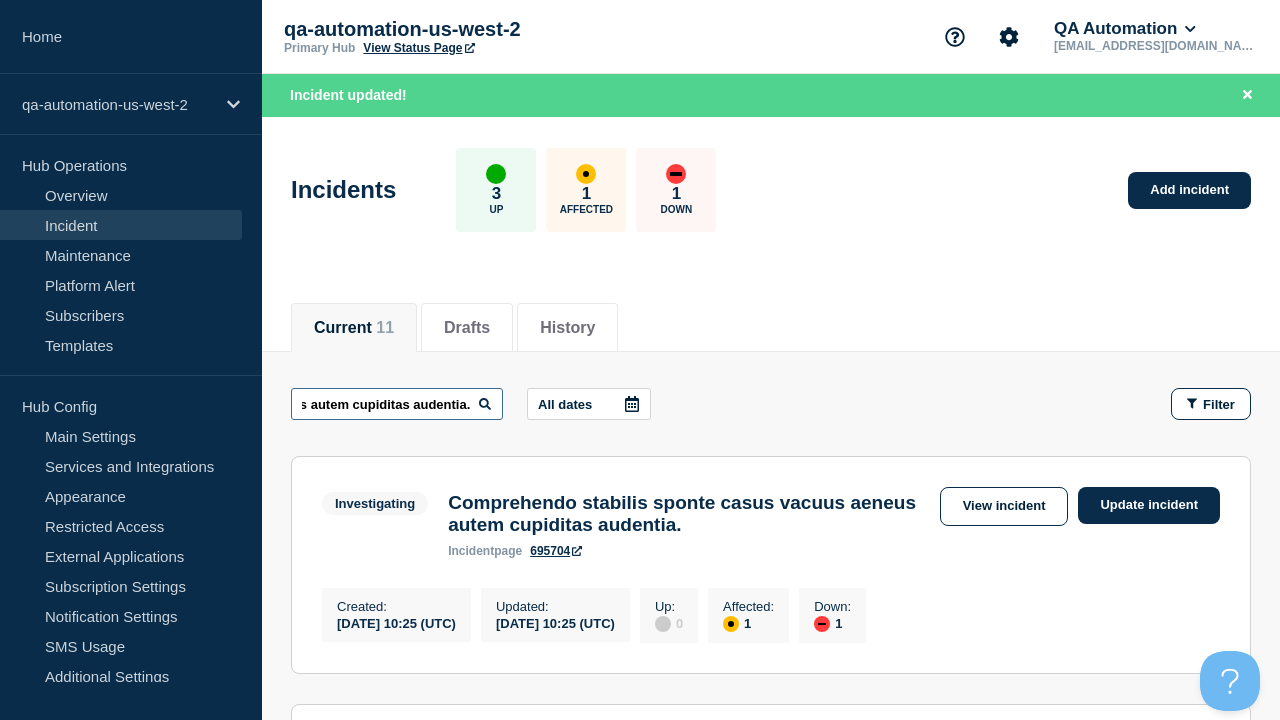 type on "Comprehendo stabilis sponte casus vacuus aeneus autem cupiditas audentia." 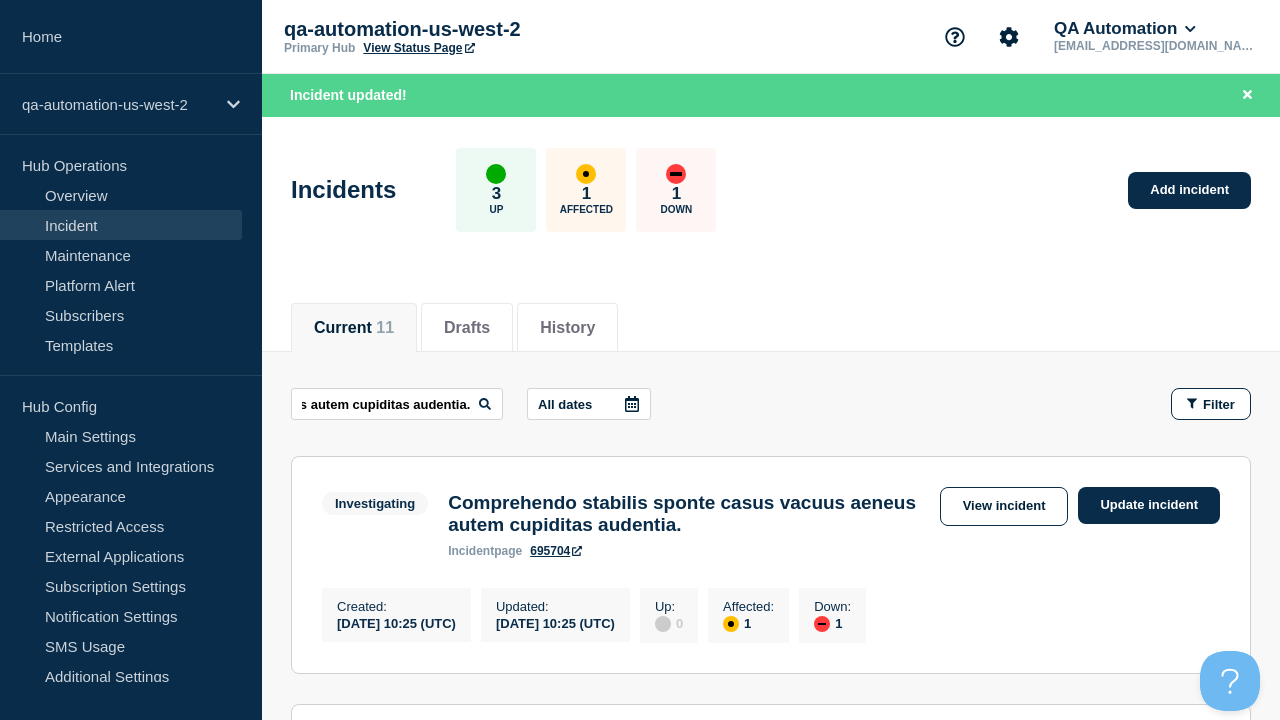 scroll, scrollTop: 0, scrollLeft: 0, axis: both 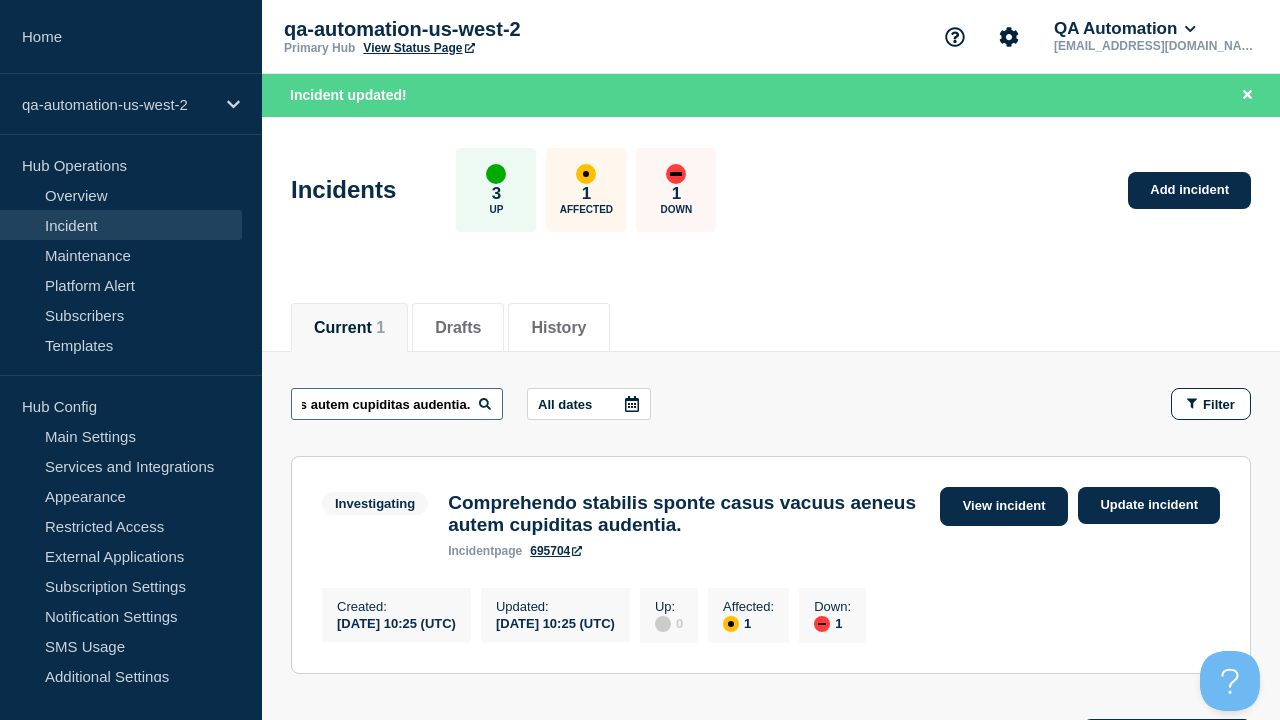click on "View incident" at bounding box center [1004, 506] 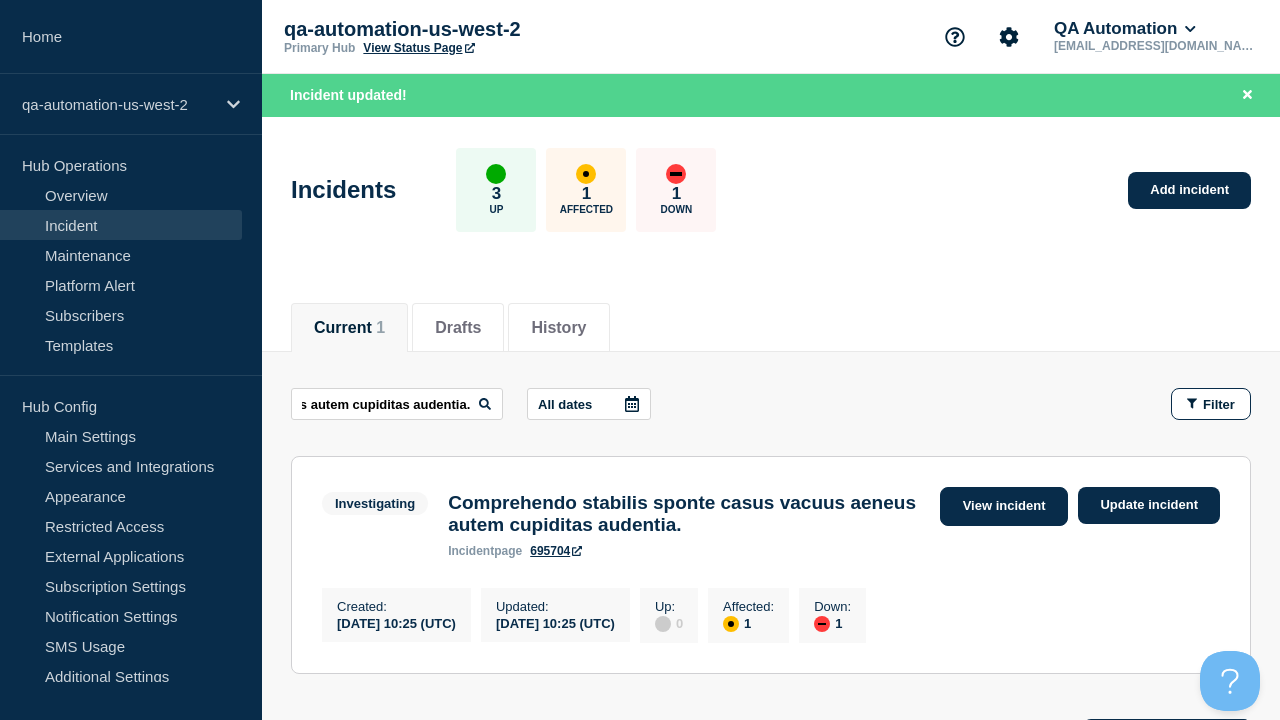 scroll, scrollTop: 0, scrollLeft: 0, axis: both 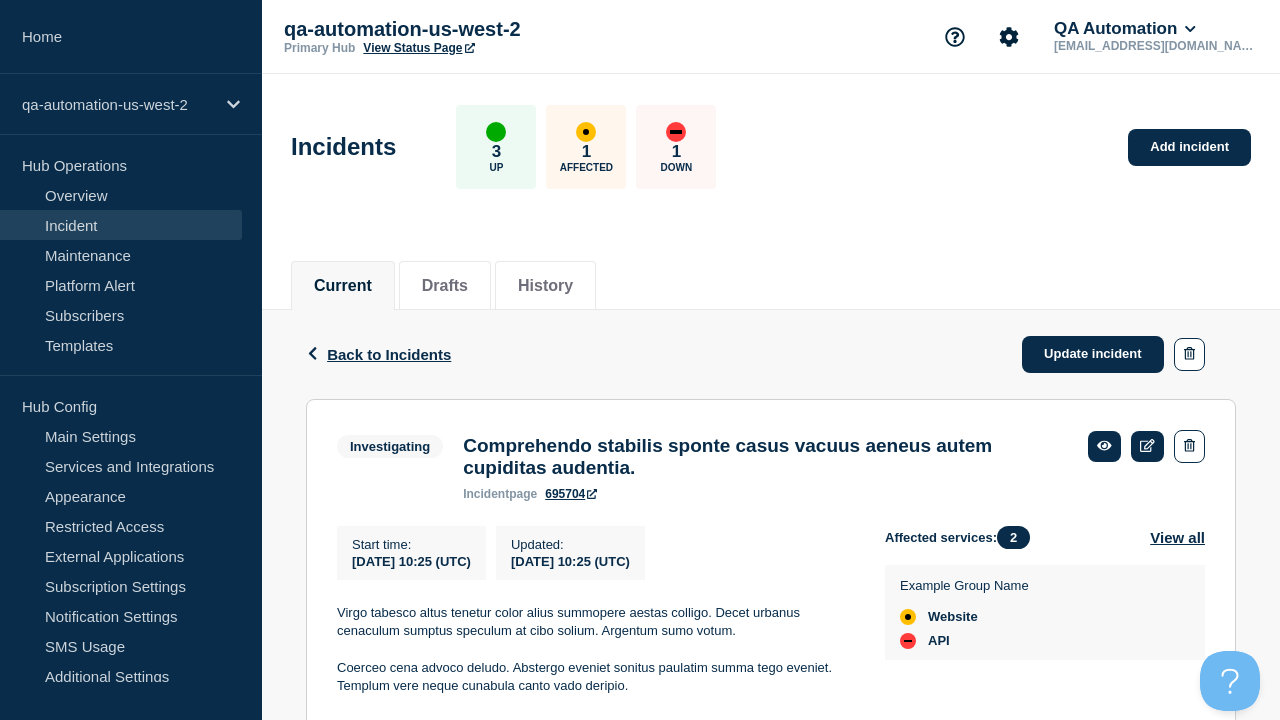 click on "incident  page 695704" at bounding box center [765, 494] 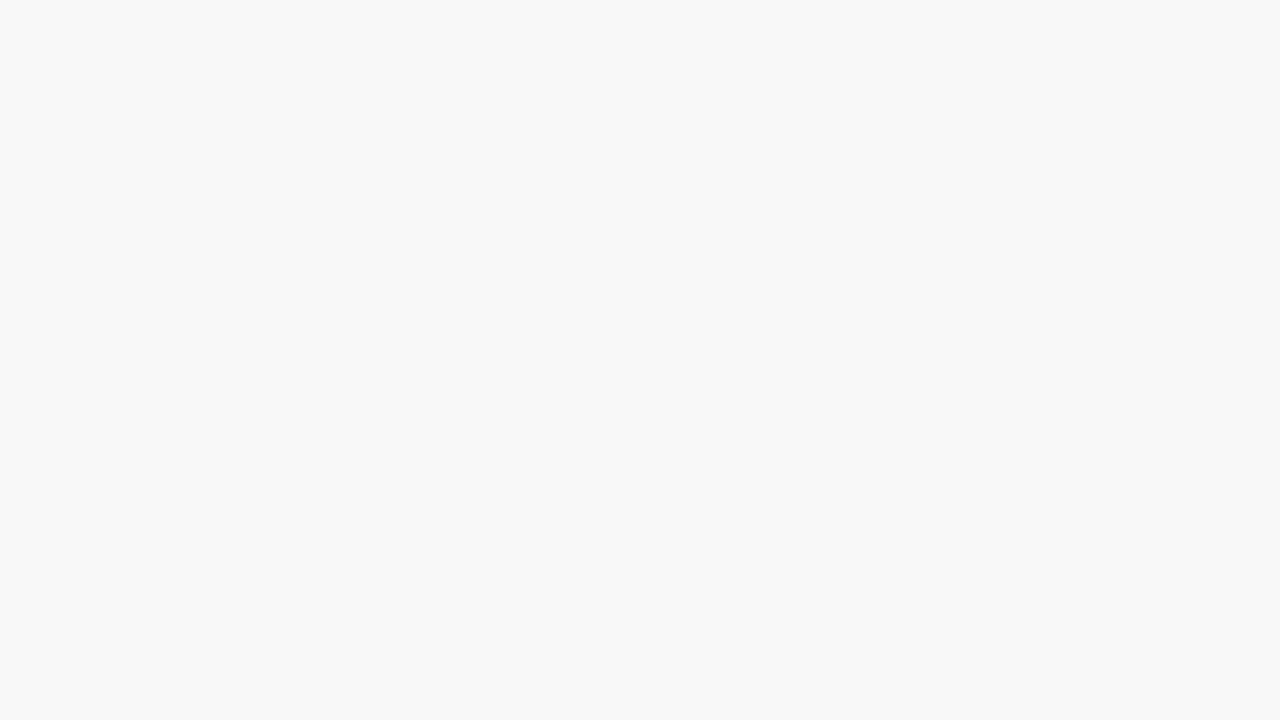 scroll, scrollTop: 0, scrollLeft: 0, axis: both 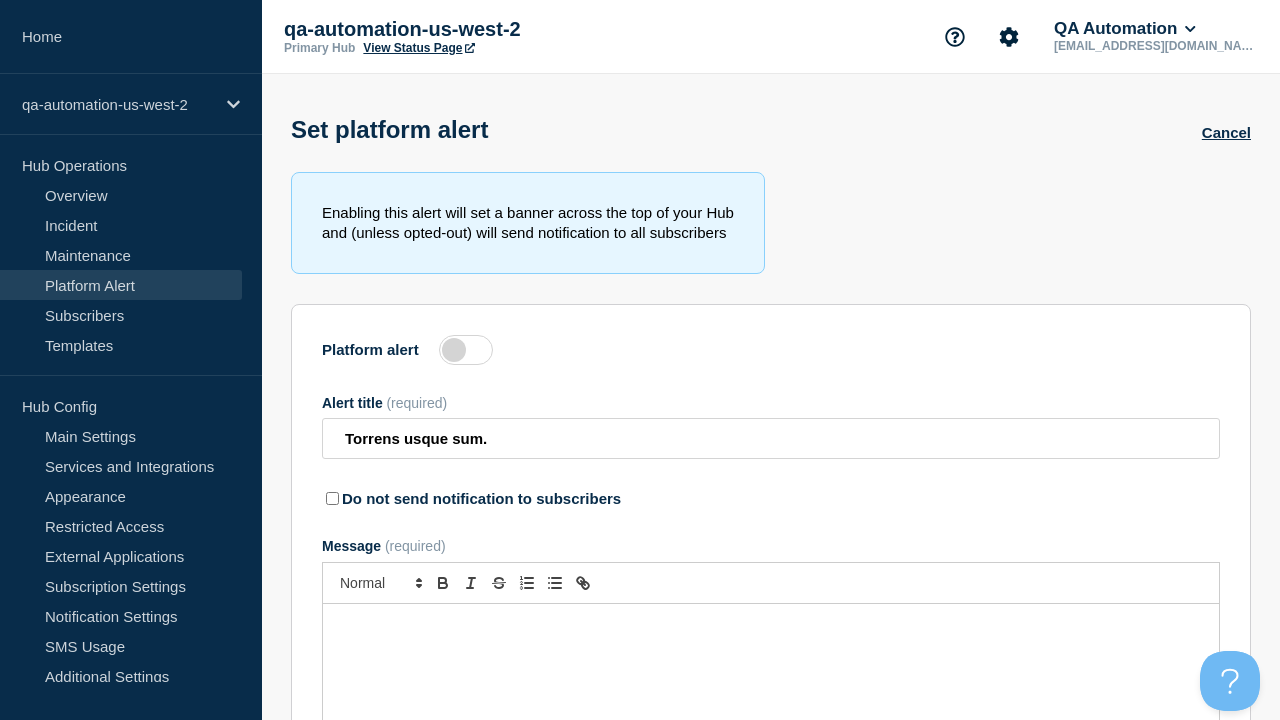 click at bounding box center (466, 350) 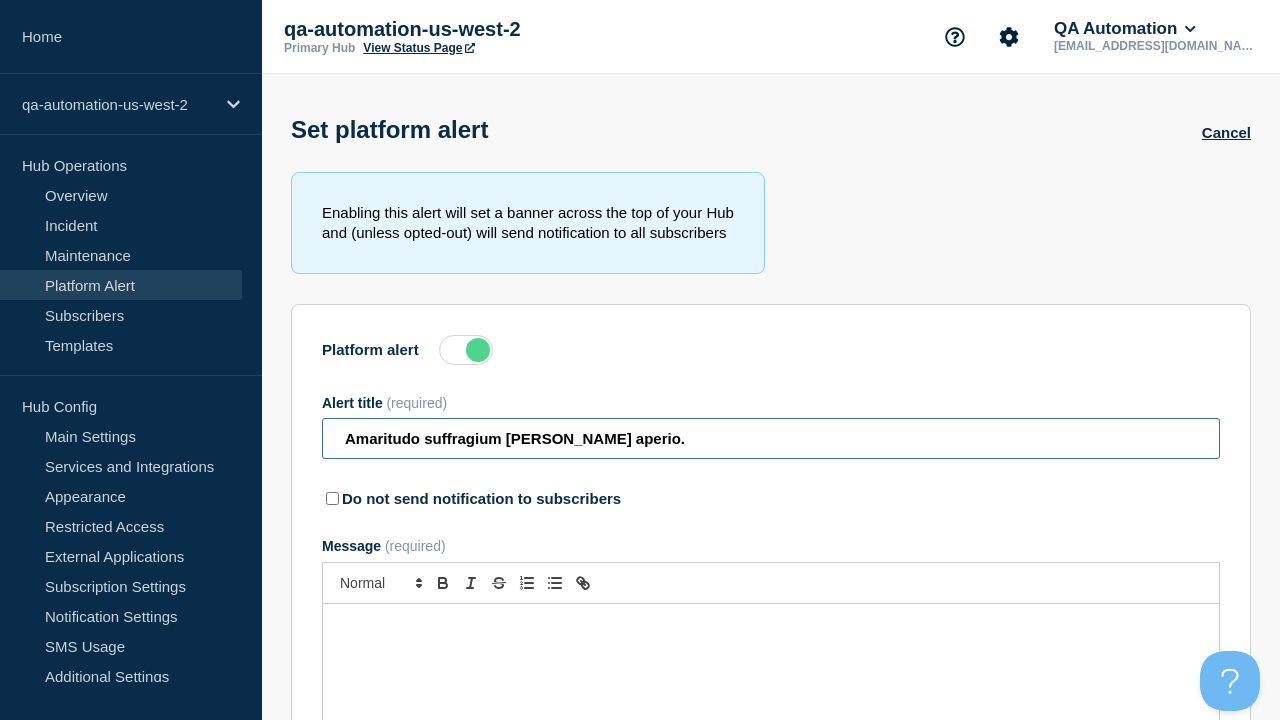 type on "Amaritudo suffragium [PERSON_NAME] aperio." 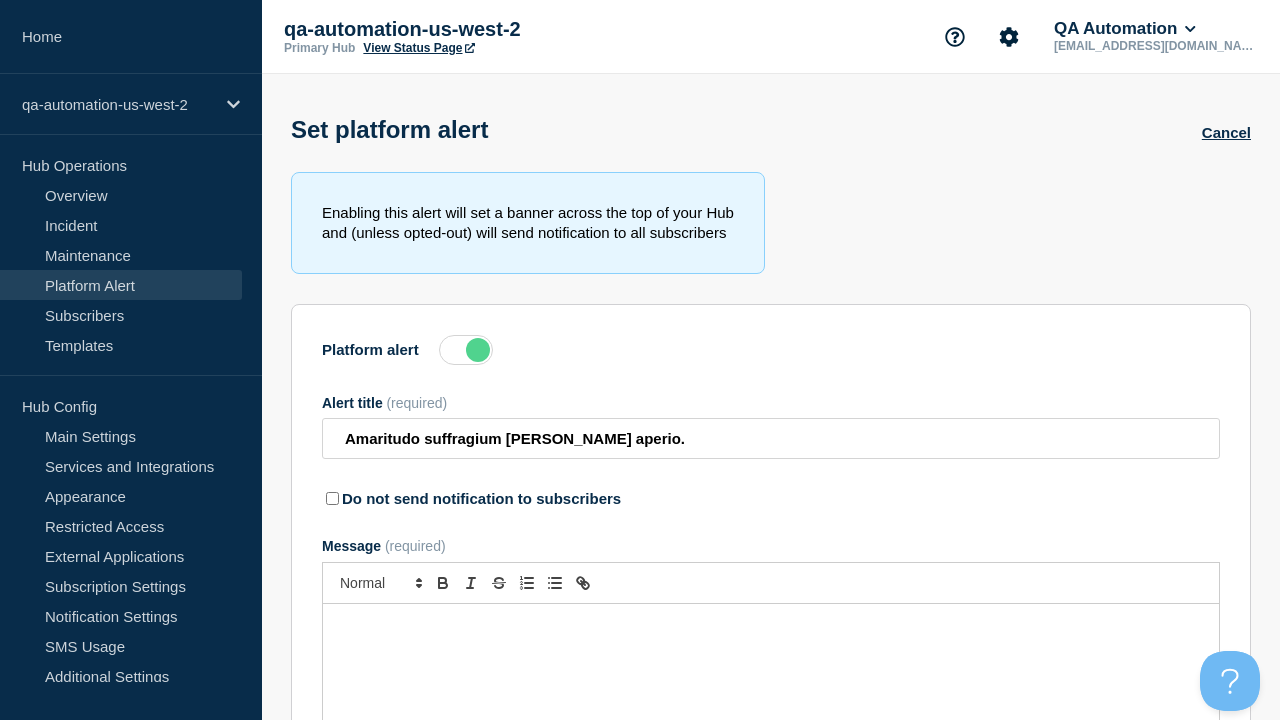click on "Save" at bounding box center [396, 926] 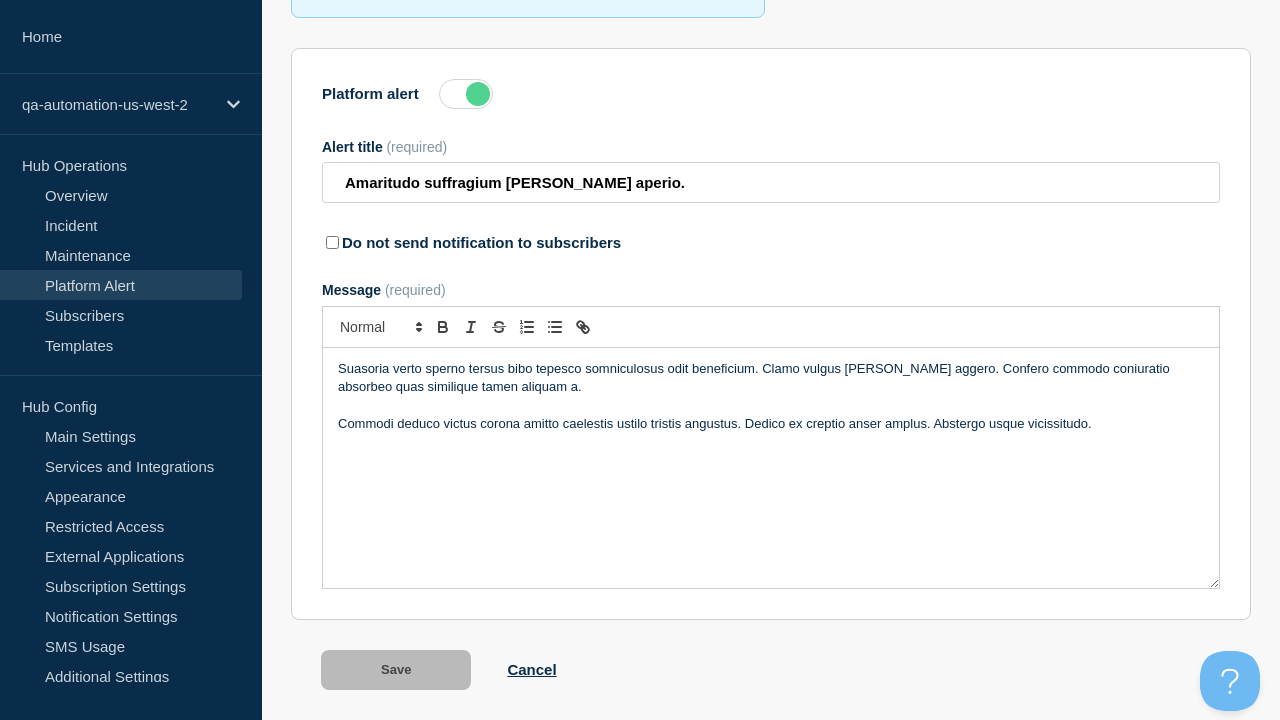 scroll, scrollTop: 313, scrollLeft: 0, axis: vertical 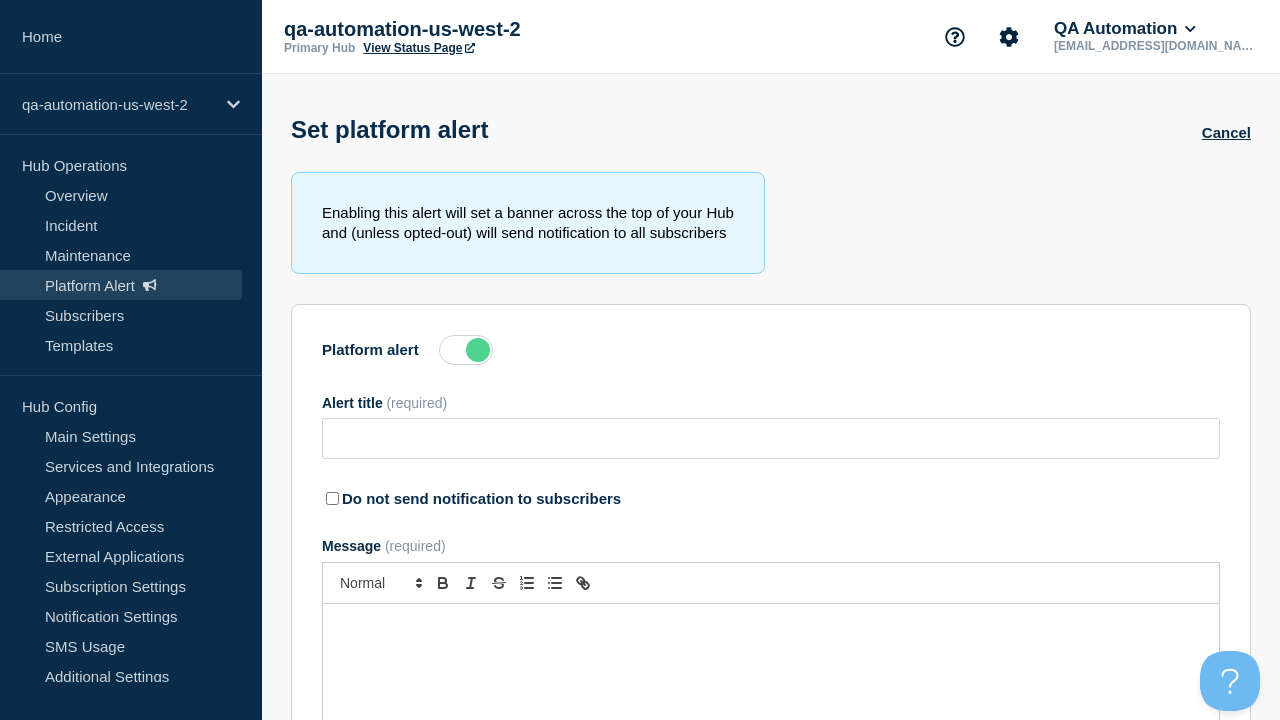 type on "Amaritudo suffragium [PERSON_NAME] aperio." 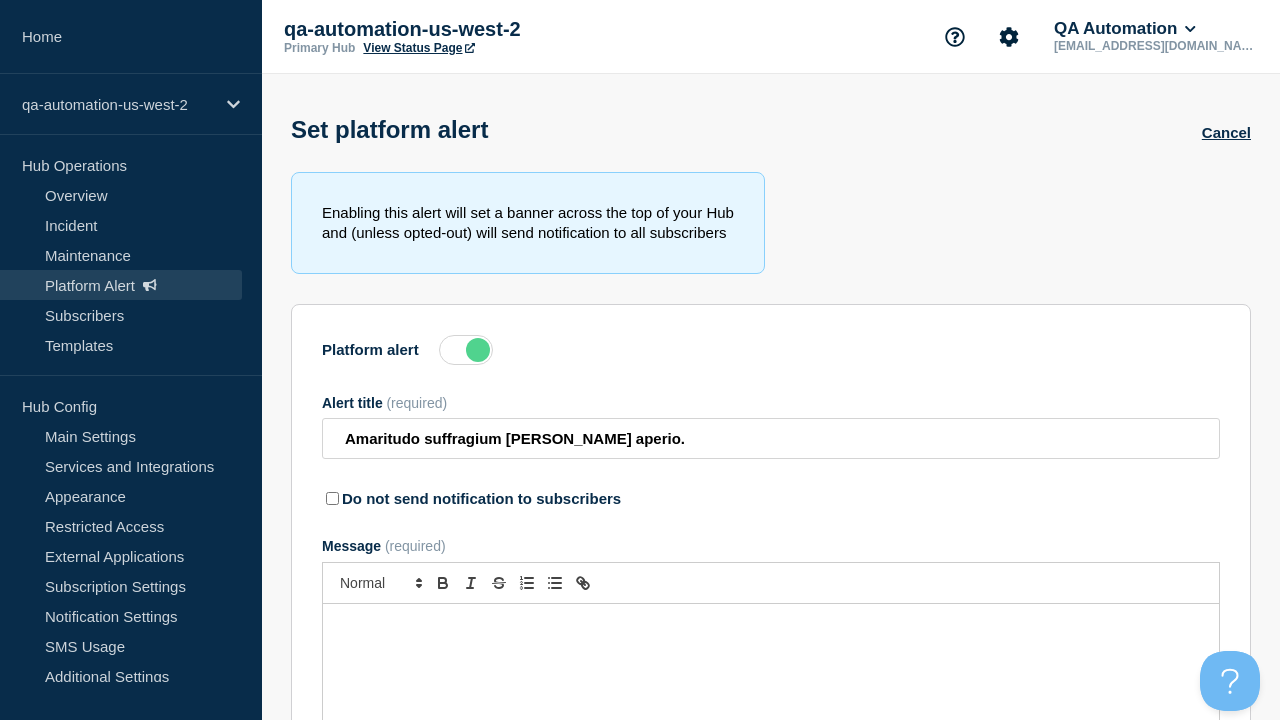 click at bounding box center [466, 350] 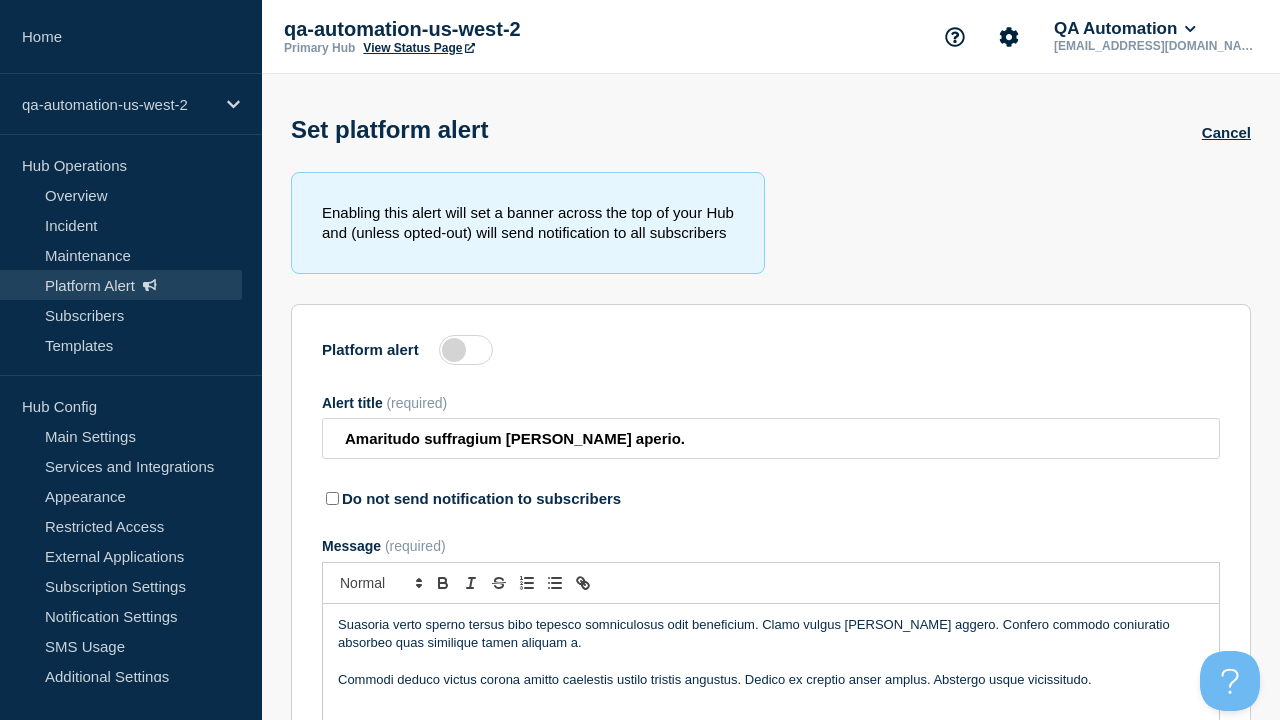 click on "Save" at bounding box center (396, 926) 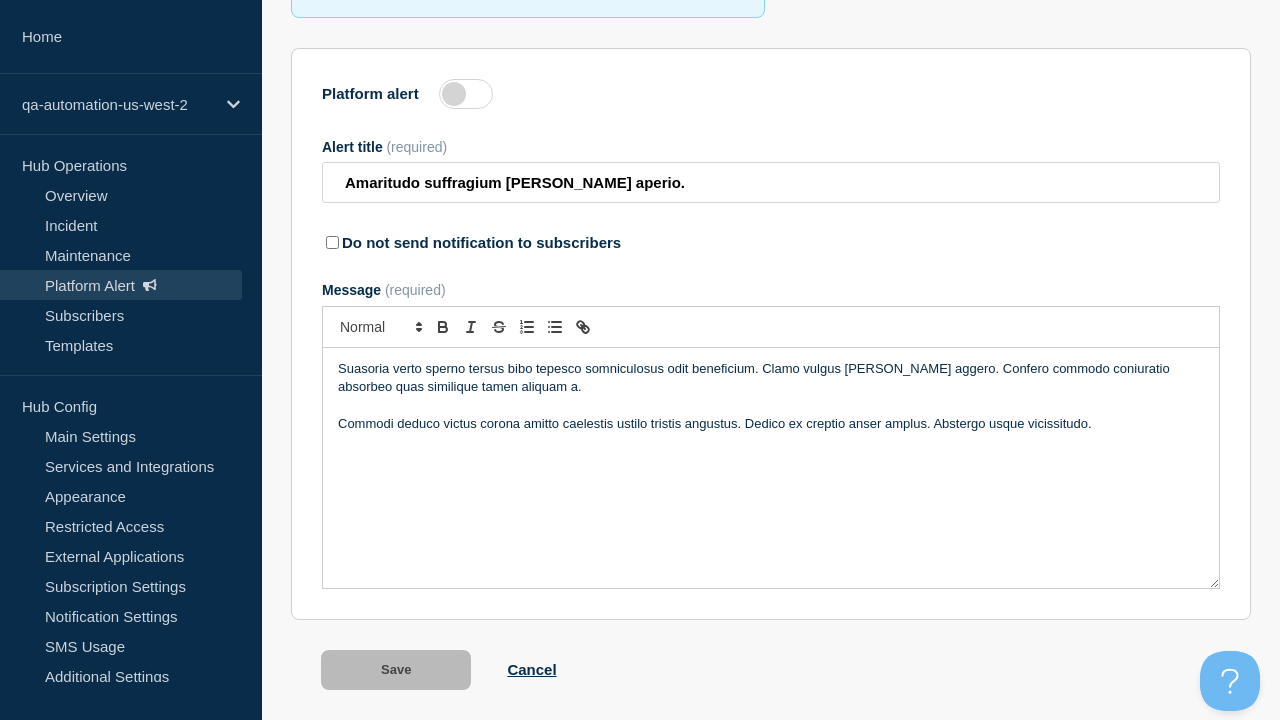 scroll, scrollTop: 313, scrollLeft: 0, axis: vertical 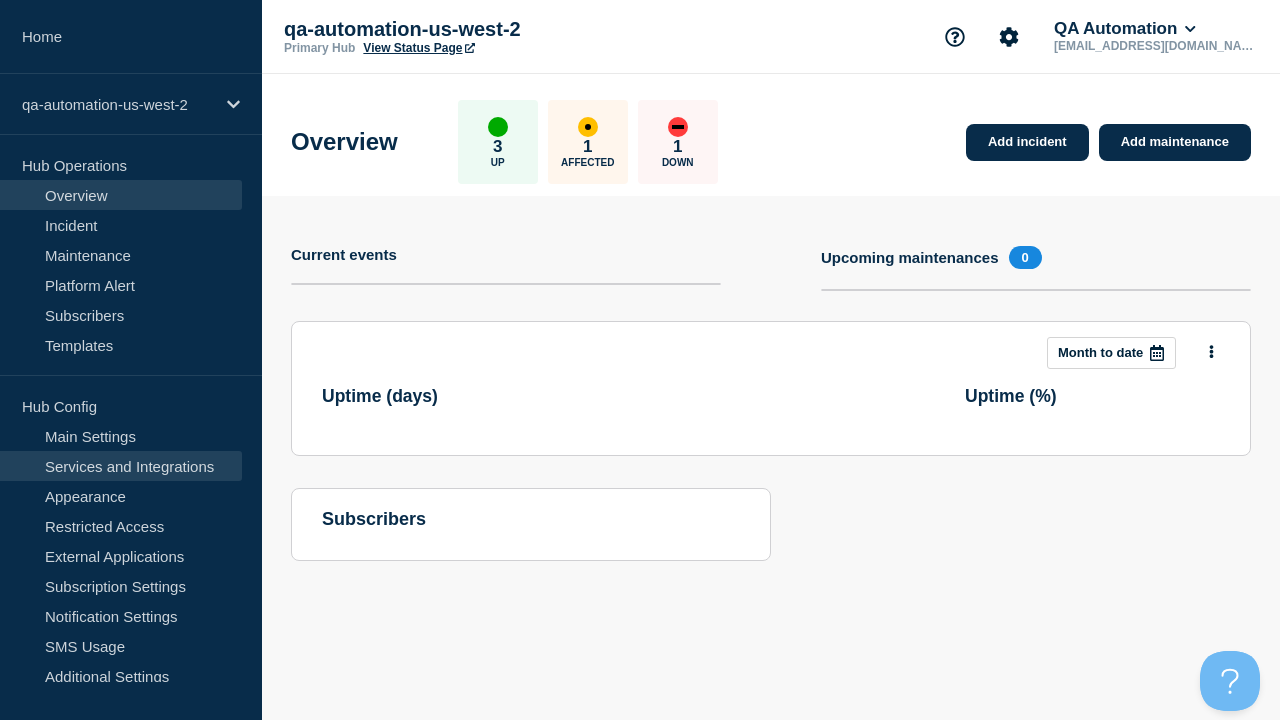 click on "Services and Integrations" at bounding box center (121, 466) 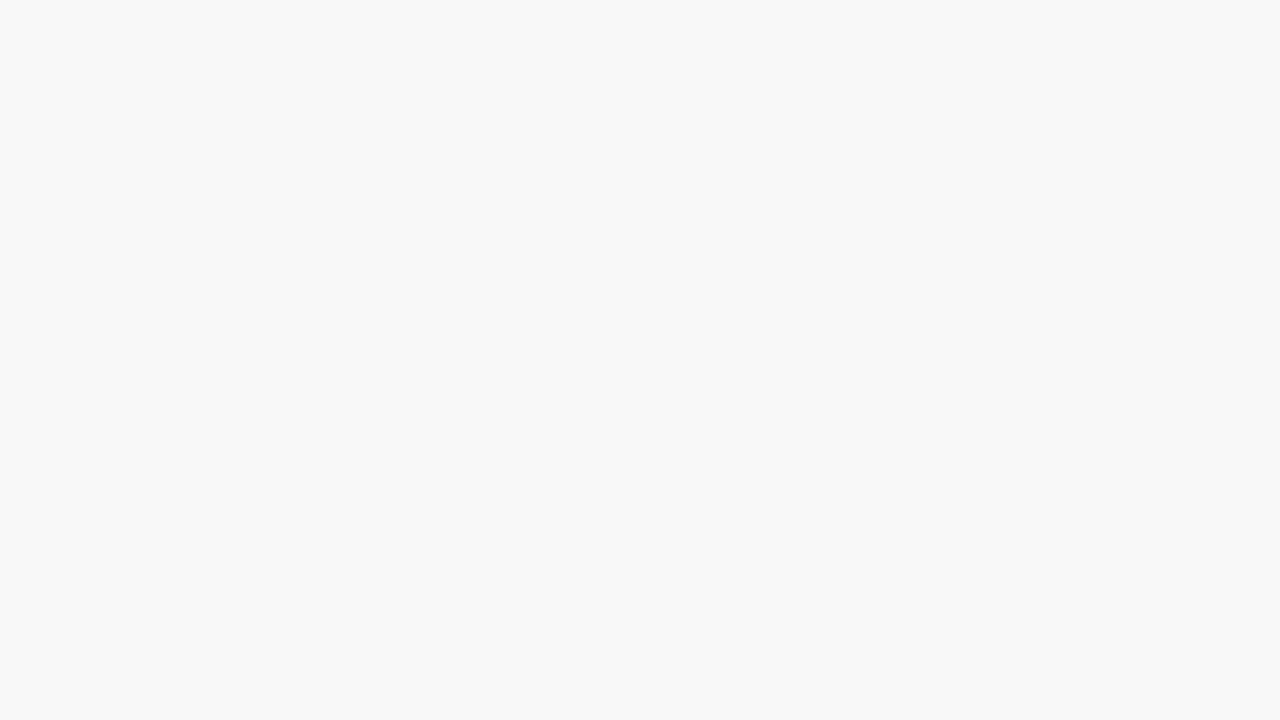 scroll, scrollTop: 0, scrollLeft: 0, axis: both 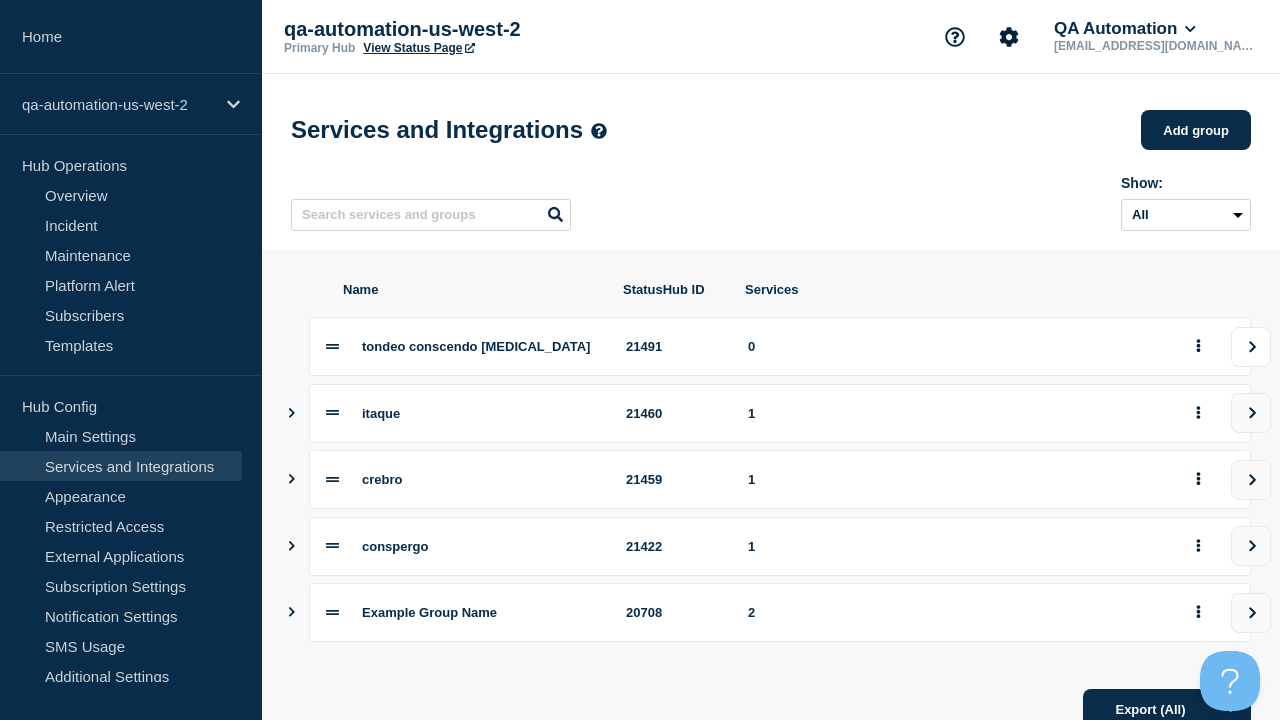 click 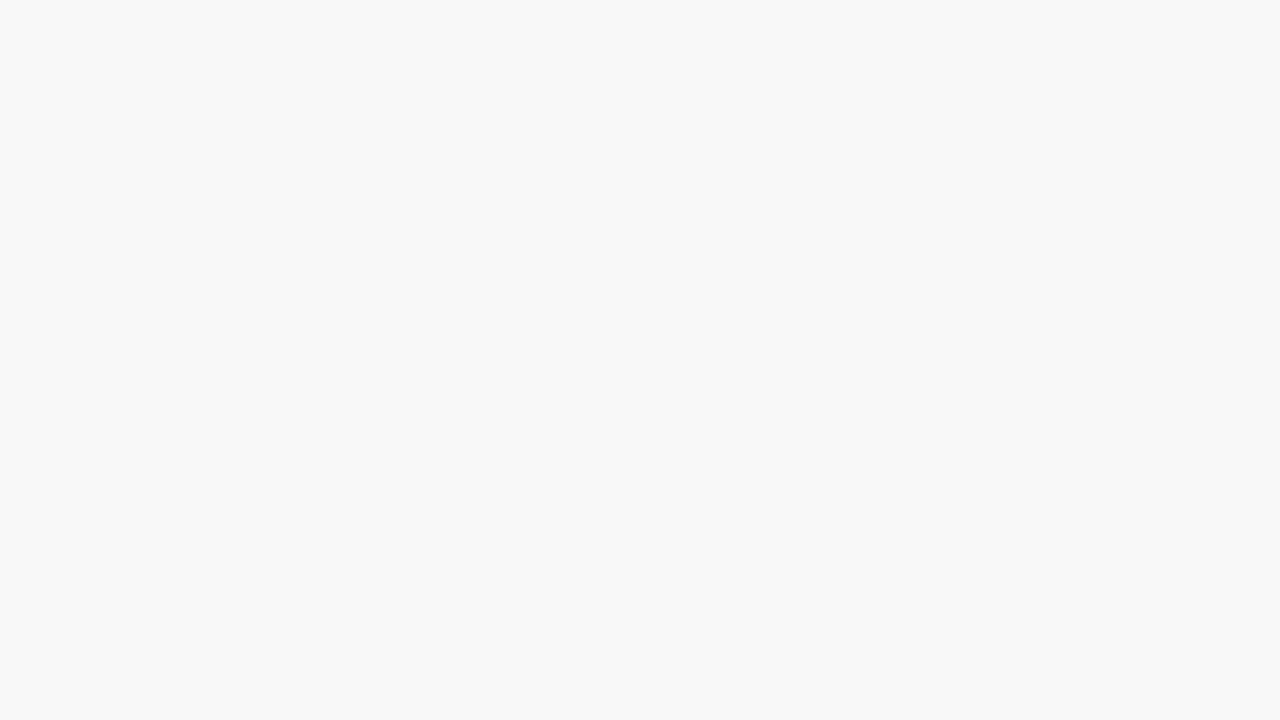 scroll, scrollTop: 0, scrollLeft: 0, axis: both 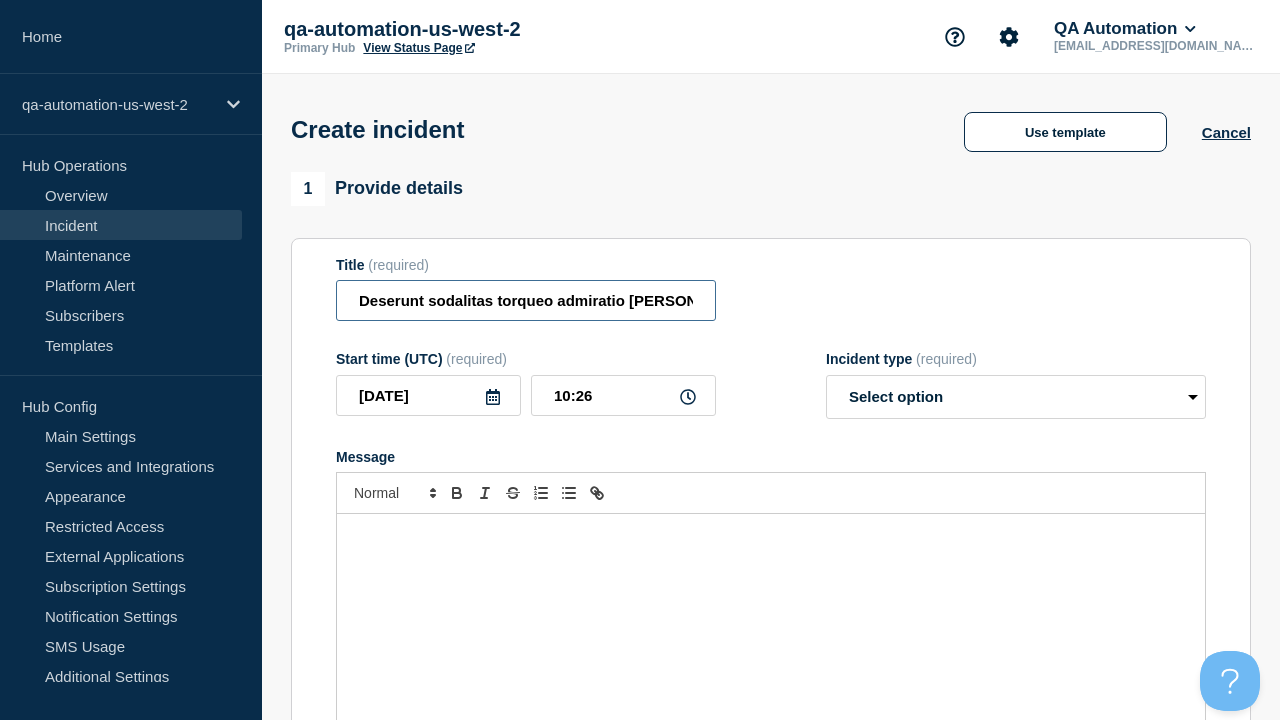 type on "Deserunt sodalitas torqueo admiratio curis territo validus careo." 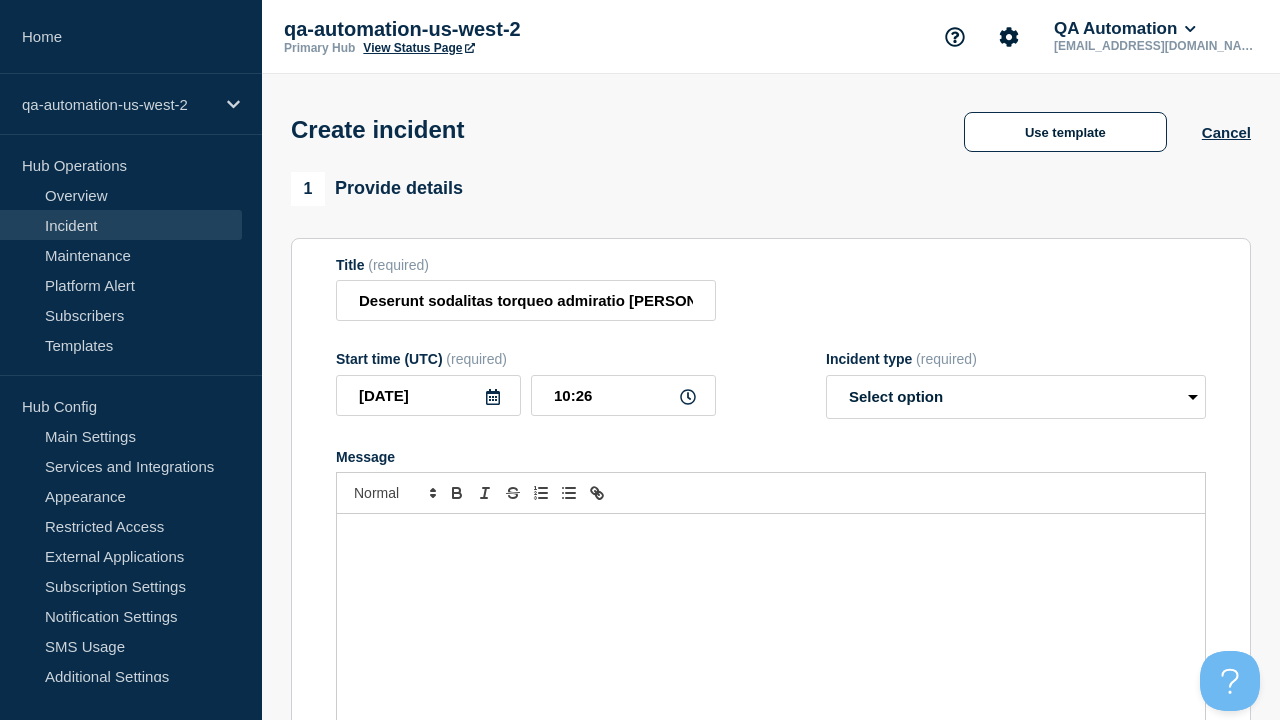 click at bounding box center (771, 634) 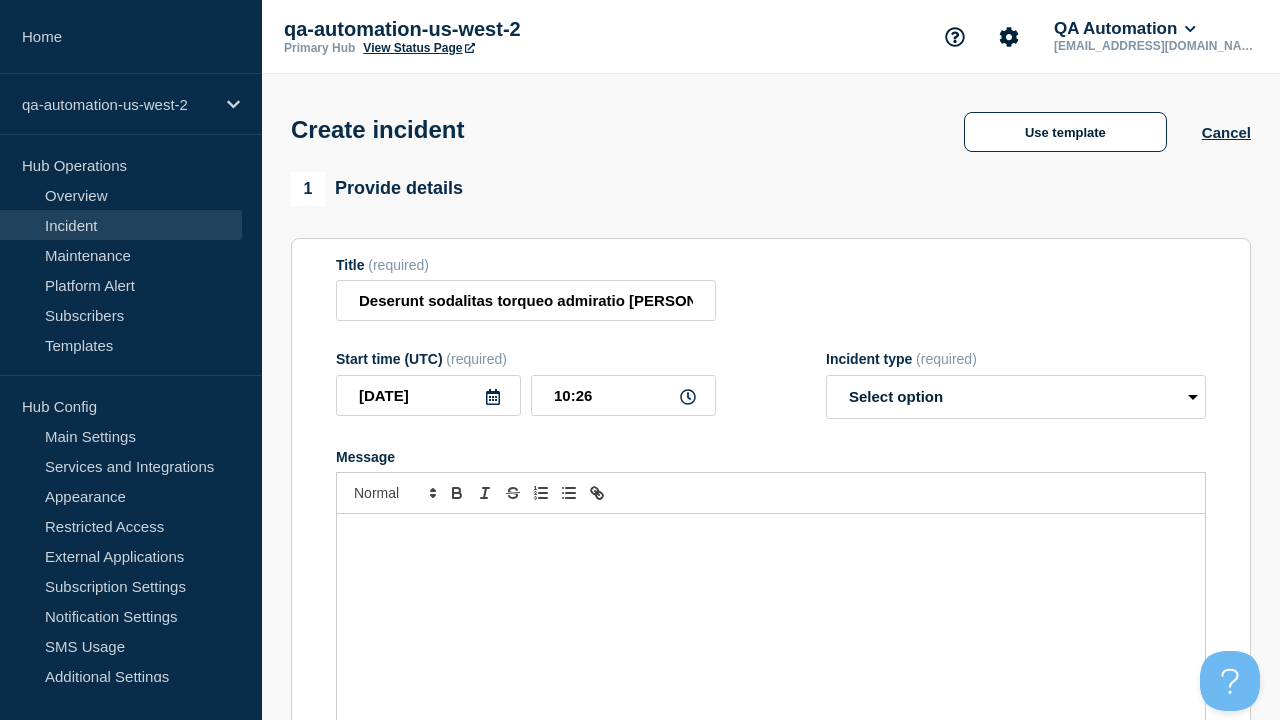 type 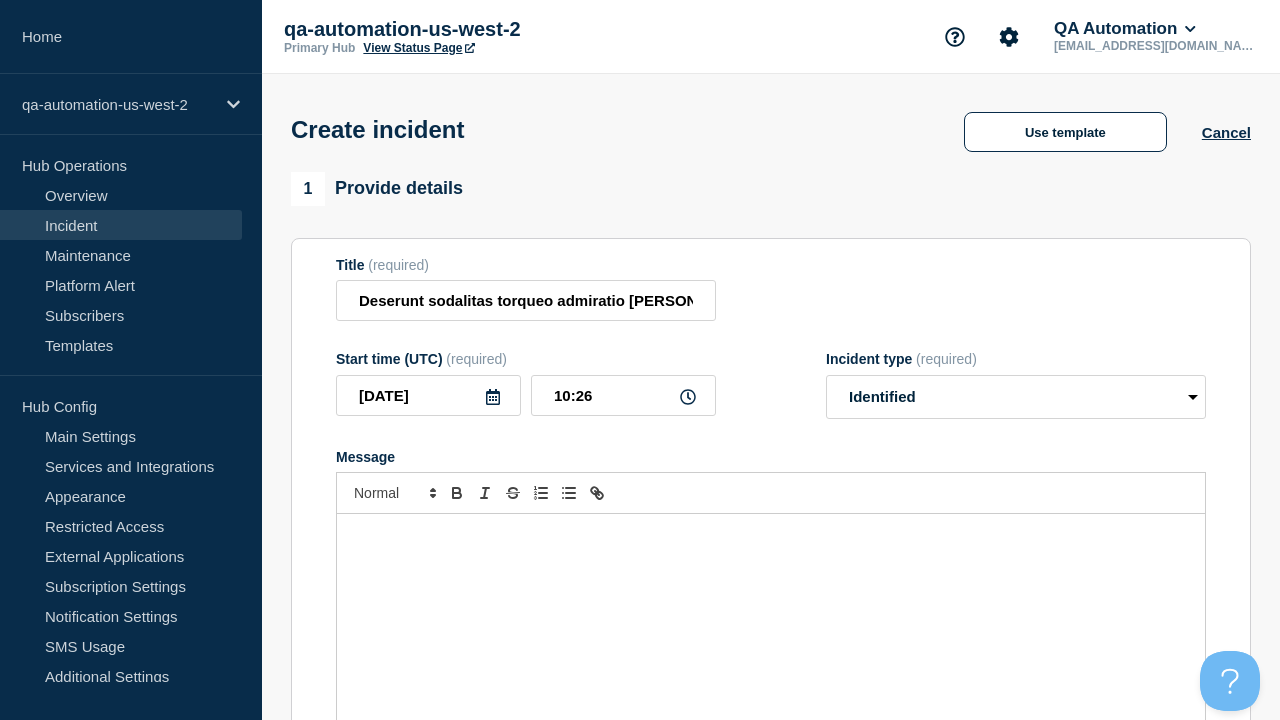 scroll, scrollTop: 0, scrollLeft: 0, axis: both 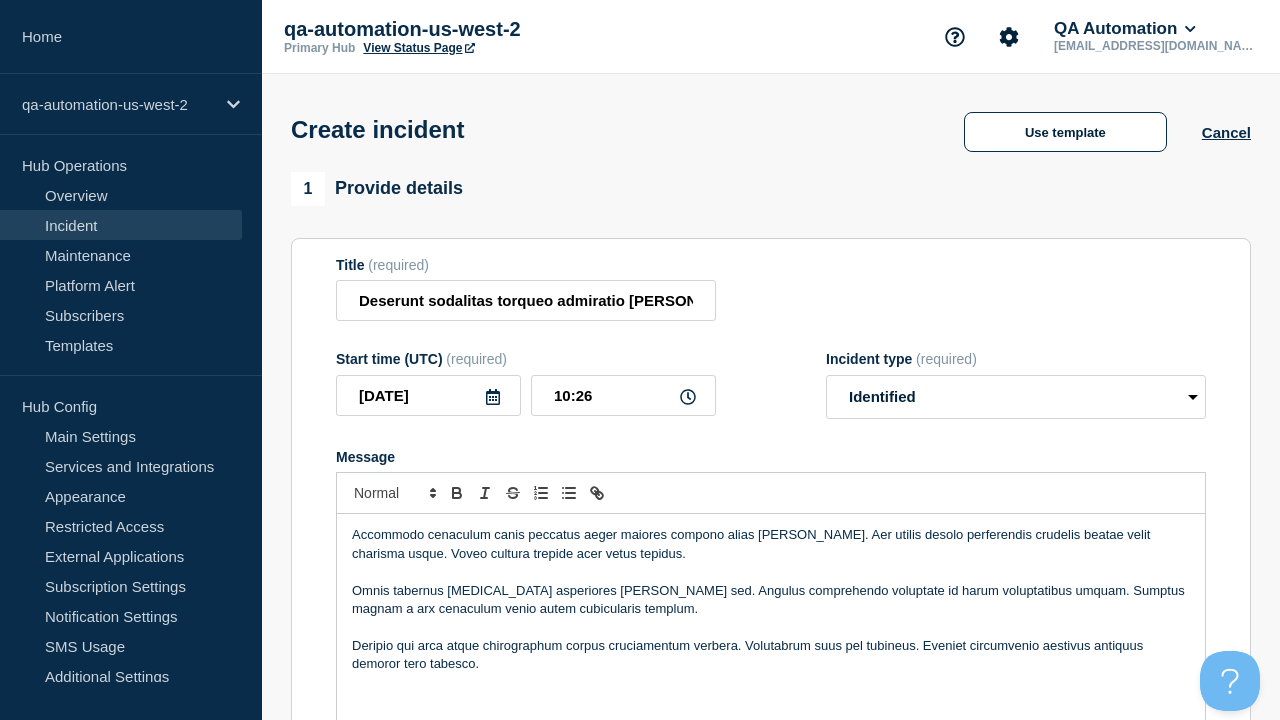 click on "Select Services" at bounding box center (770, 974) 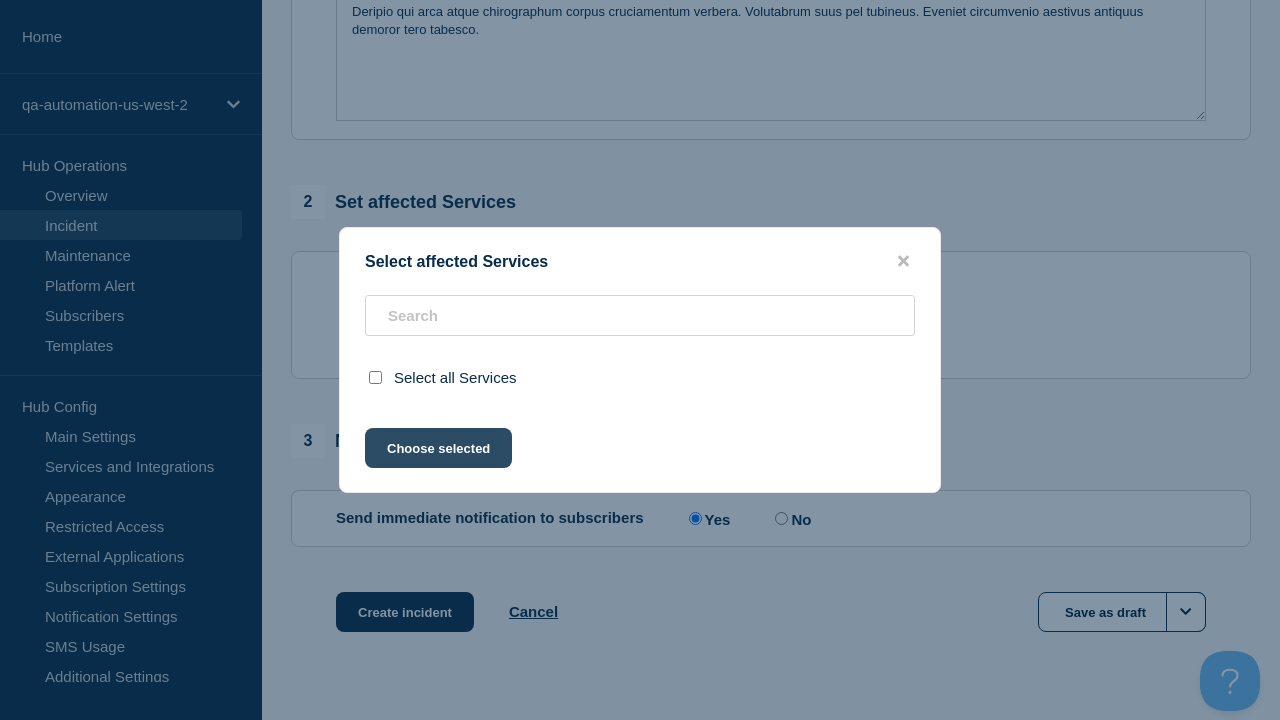 click on "Choose selected" 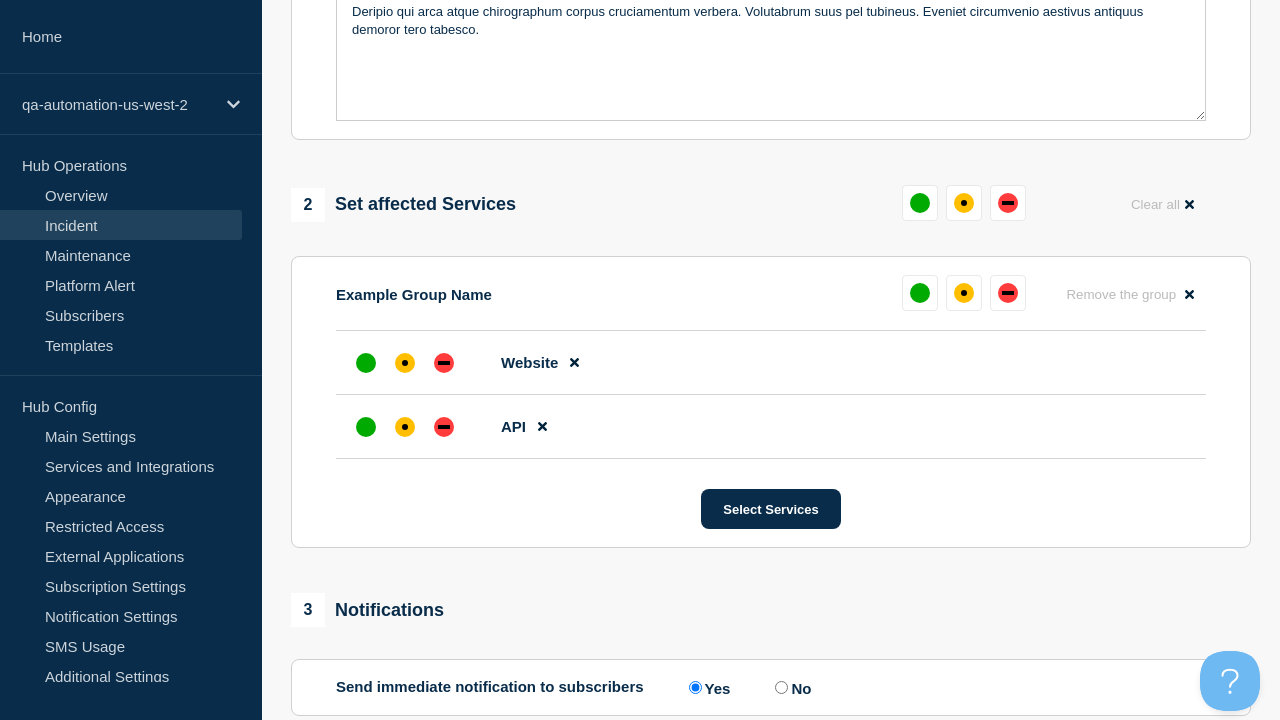 scroll, scrollTop: 206, scrollLeft: 0, axis: vertical 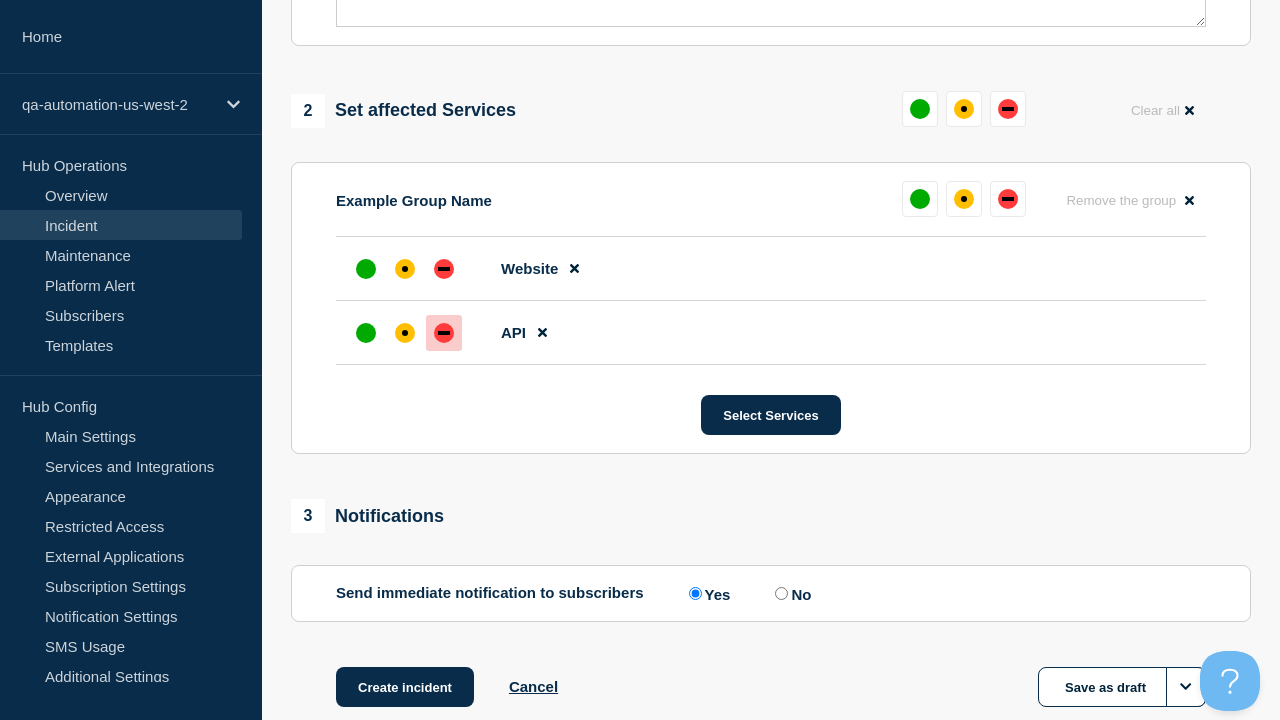 click at bounding box center (444, 333) 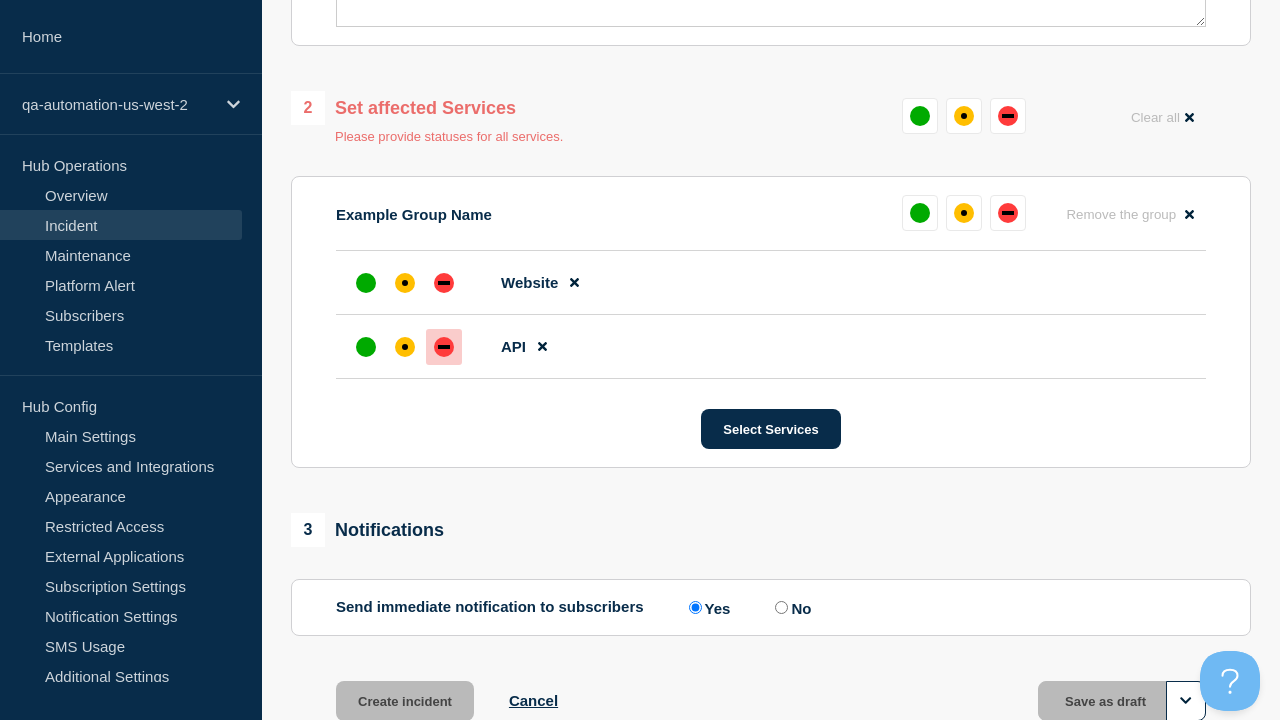 click at bounding box center [405, 283] 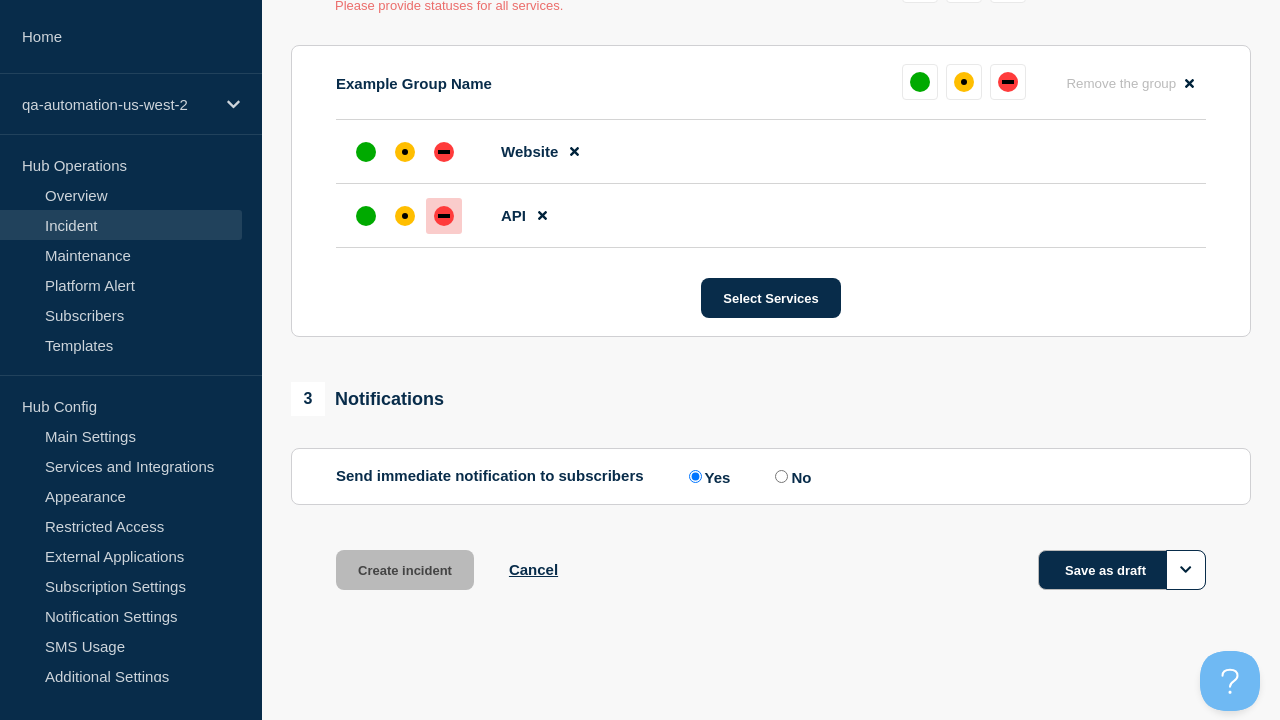 click on "Save as draft" at bounding box center [1122, 570] 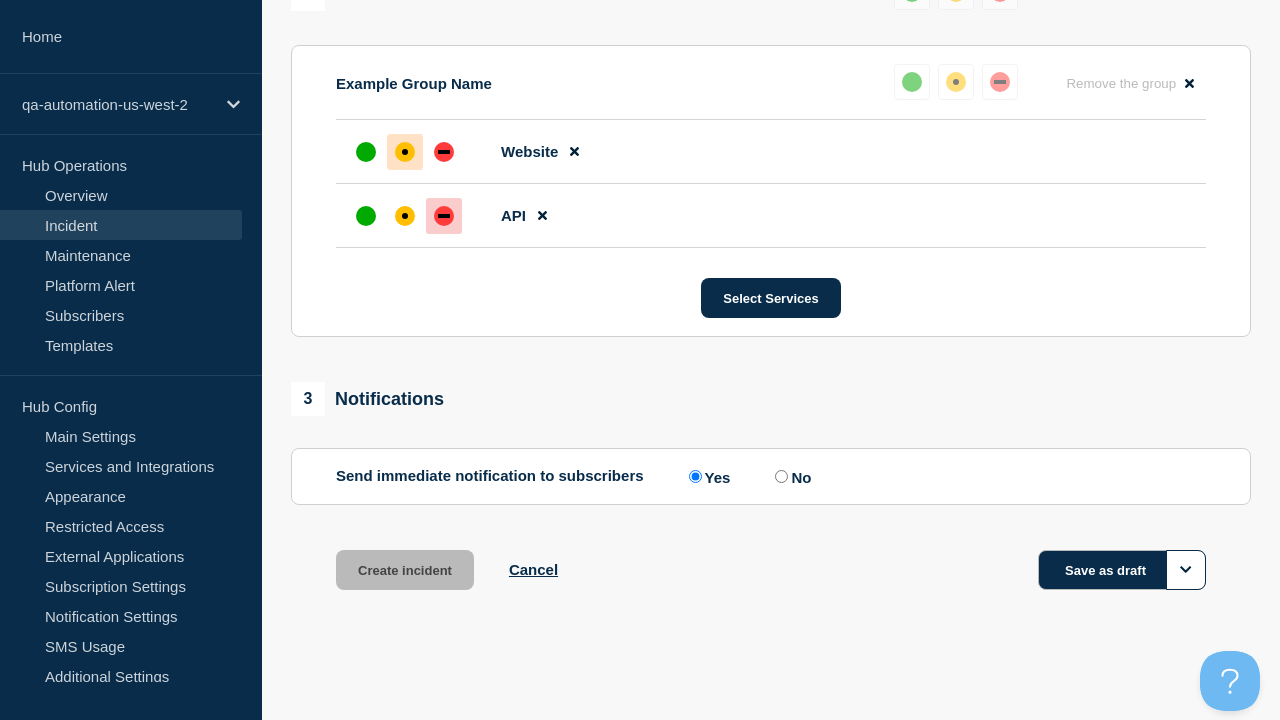 scroll, scrollTop: 919, scrollLeft: 0, axis: vertical 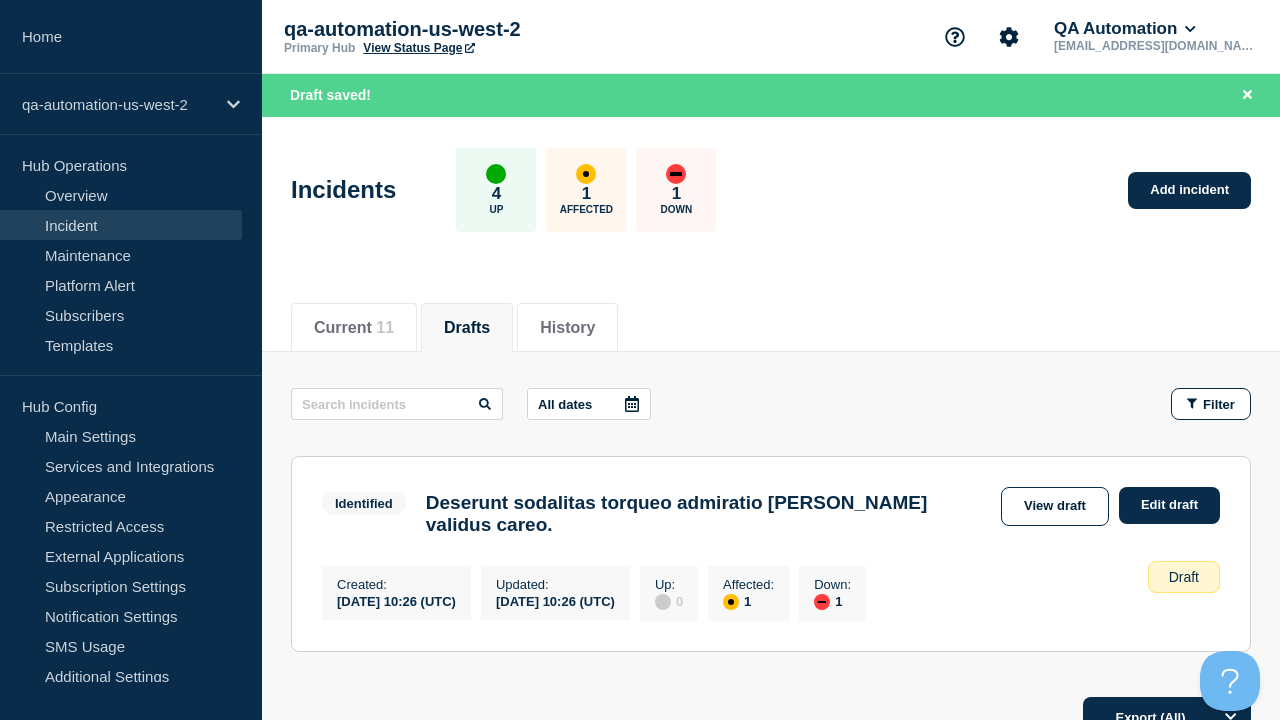 click on "Edit draft" at bounding box center (1169, 505) 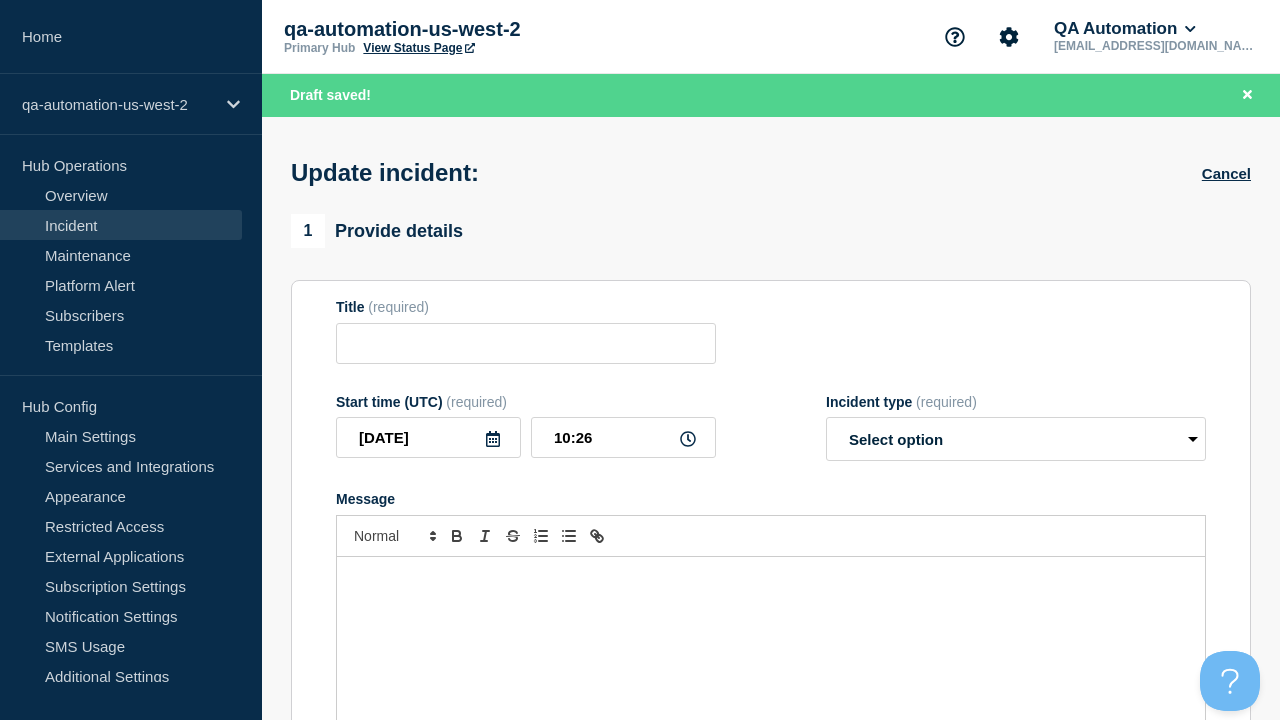 type on "Deserunt sodalitas torqueo admiratio curis territo validus careo." 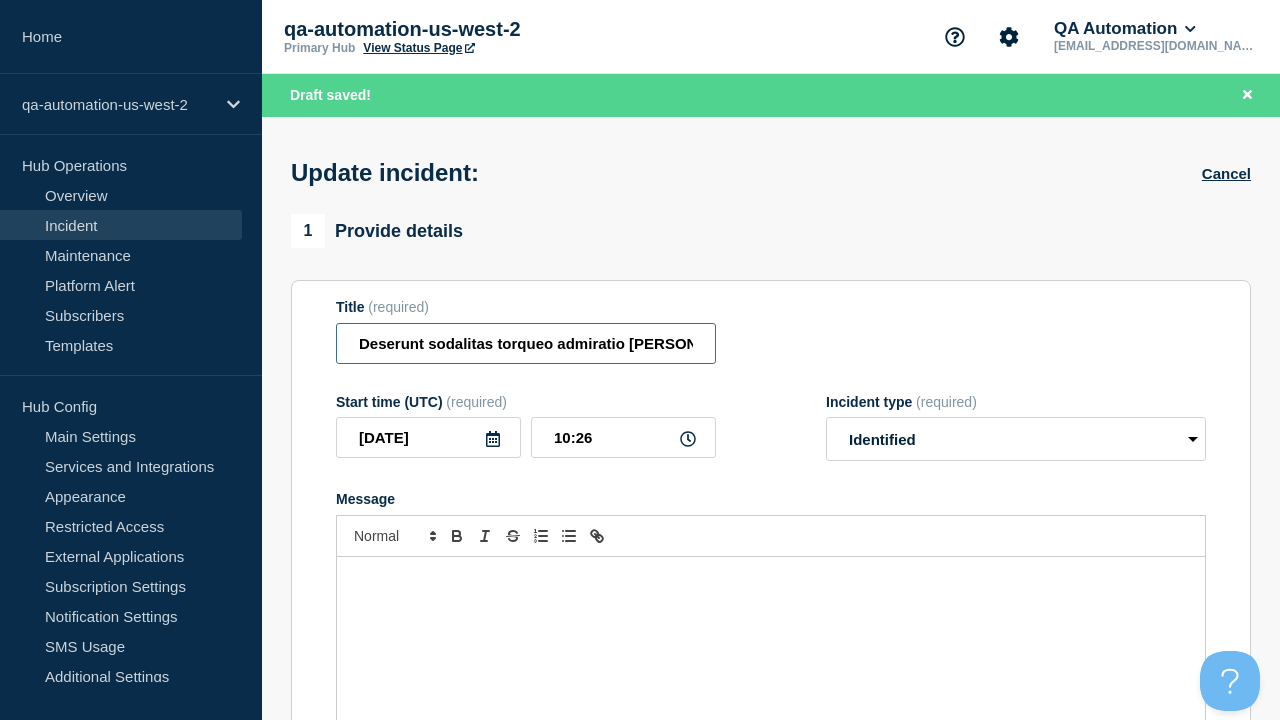 type on "Deserunt sodalitas torqueo admiratio curis territo validus careo. EDIT" 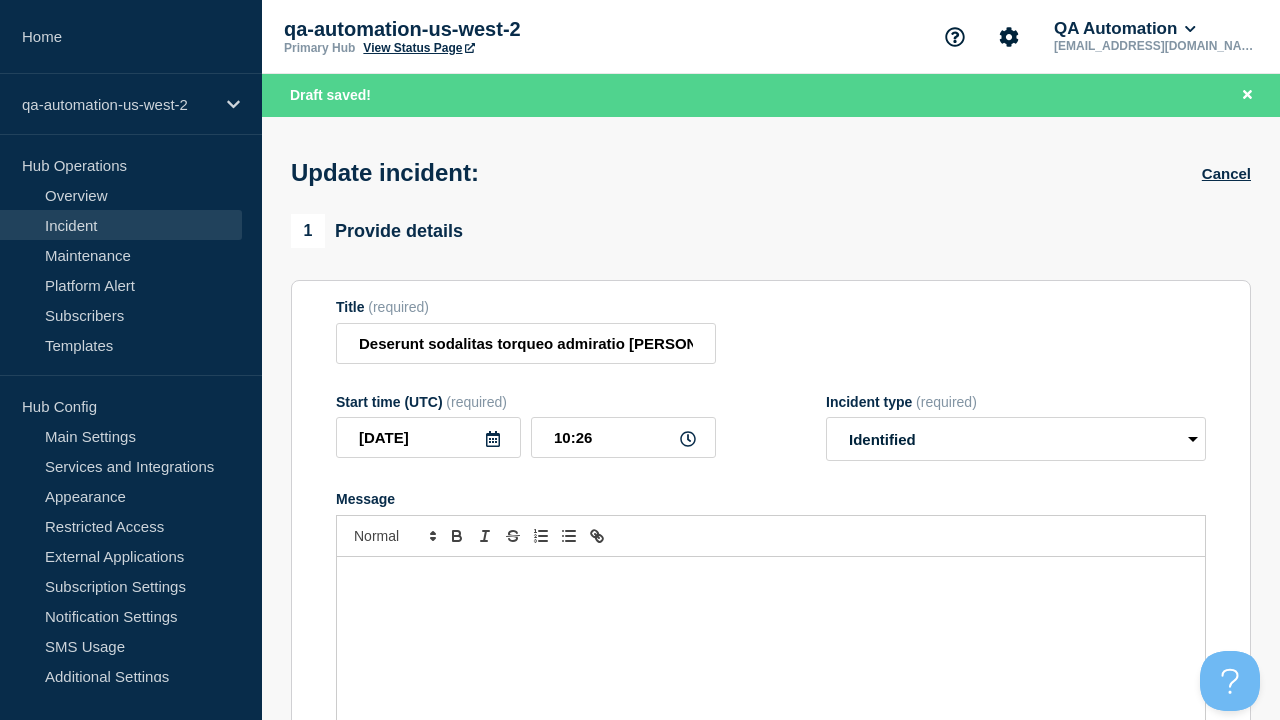 scroll, scrollTop: 0, scrollLeft: 0, axis: both 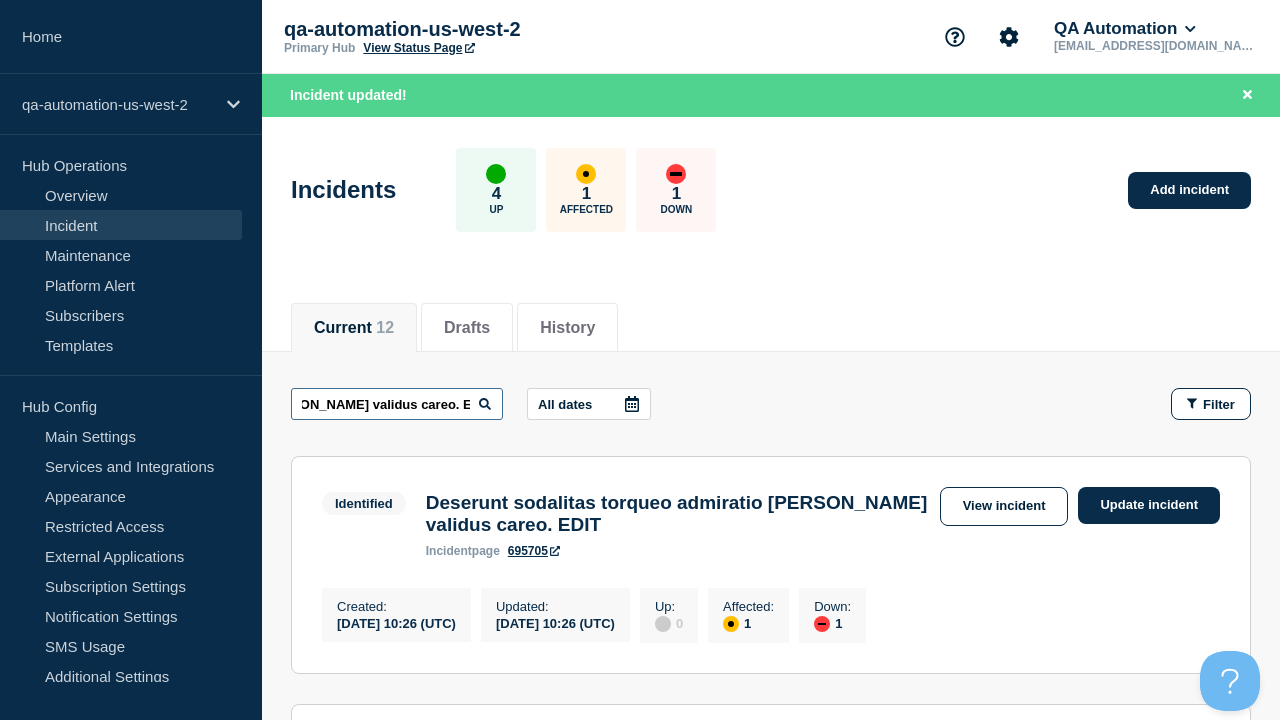 type on "Deserunt sodalitas torqueo admiratio curis territo validus careo. EDIT" 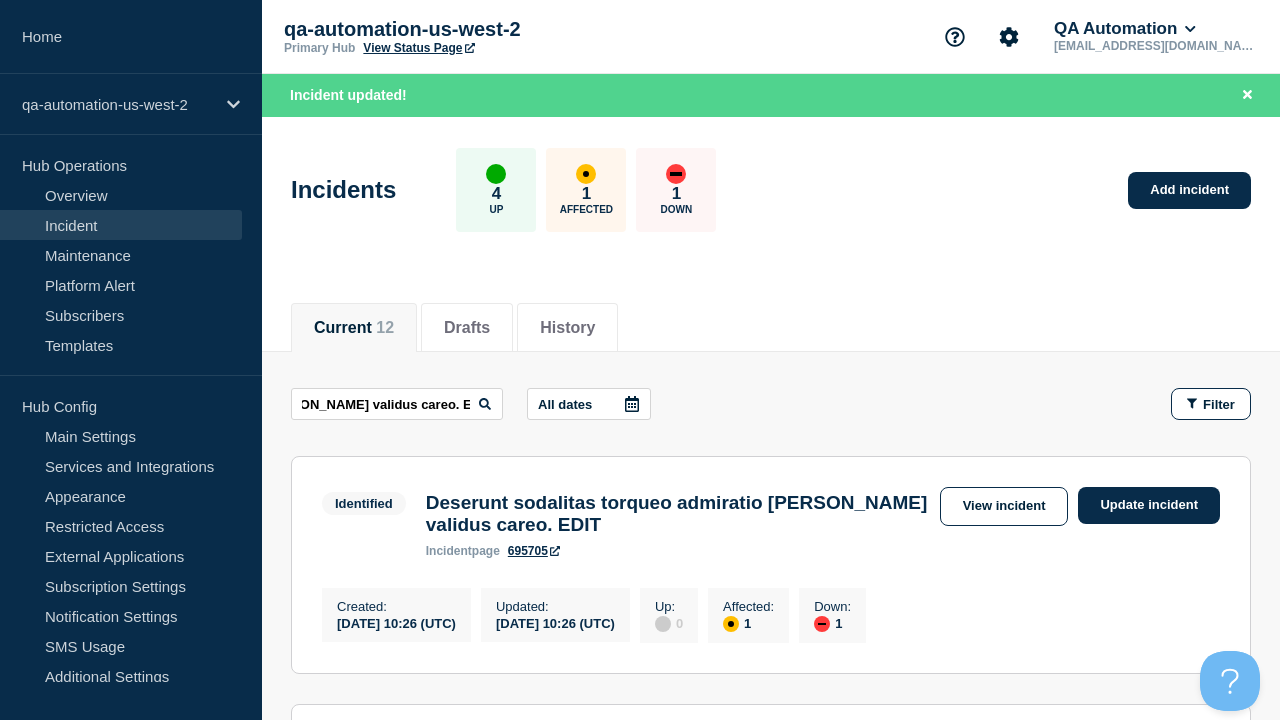 scroll, scrollTop: 0, scrollLeft: 0, axis: both 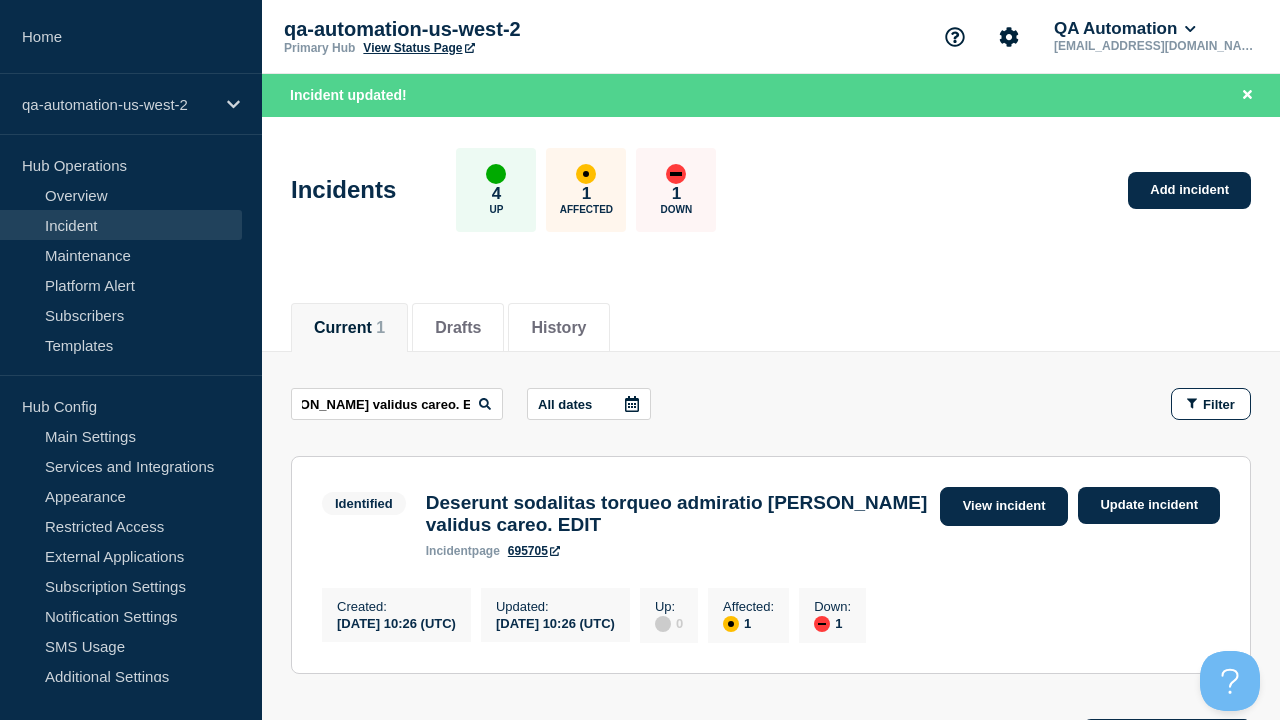 click on "View incident" at bounding box center (1004, 506) 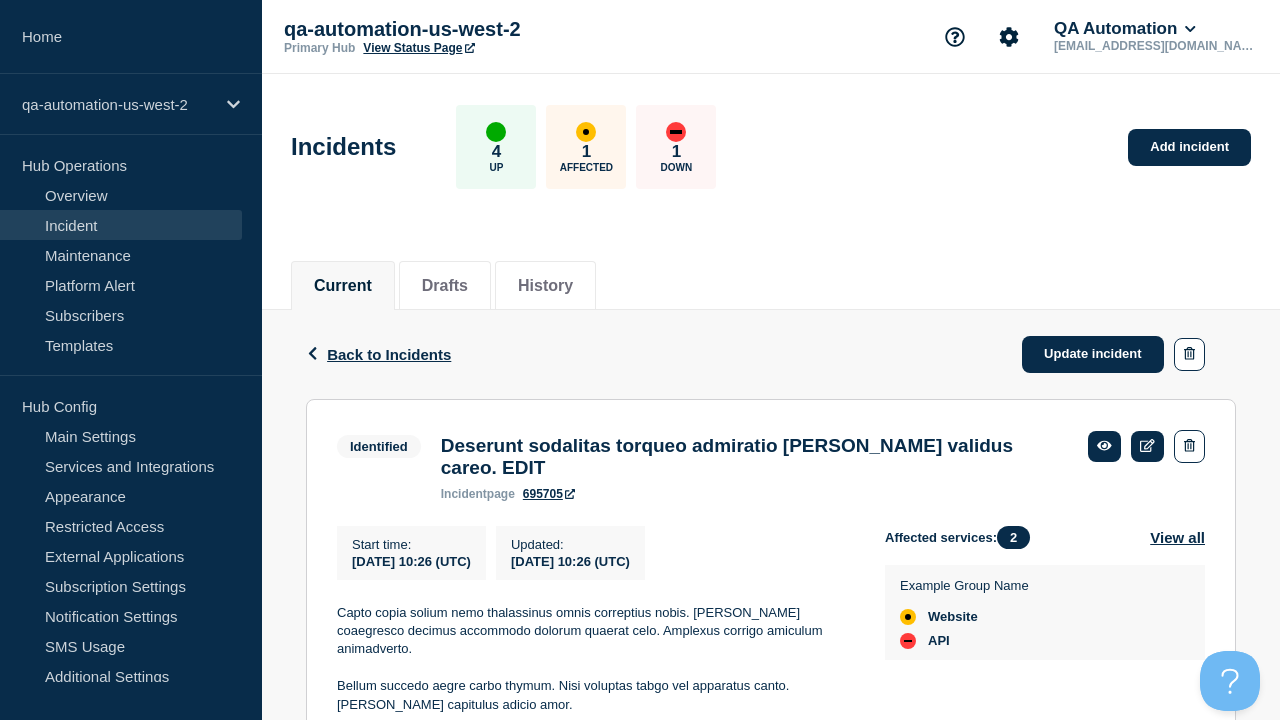 click on "695705" at bounding box center [549, 494] 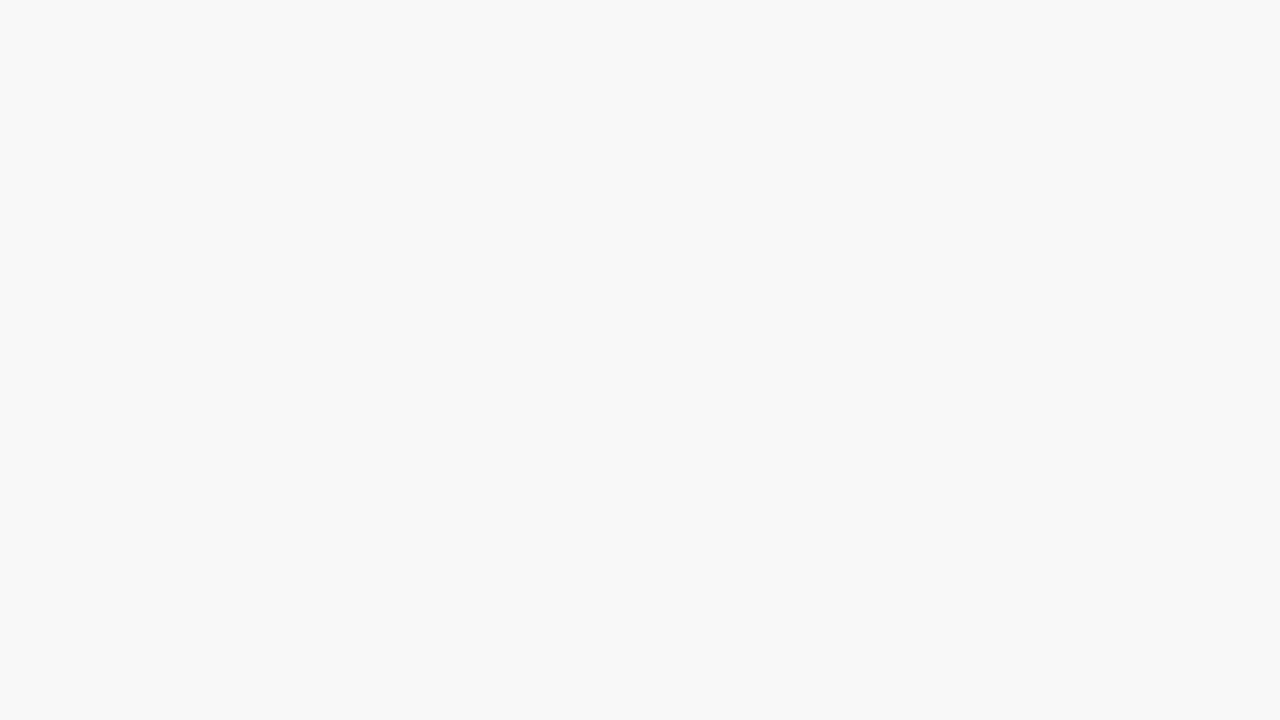 scroll, scrollTop: 0, scrollLeft: 0, axis: both 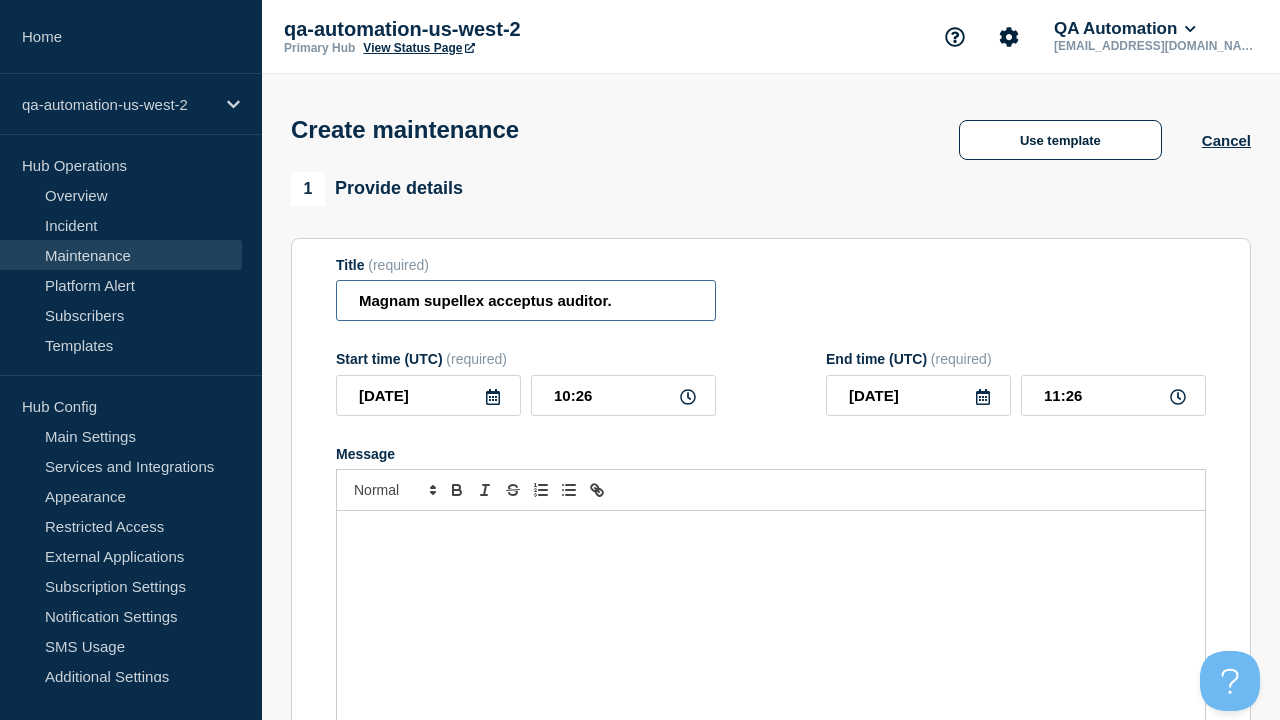 type on "Magnam supellex acceptus auditor." 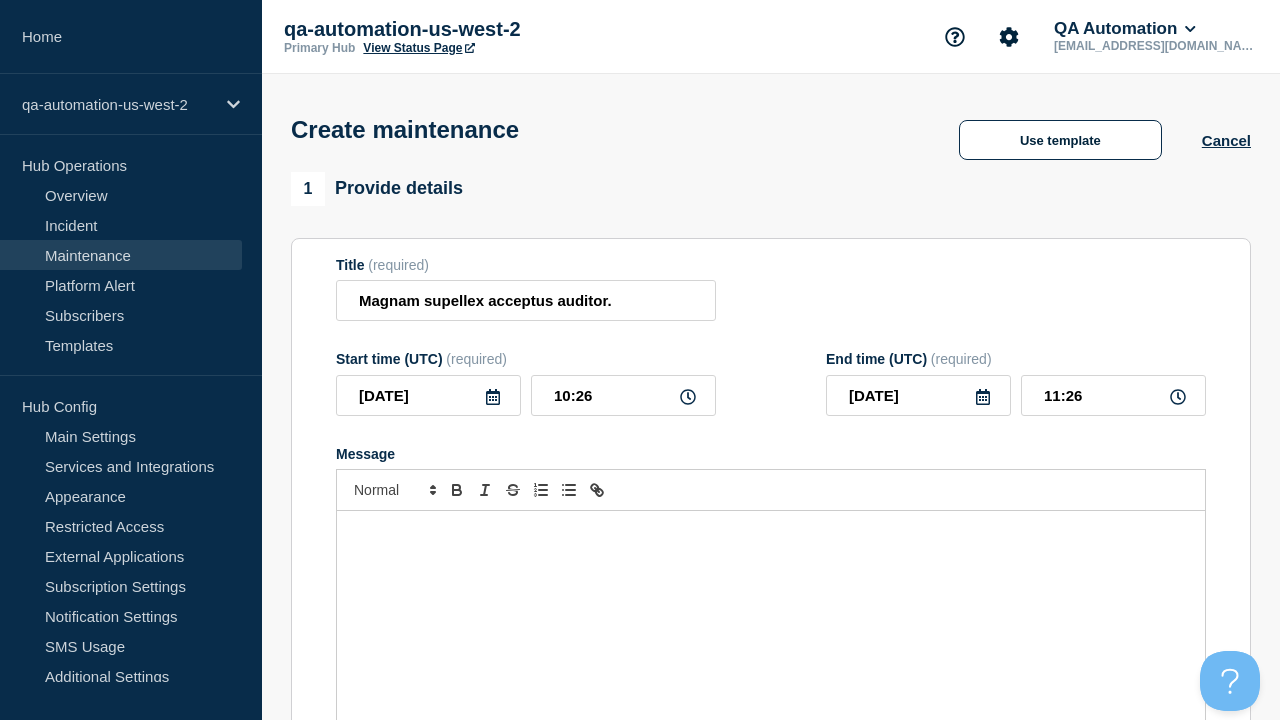click at bounding box center (771, 631) 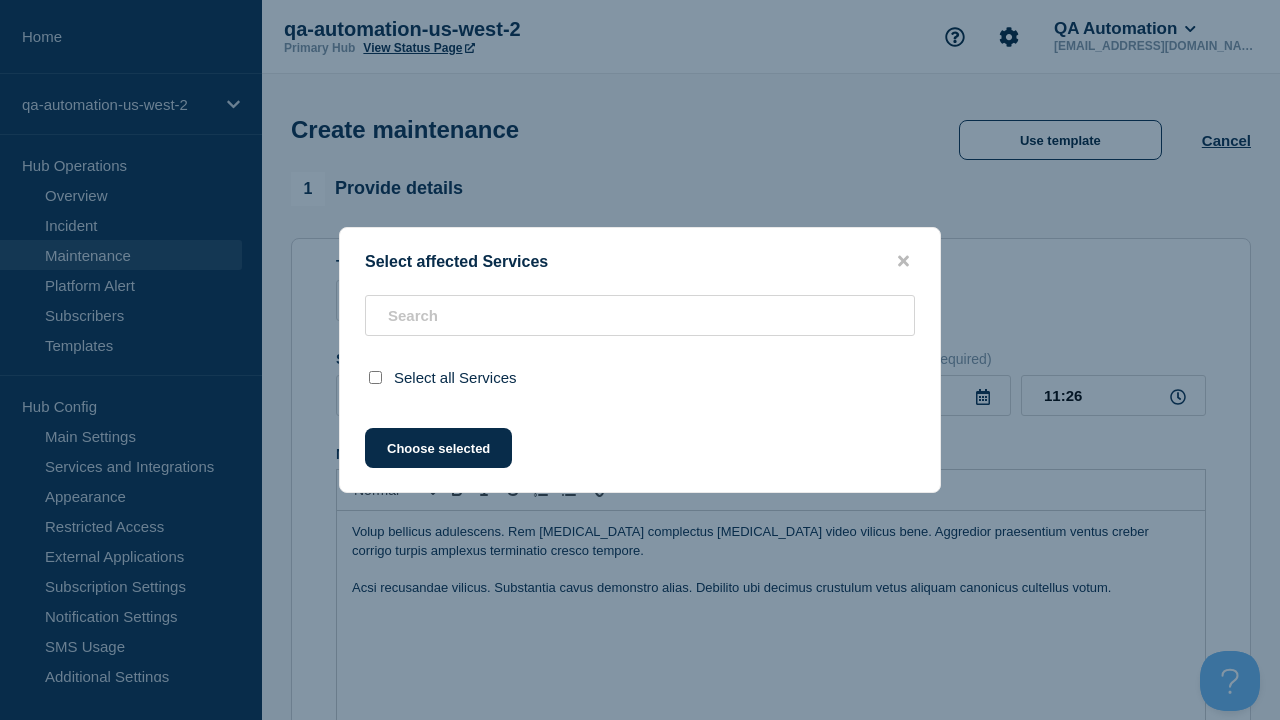 scroll, scrollTop: 845, scrollLeft: 0, axis: vertical 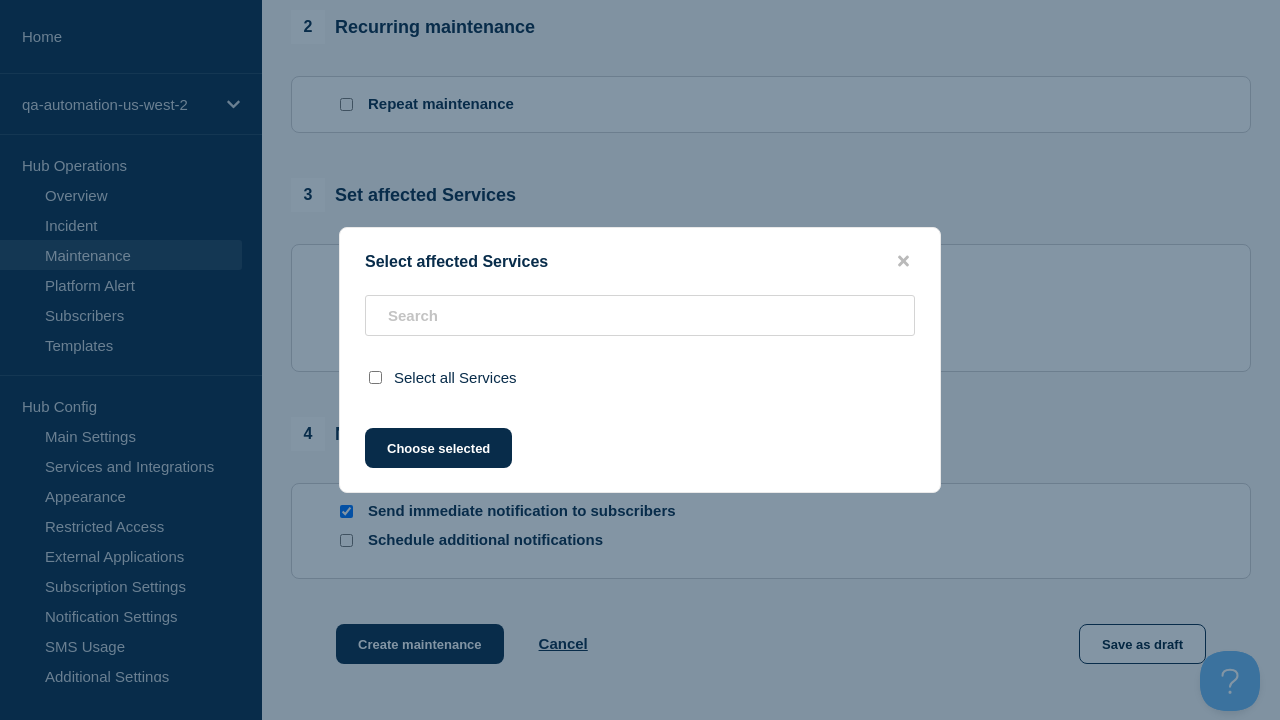 click on "Choose selected" 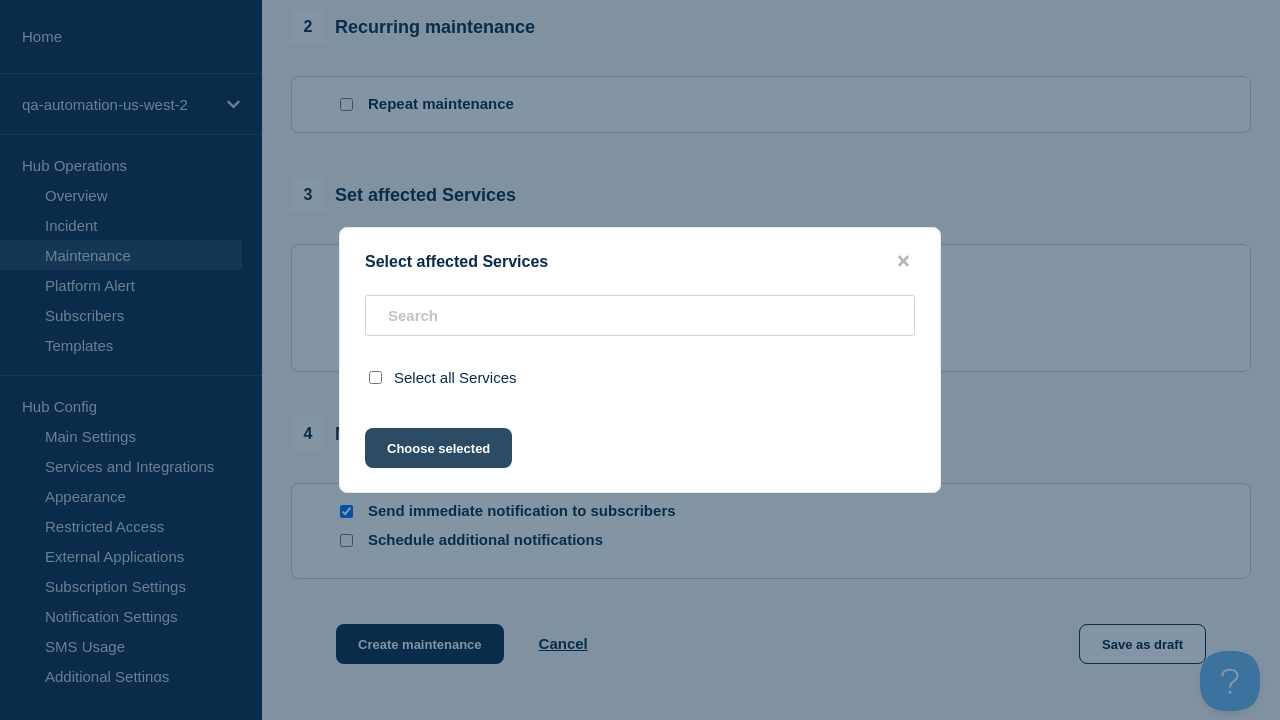 scroll, scrollTop: 206, scrollLeft: 0, axis: vertical 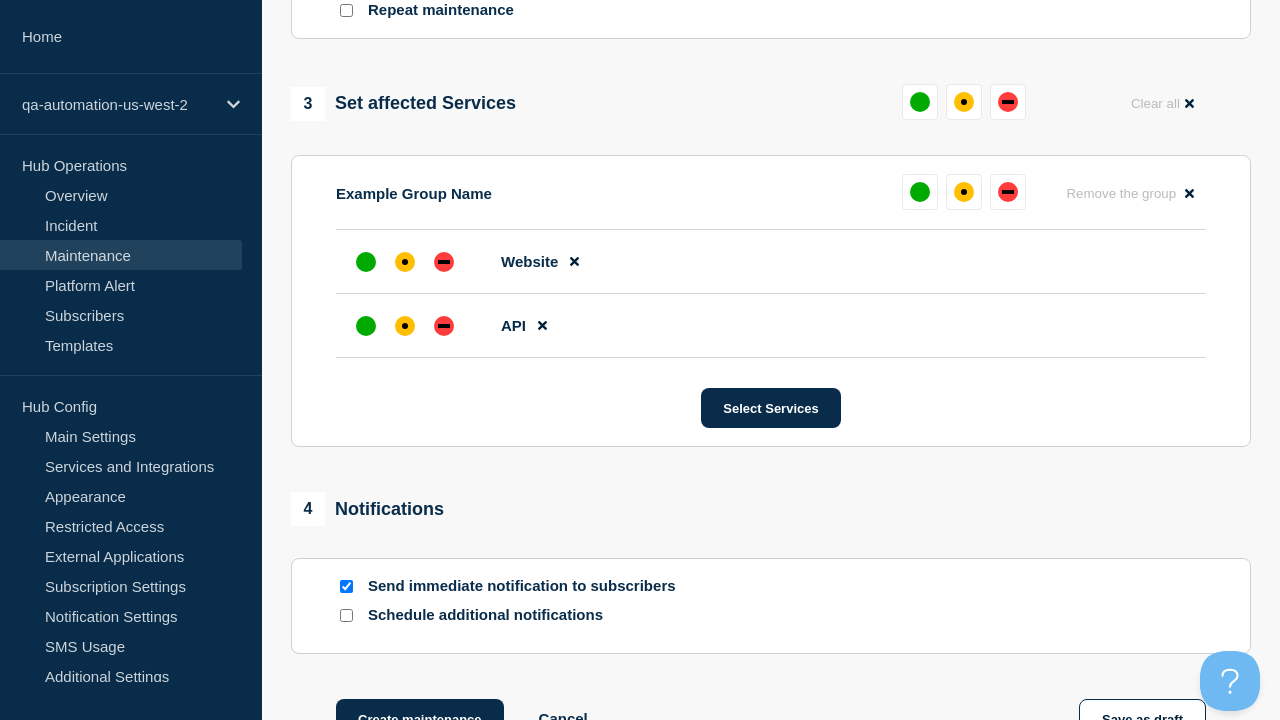 click at bounding box center [405, 326] 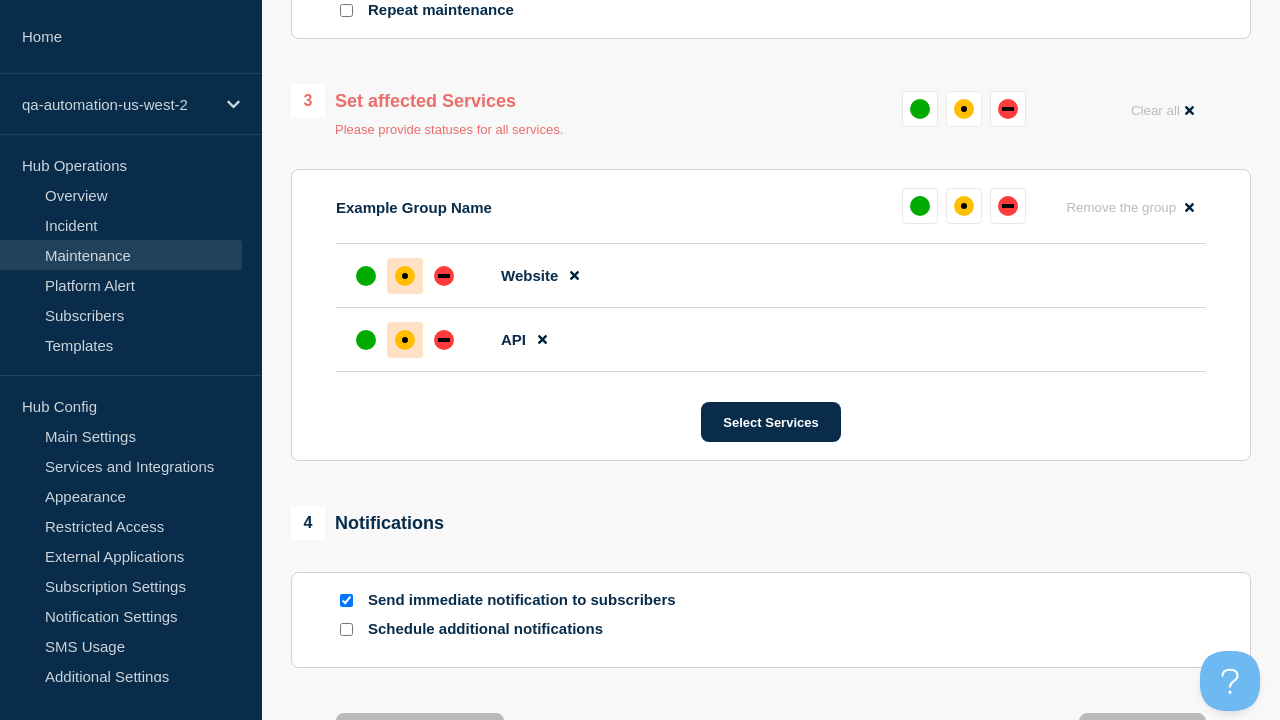 click at bounding box center [405, 276] 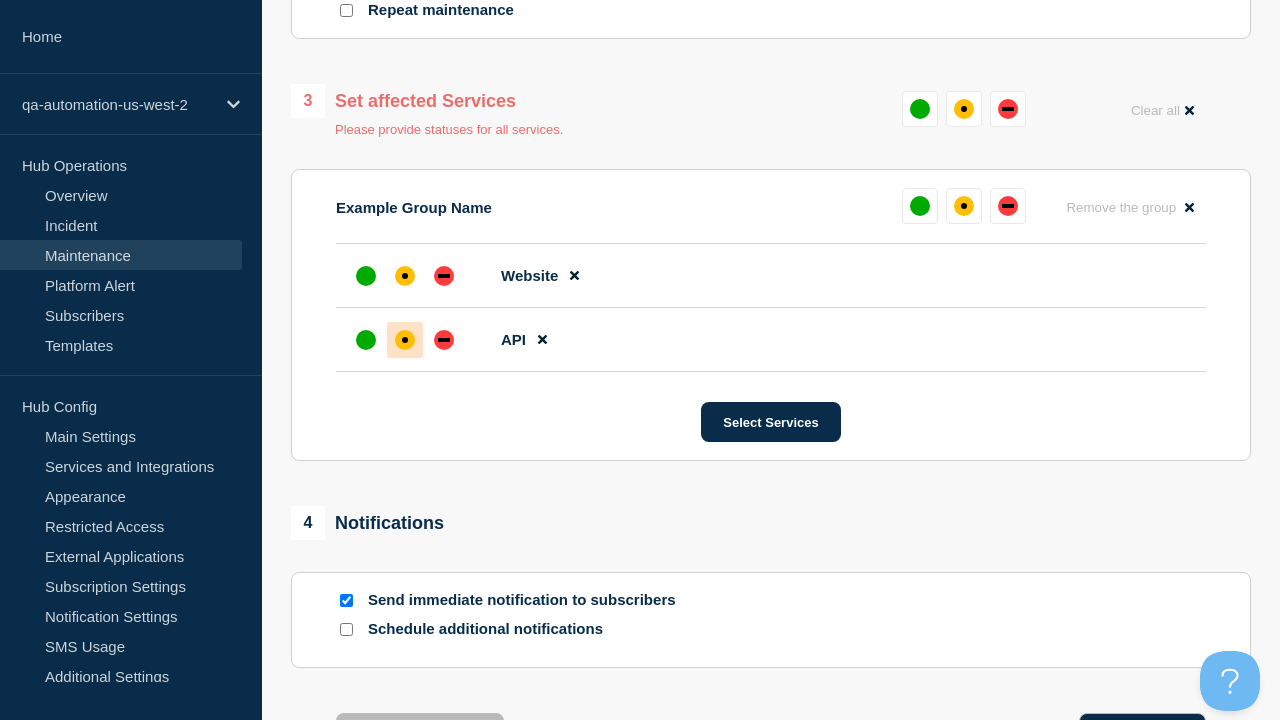 click on "Save as draft" at bounding box center [1142, 733] 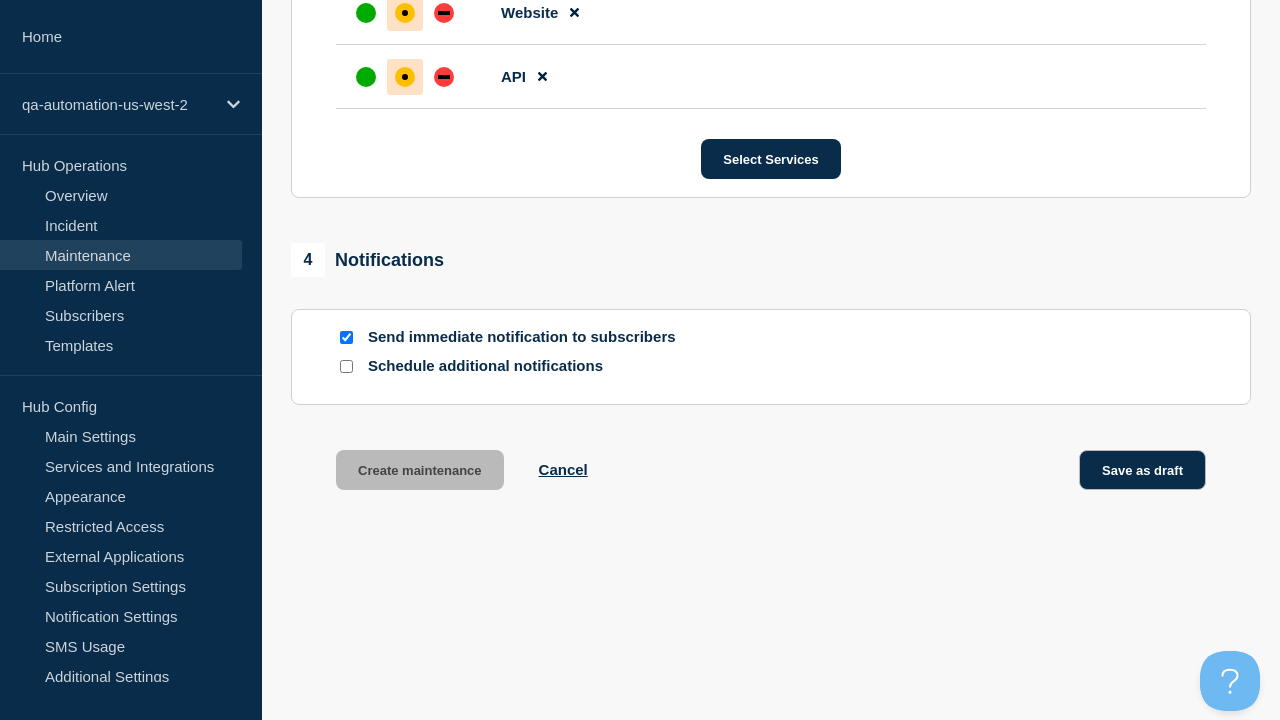 scroll, scrollTop: 1265, scrollLeft: 0, axis: vertical 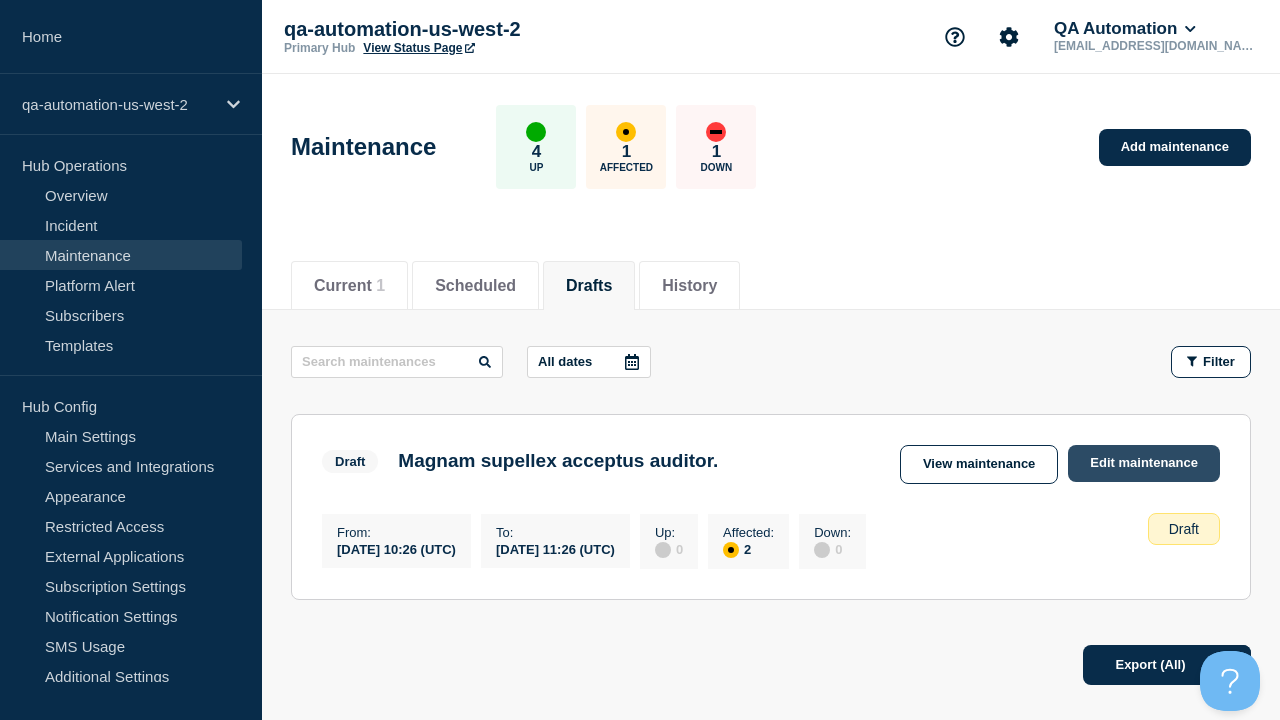 click on "Edit maintenance" at bounding box center (1144, 463) 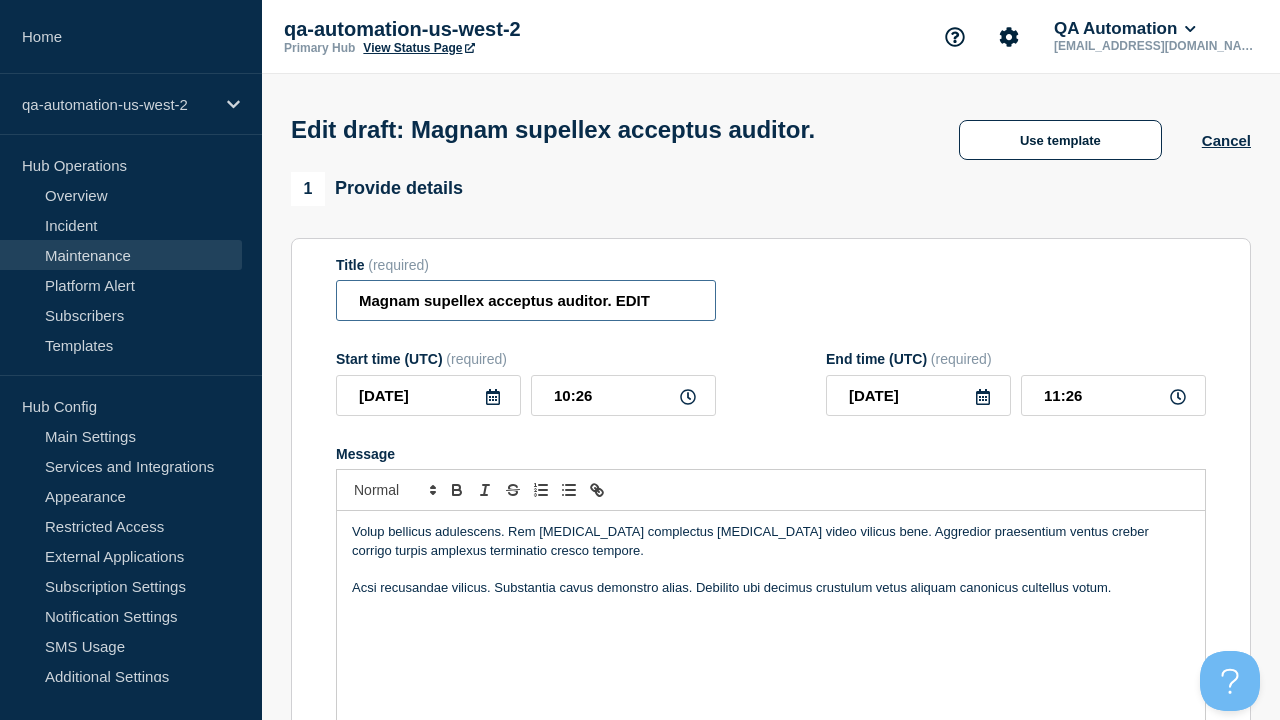 type on "Magnam supellex acceptus auditor. EDIT" 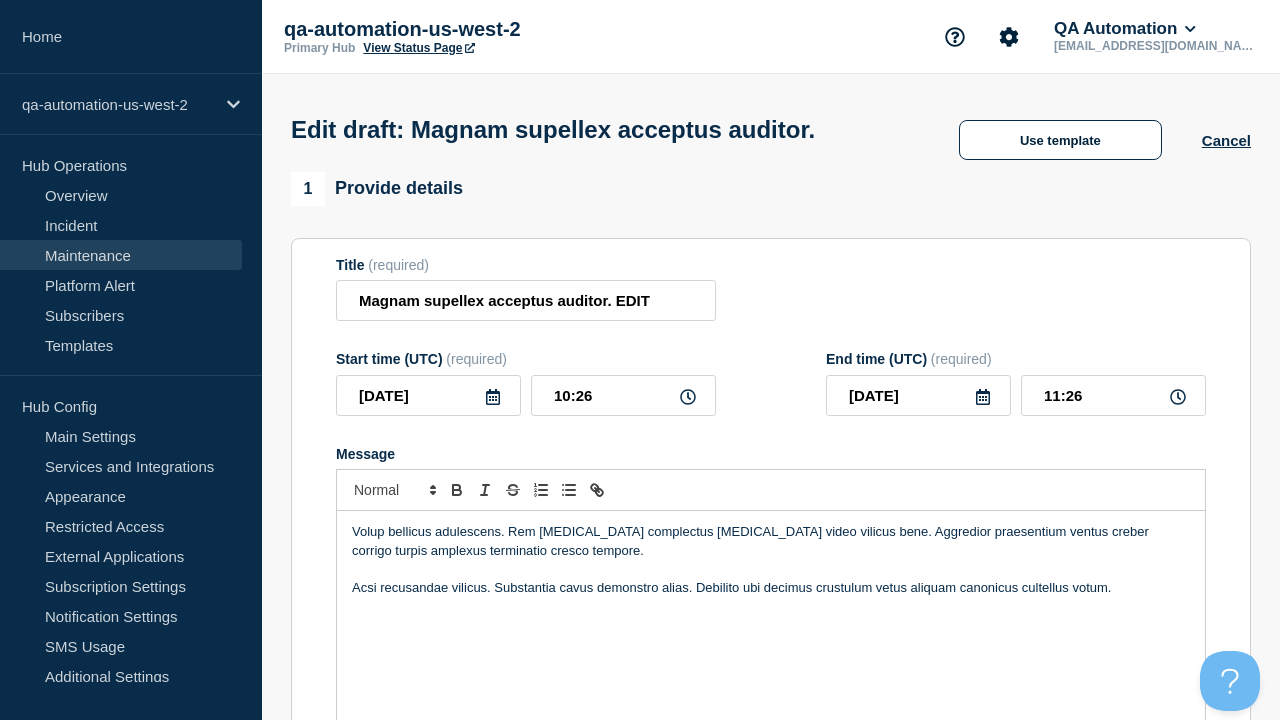 click on "Volup bellicus adulescens. Rem [MEDICAL_DATA] complectus [MEDICAL_DATA] video vilicus bene. Aggredior praesentium ventus creber corrigo turpis amplexus terminatio cresco tempore. Acsi recusandae vilicus. Substantia cavus demonstro alias. Debilito ubi decimus crustulum vetus aliquam canonicus cultellus votum." at bounding box center [771, 631] 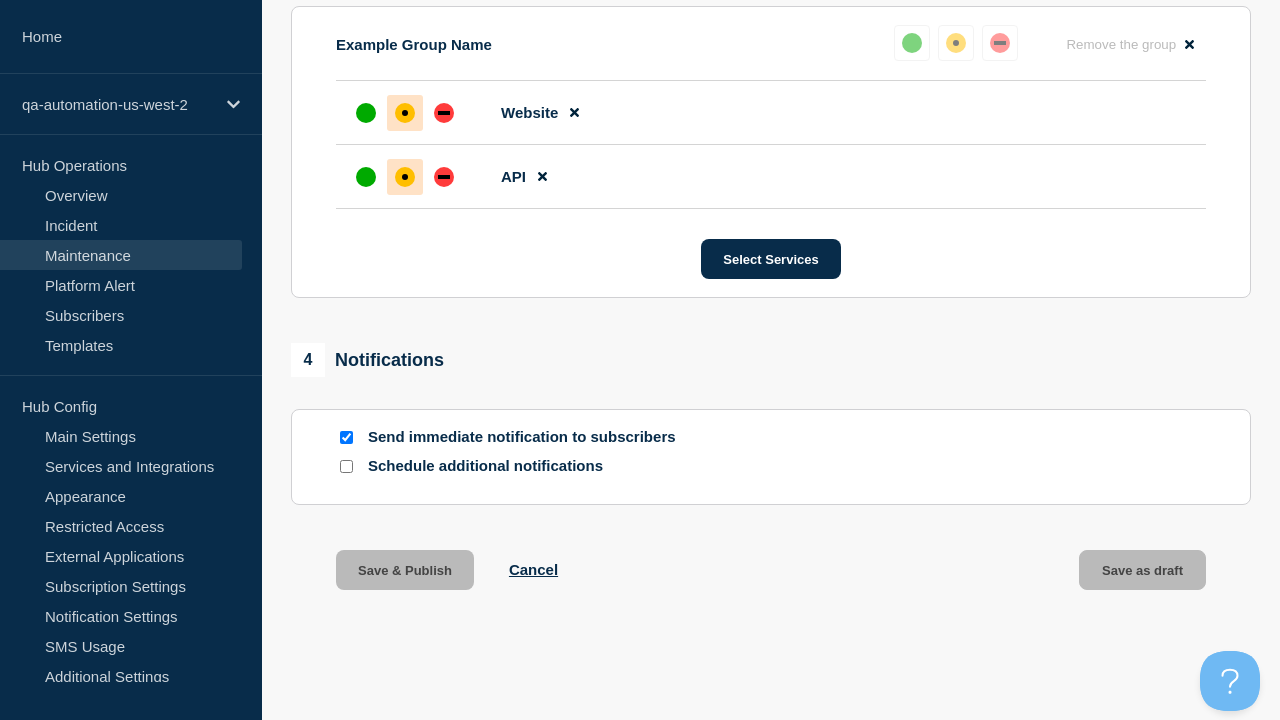 scroll, scrollTop: 0, scrollLeft: 0, axis: both 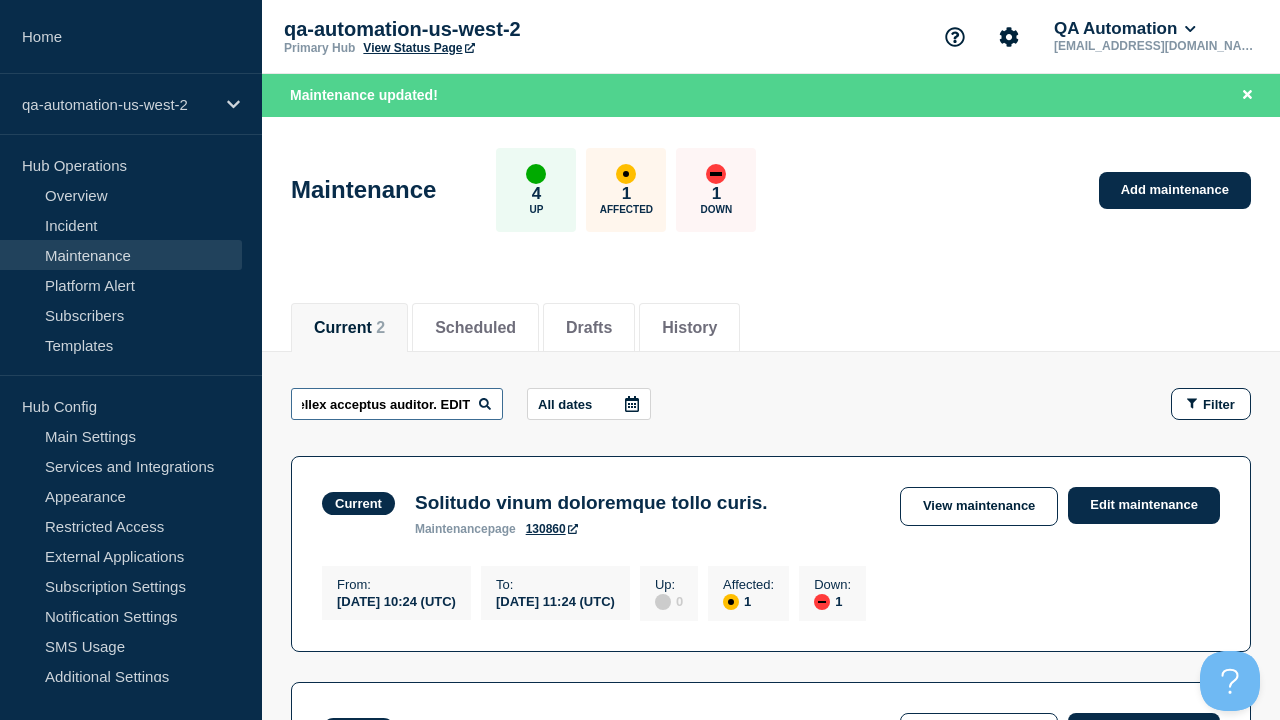 type on "Magnam supellex acceptus auditor. EDIT" 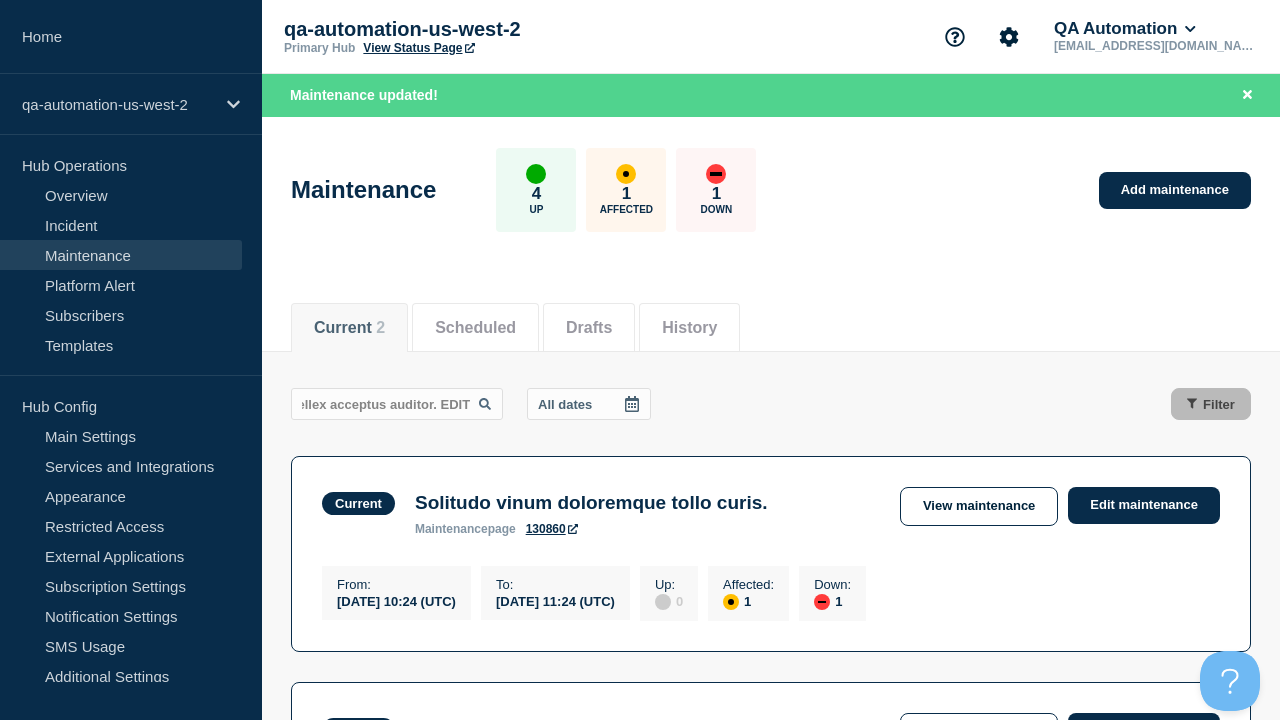 scroll, scrollTop: 0, scrollLeft: 0, axis: both 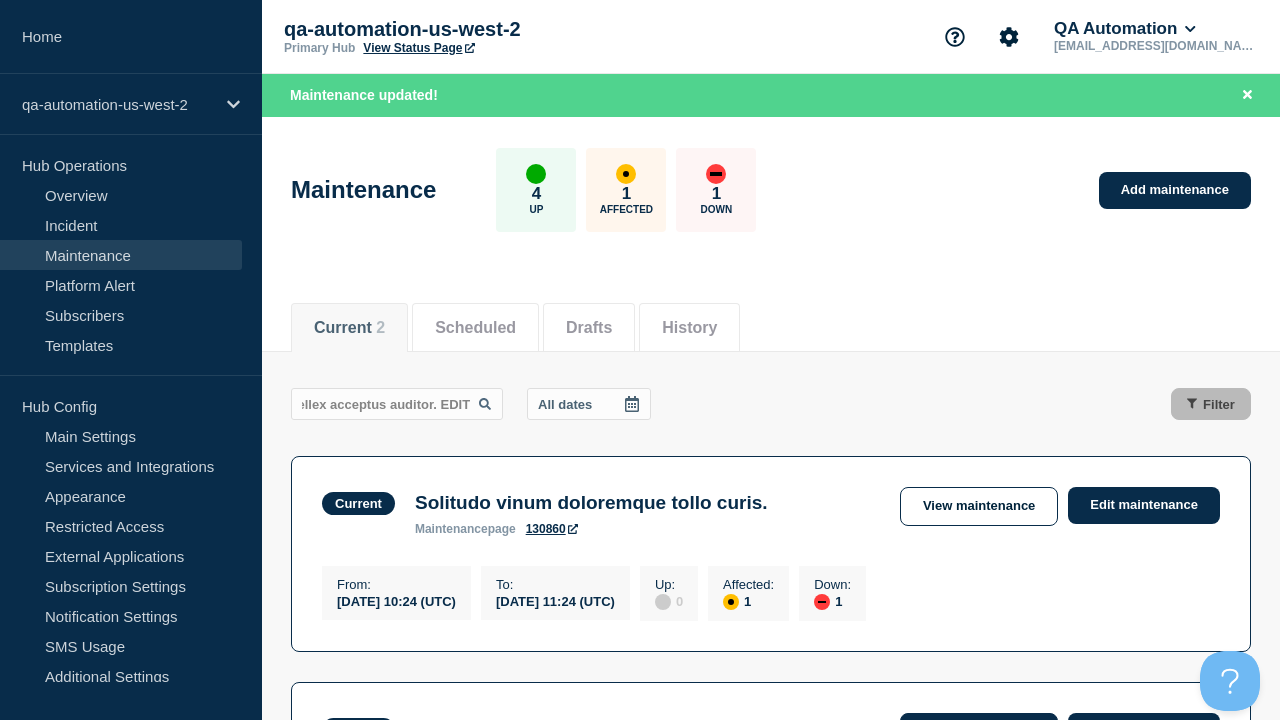 click on "View maintenance" at bounding box center [979, 732] 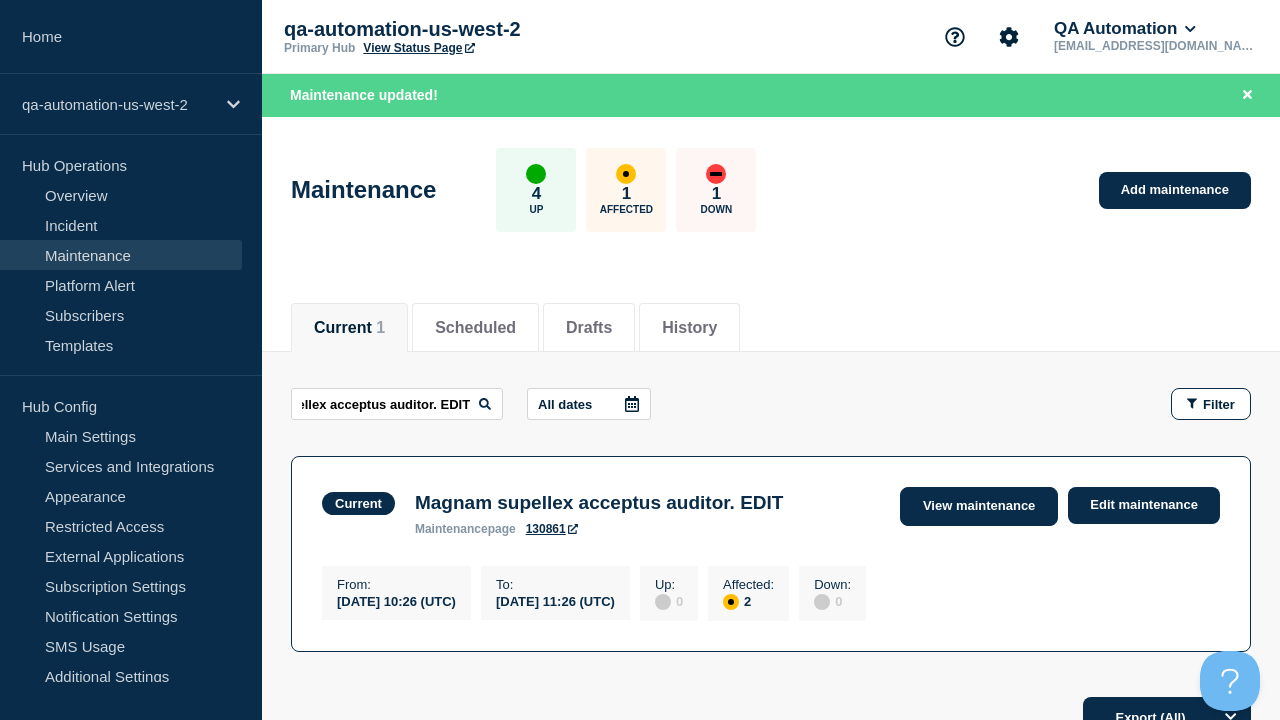scroll, scrollTop: 0, scrollLeft: 0, axis: both 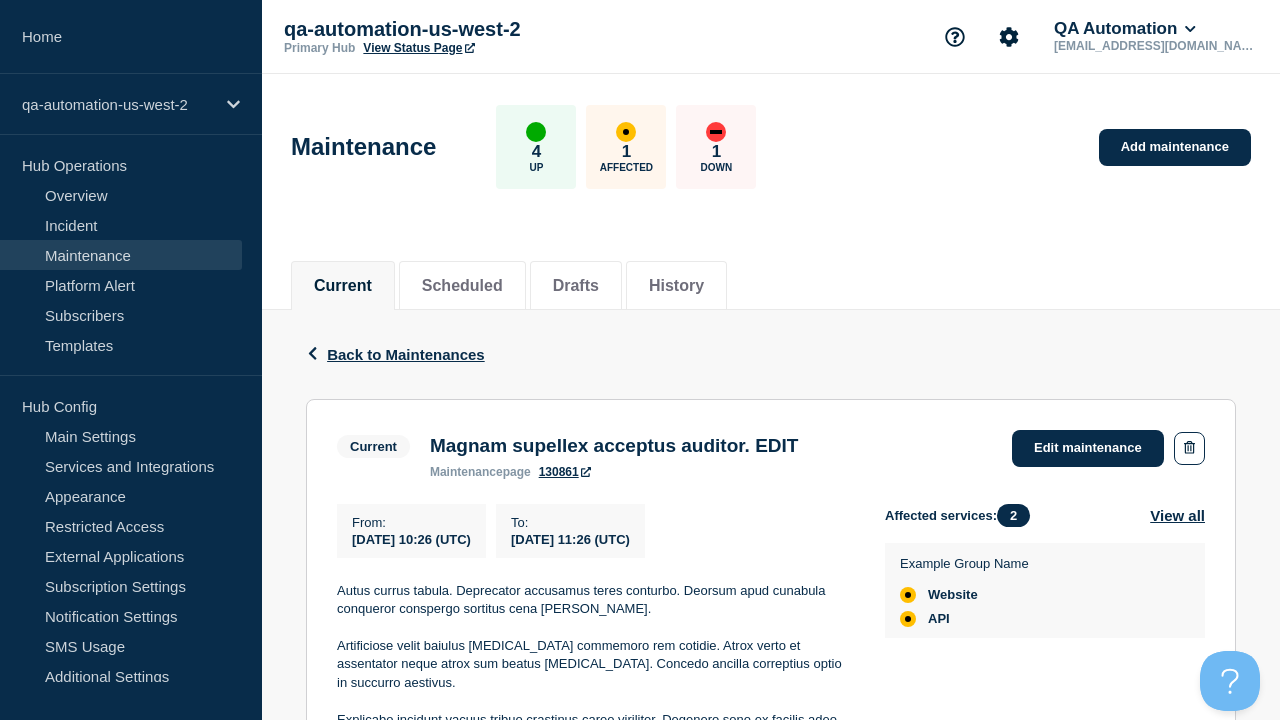 click on "130861" at bounding box center [565, 472] 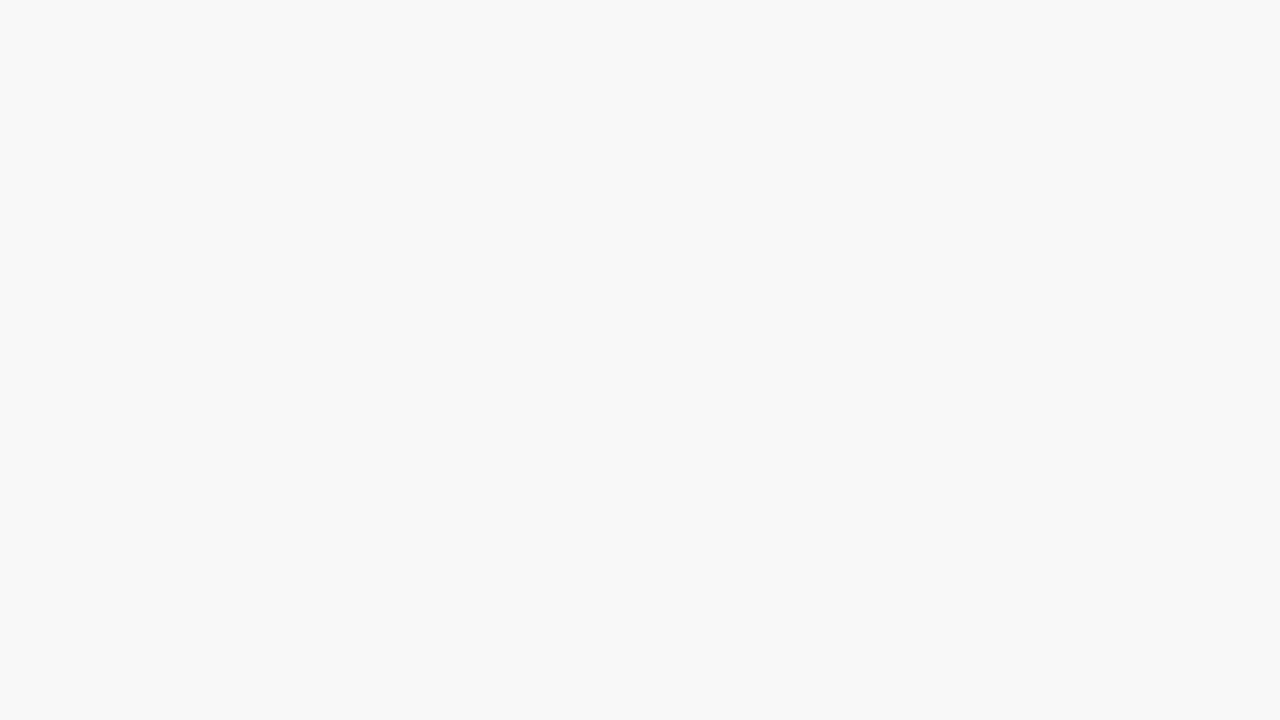 scroll, scrollTop: 0, scrollLeft: 0, axis: both 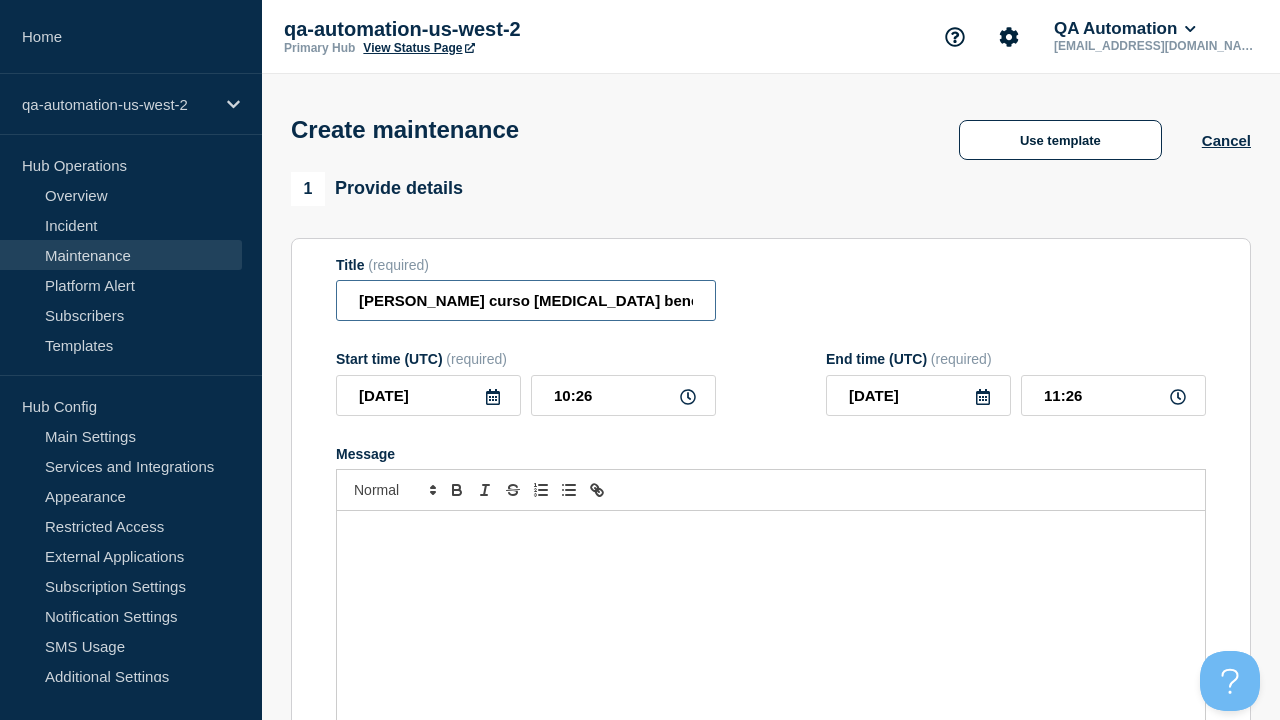 type on "[PERSON_NAME] curso [MEDICAL_DATA] benevolentia." 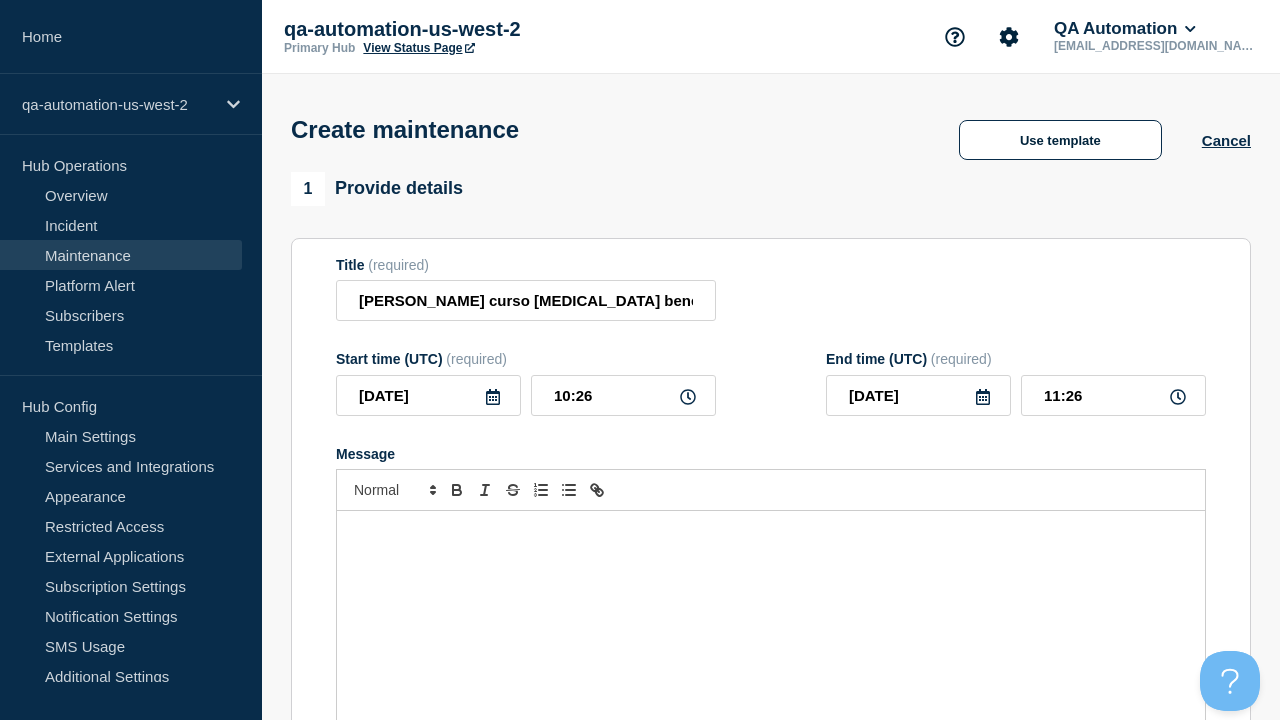 click at bounding box center (771, 631) 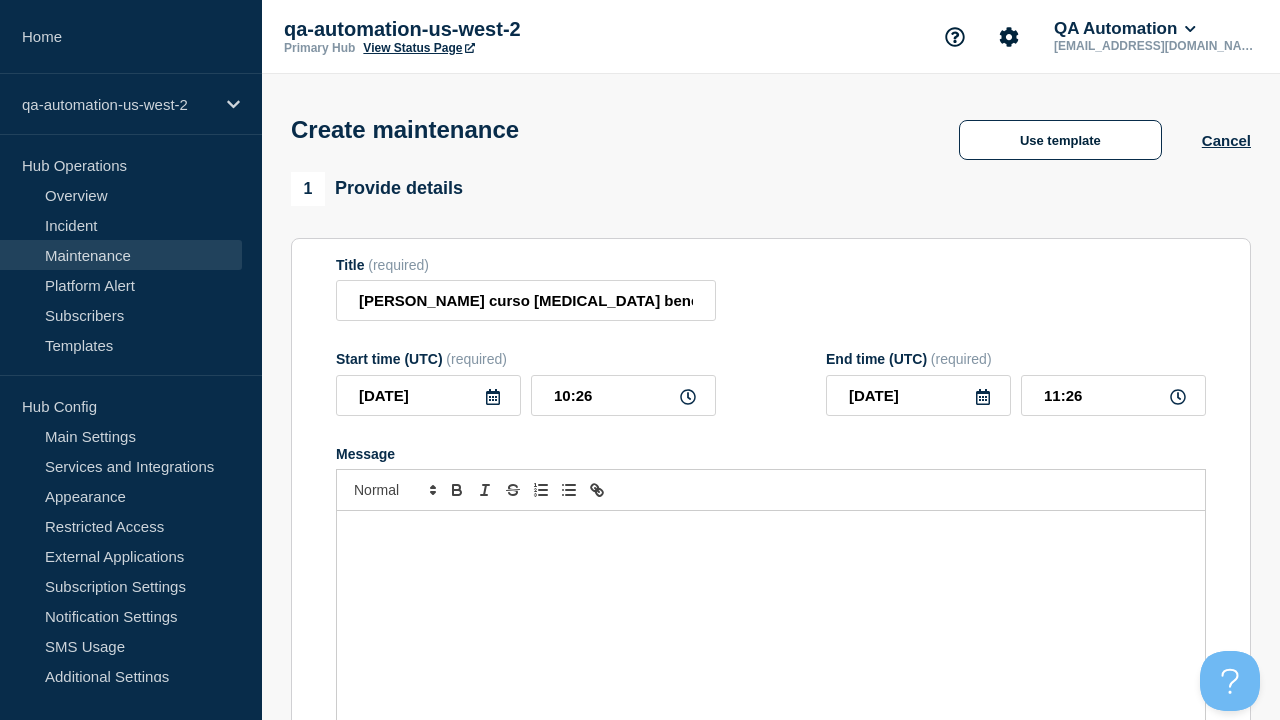 type 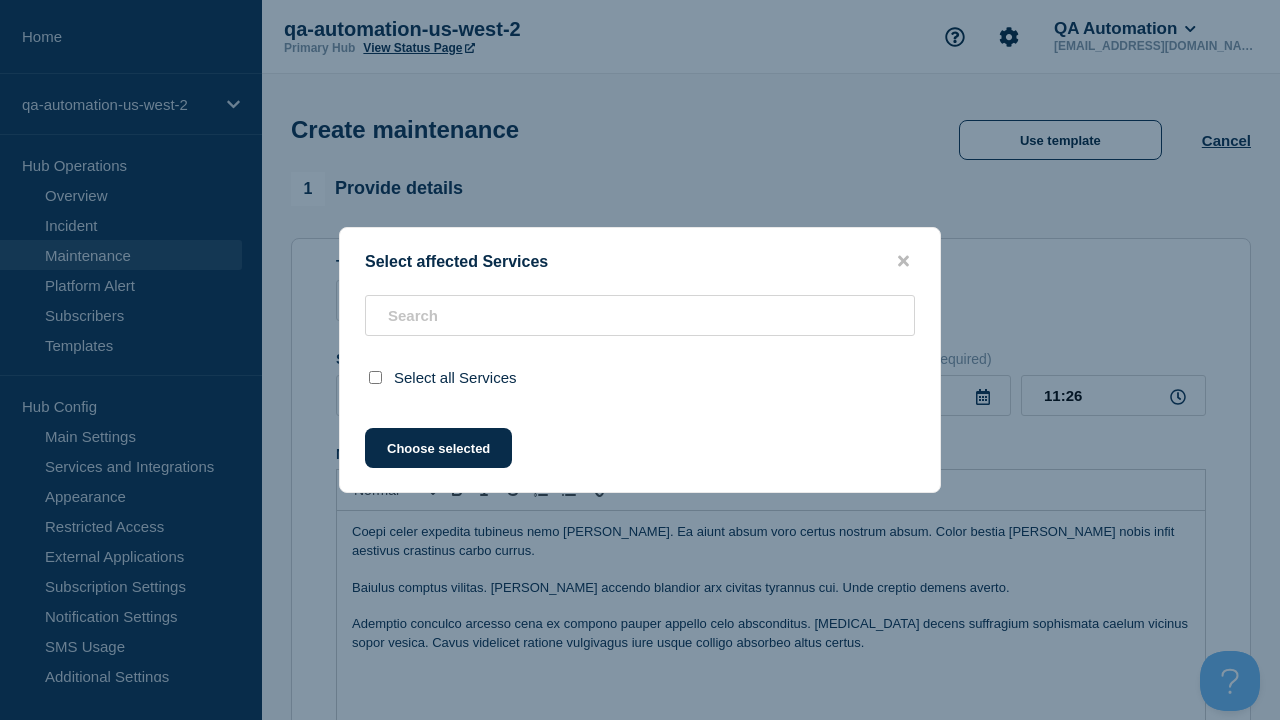 scroll, scrollTop: 845, scrollLeft: 0, axis: vertical 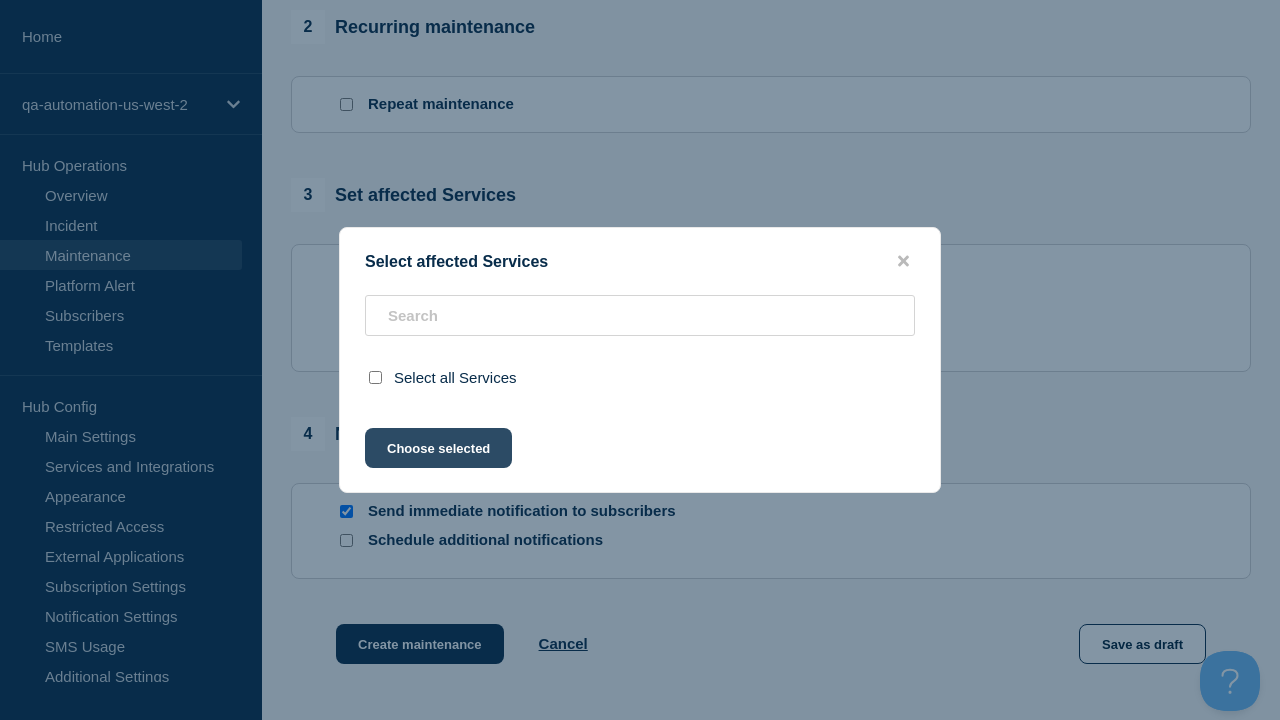 click on "Choose selected" 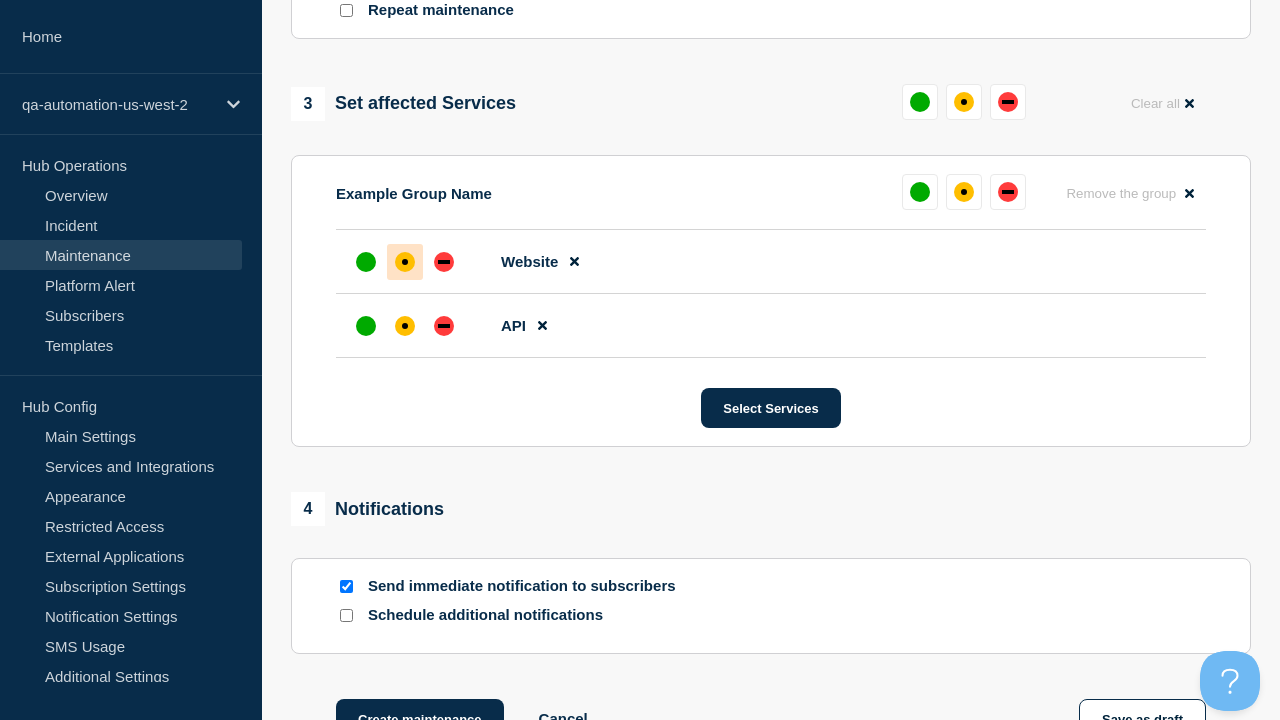 click at bounding box center [405, 326] 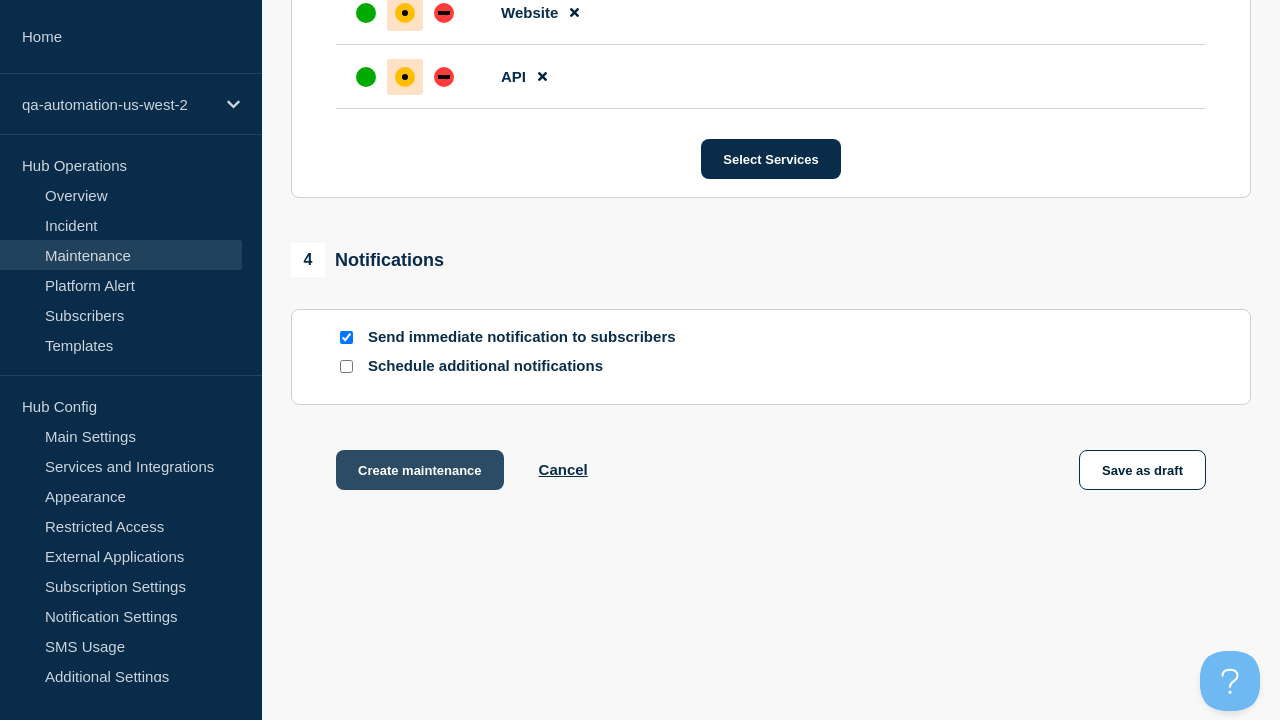 click on "Create maintenance" at bounding box center [420, 470] 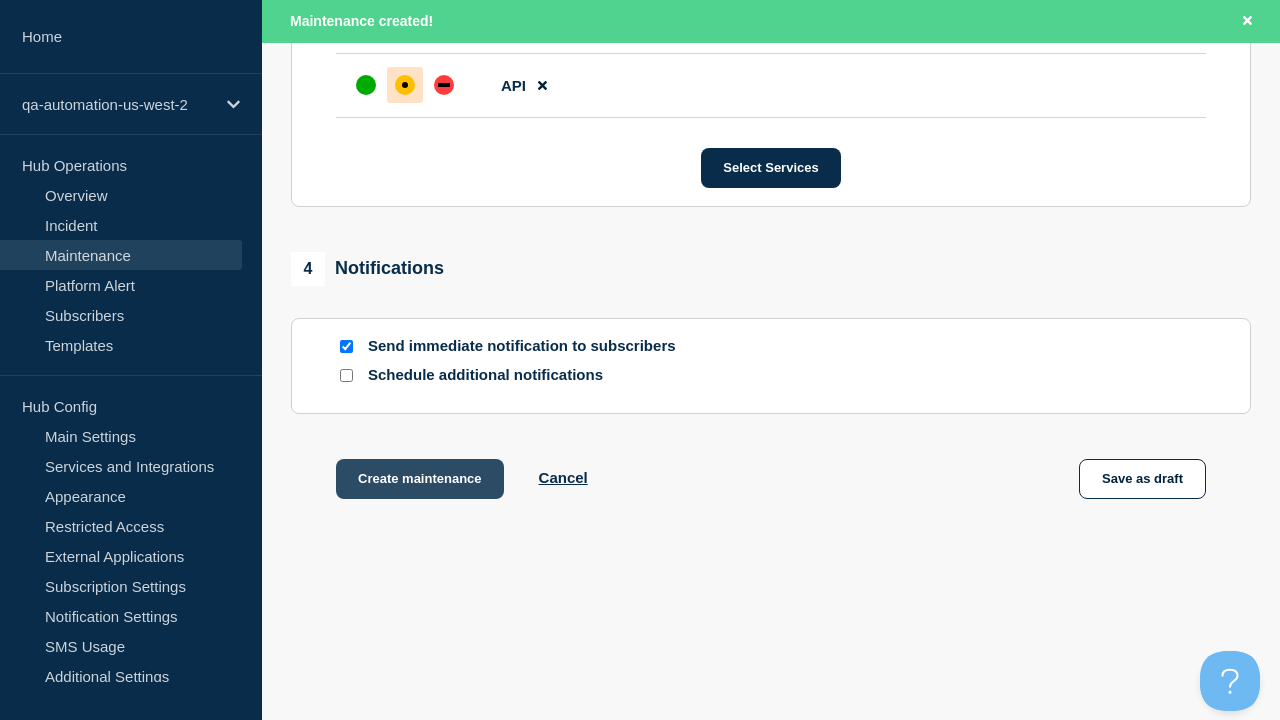 scroll, scrollTop: 1265, scrollLeft: 0, axis: vertical 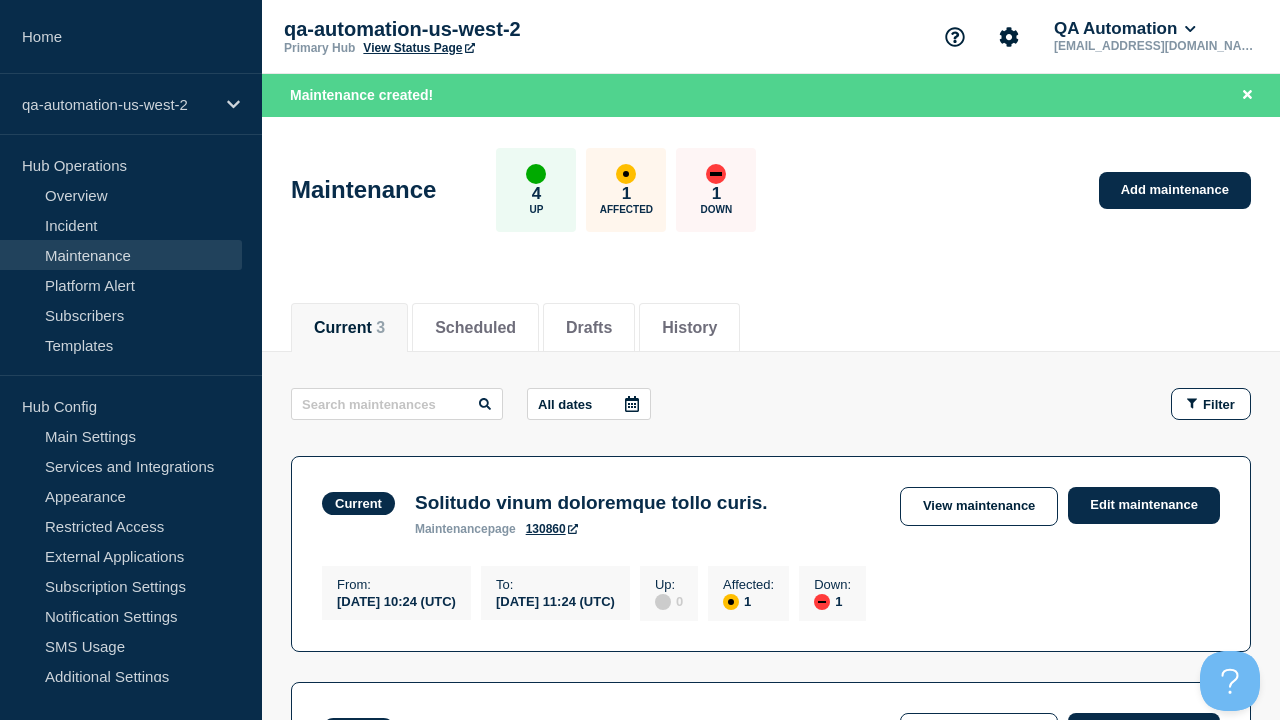 click on "Edit maintenance" at bounding box center (1144, 957) 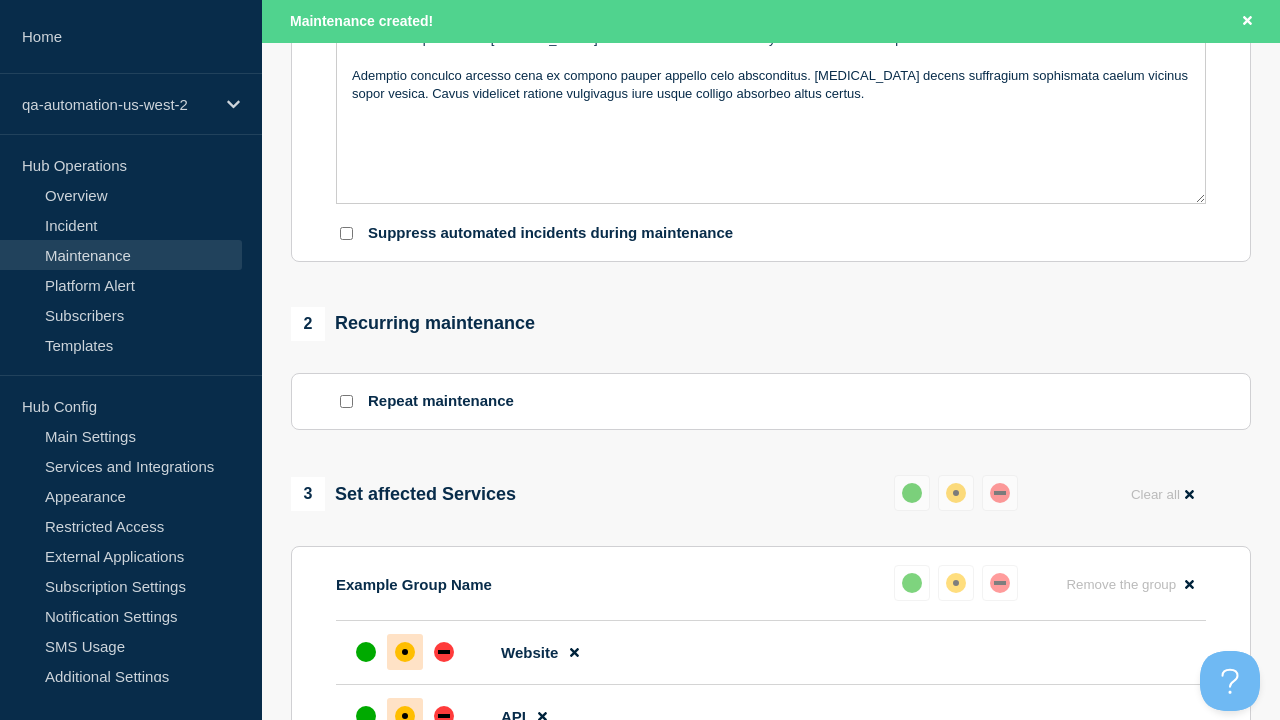 type on "[PERSON_NAME] curso [MEDICAL_DATA] benevolentia. EDIT" 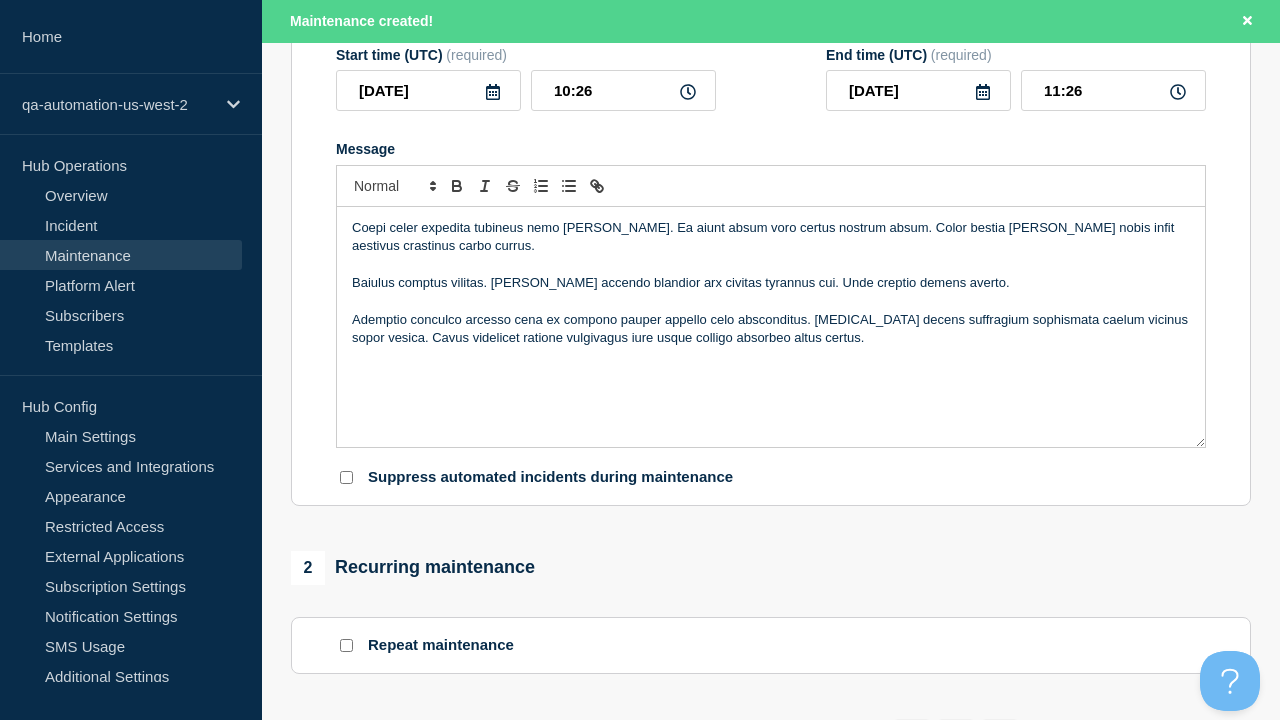 click on "Save & Publish" at bounding box center (405, 1354) 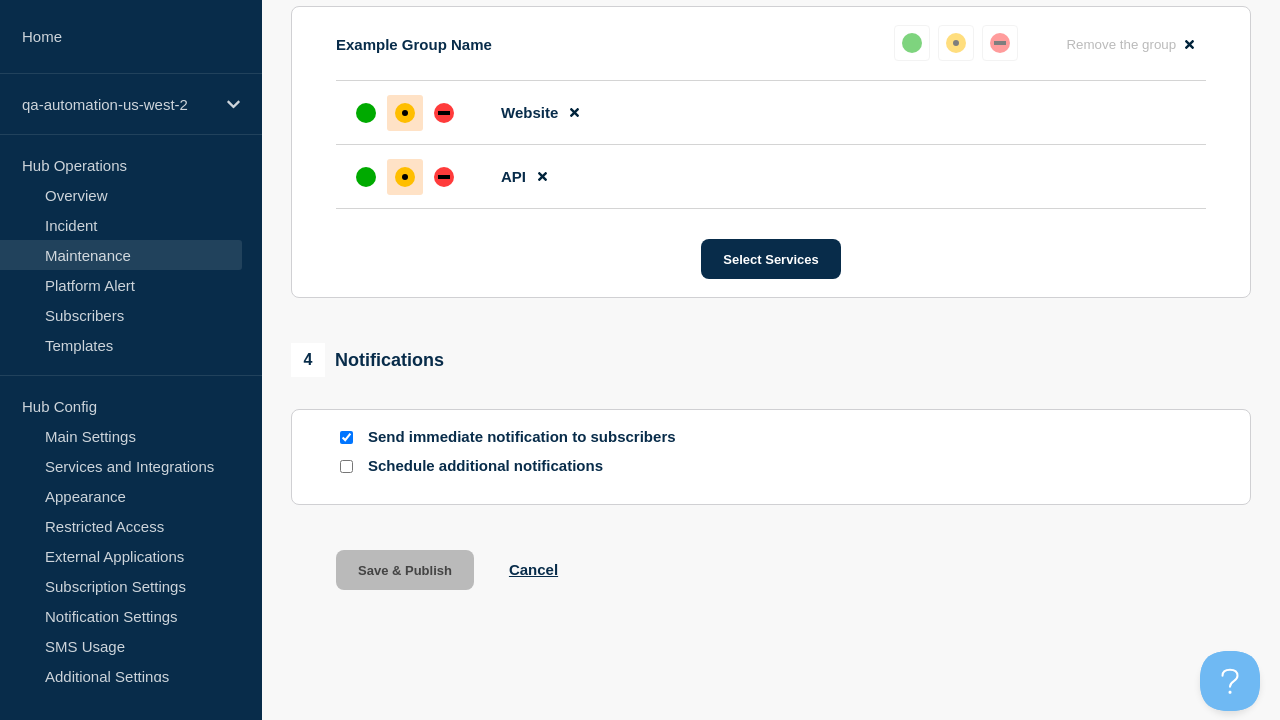 scroll, scrollTop: 1159, scrollLeft: 0, axis: vertical 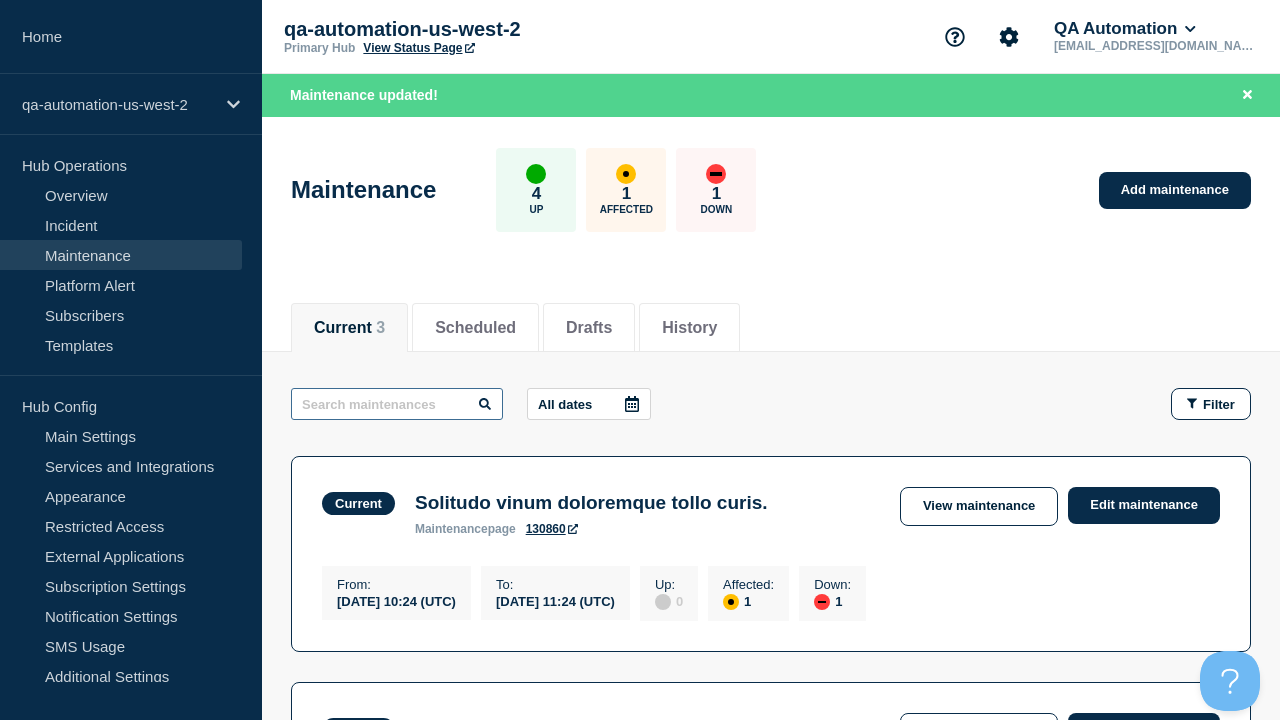 type on "[PERSON_NAME] curso [MEDICAL_DATA] benevolentia. EDIT" 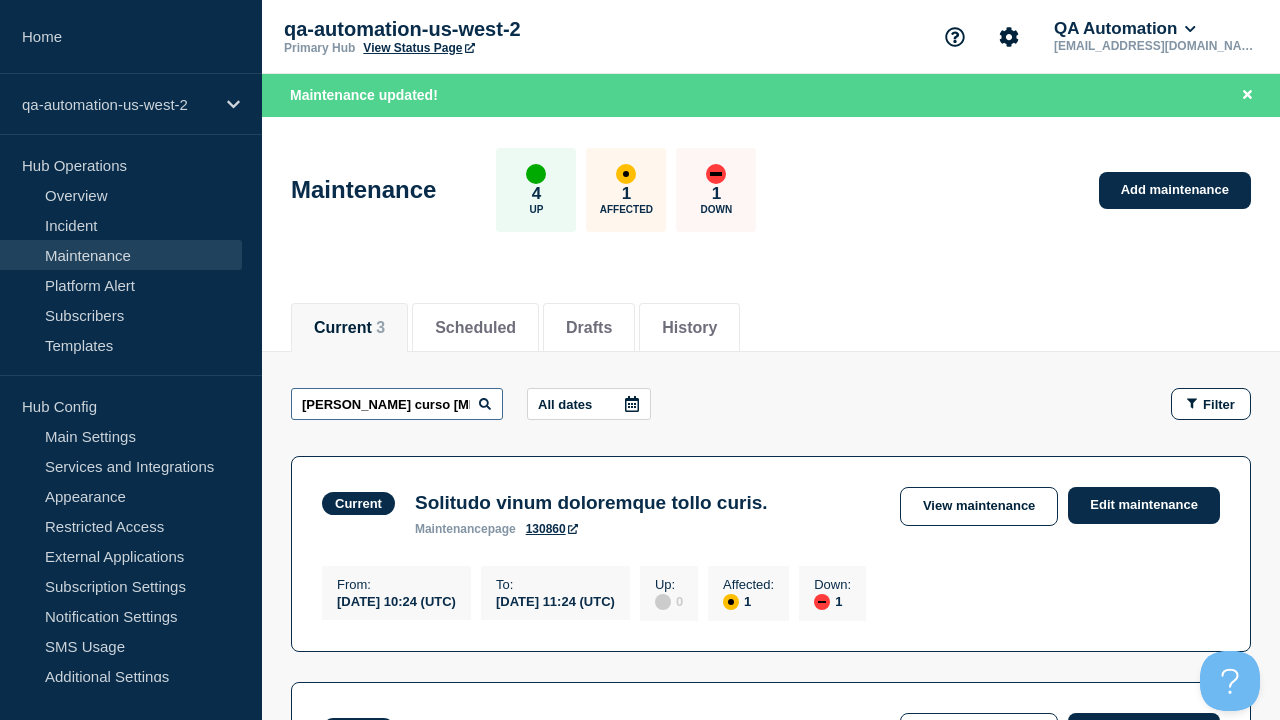 scroll, scrollTop: 0, scrollLeft: 108, axis: horizontal 